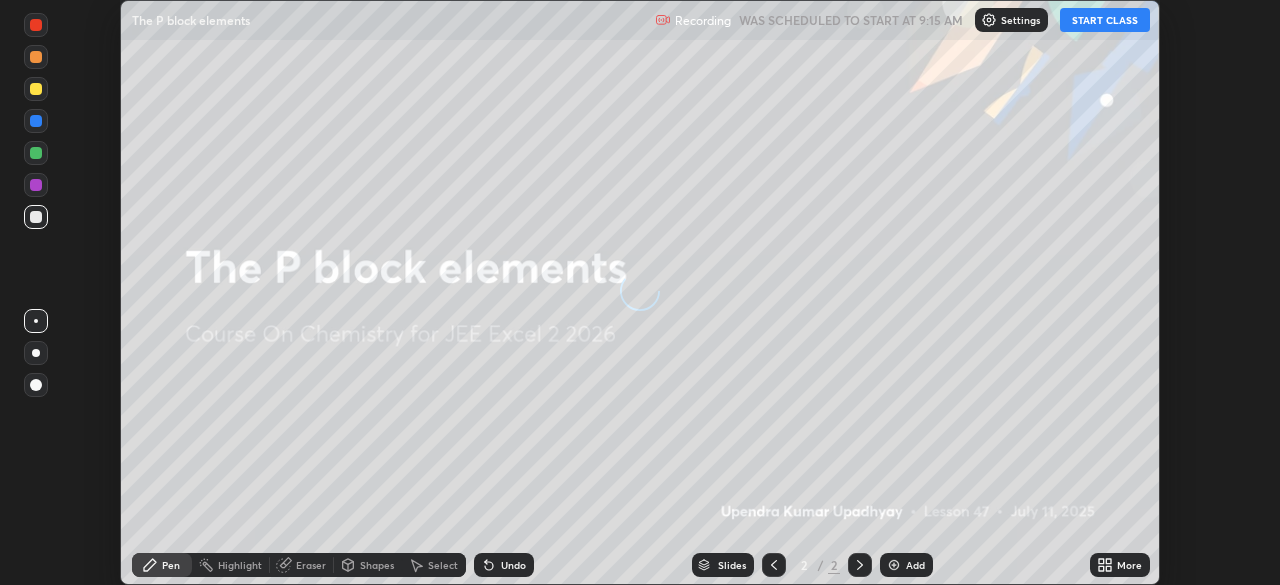 scroll, scrollTop: 0, scrollLeft: 0, axis: both 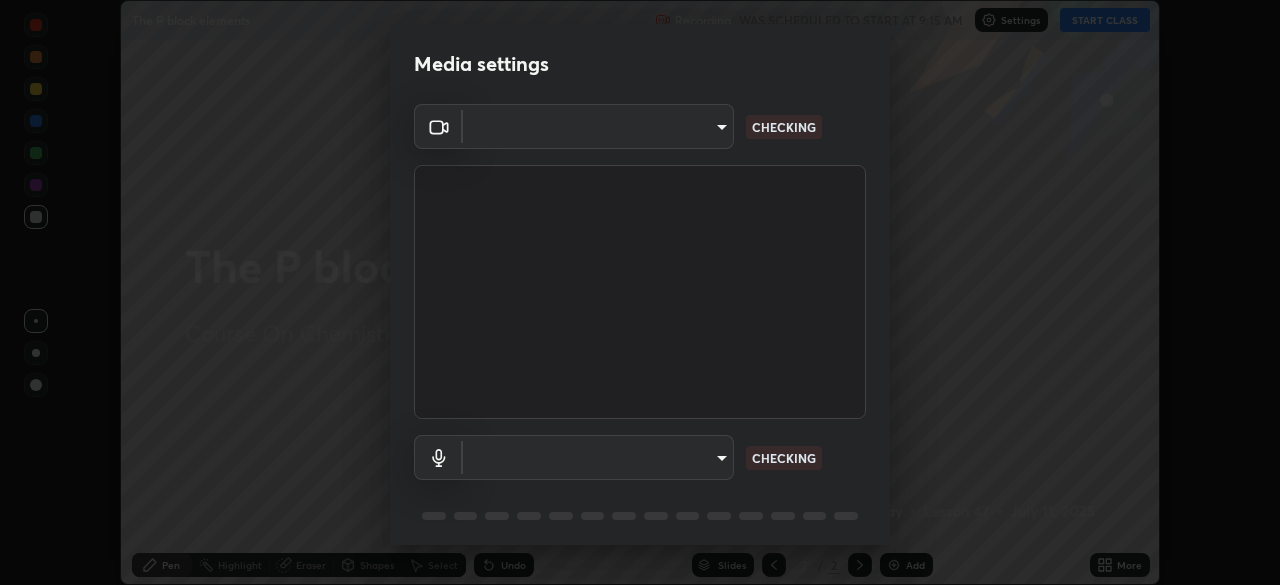 type on "015f4c2546d935b40544c706f239fa134bb47d7ba7c51f8c844823b139b306dc" 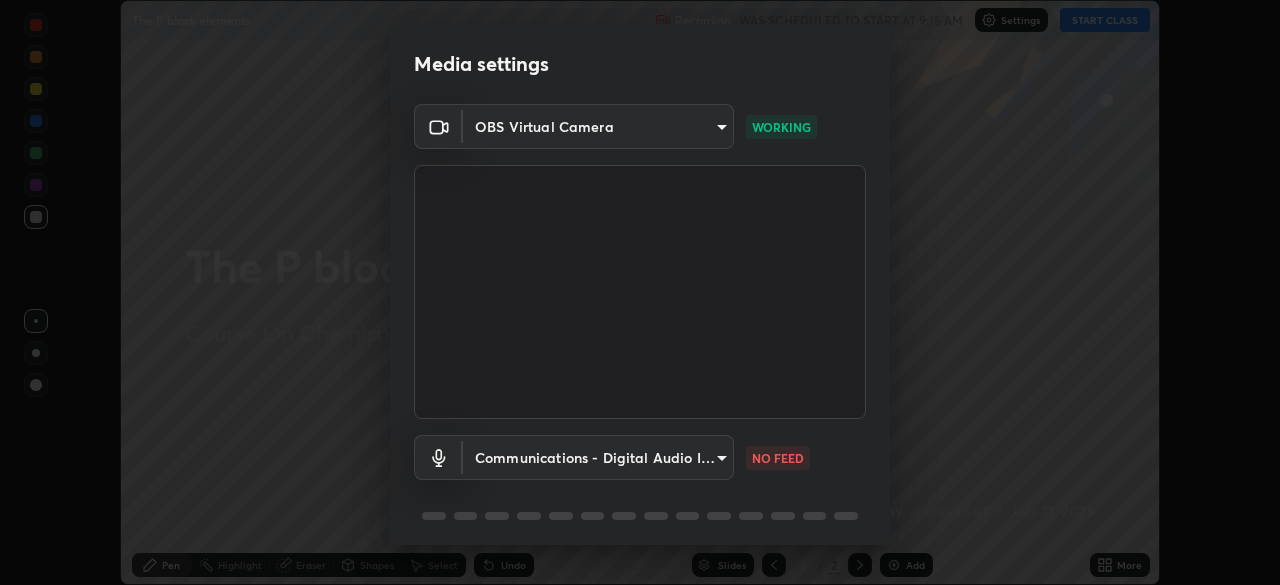 click on "Erase all The P block elements Recording WAS SCHEDULED TO START AT  9:15 AM Settings START CLASS Setting up your live class The P block elements • L47 of Course On Chemistry for JEE Excel 2 2026 [PERSON_NAME] [PERSON_NAME] Pen Highlight Eraser Shapes Select Undo Slides 2 / 2 Add More No doubts shared Encourage your learners to ask a doubt for better clarity Report an issue Reason for reporting Buffering Chat not working Audio - Video sync issue Educator video quality low ​ Attach an image Report Media settings OBS Virtual Camera 015f4c2546d935b40544c706f239fa134bb47d7ba7c51f8c844823b139b306dc WORKING Communications - Digital Audio Interface (Cam Link 4K) communications NO FEED 1 / 5 Next" at bounding box center (640, 292) 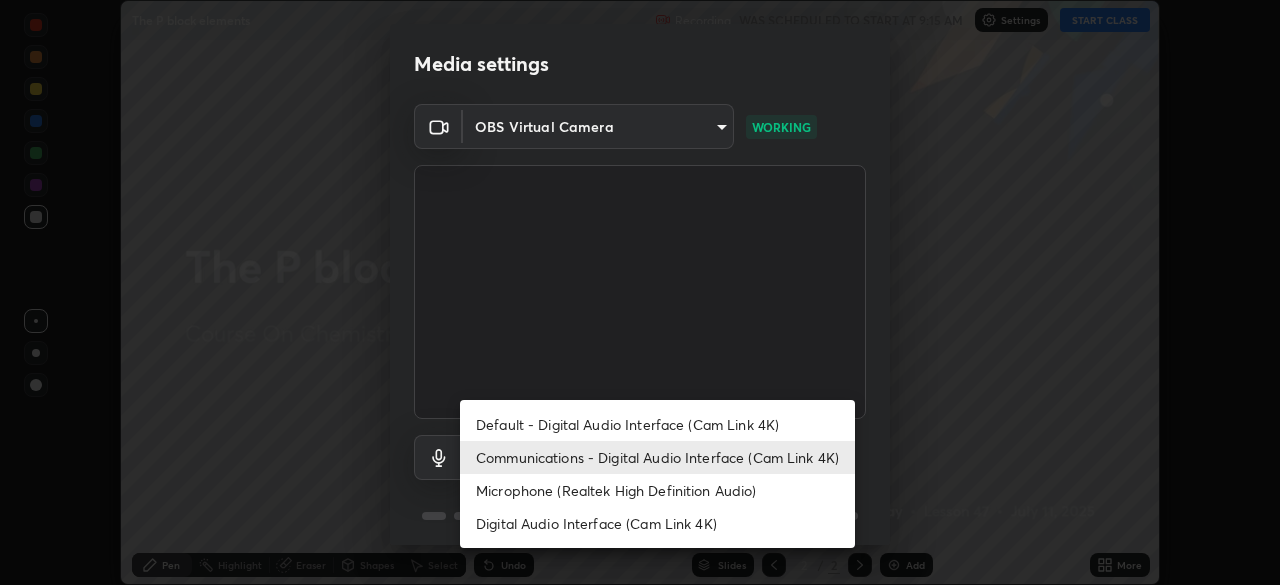 click on "Default - Digital Audio Interface (Cam Link 4K)" at bounding box center (657, 424) 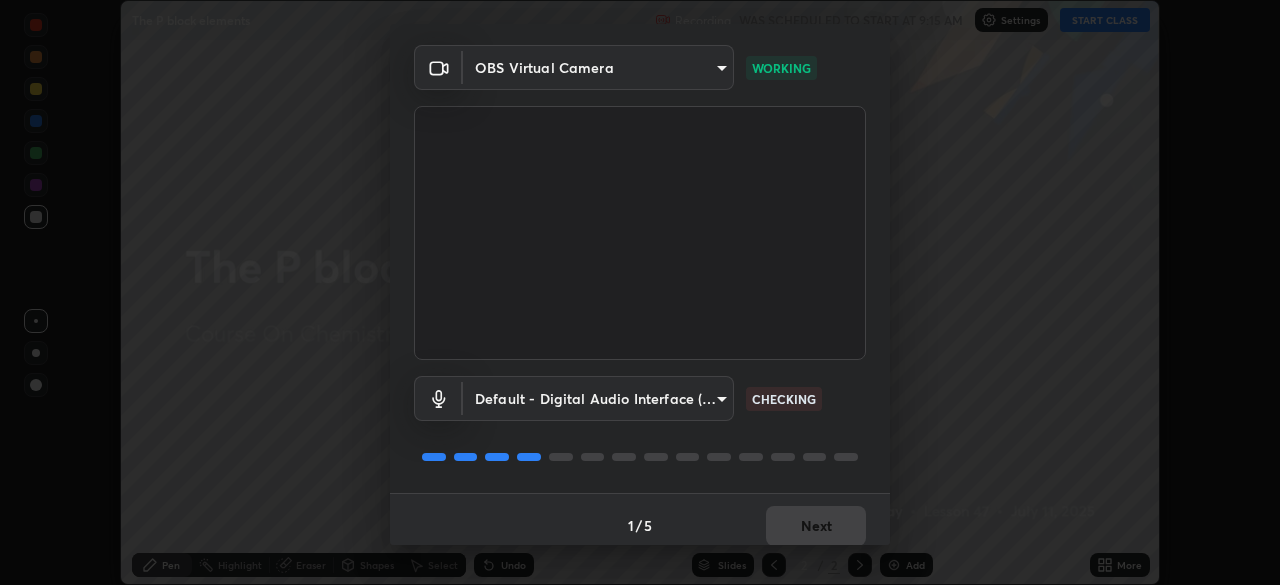 scroll, scrollTop: 71, scrollLeft: 0, axis: vertical 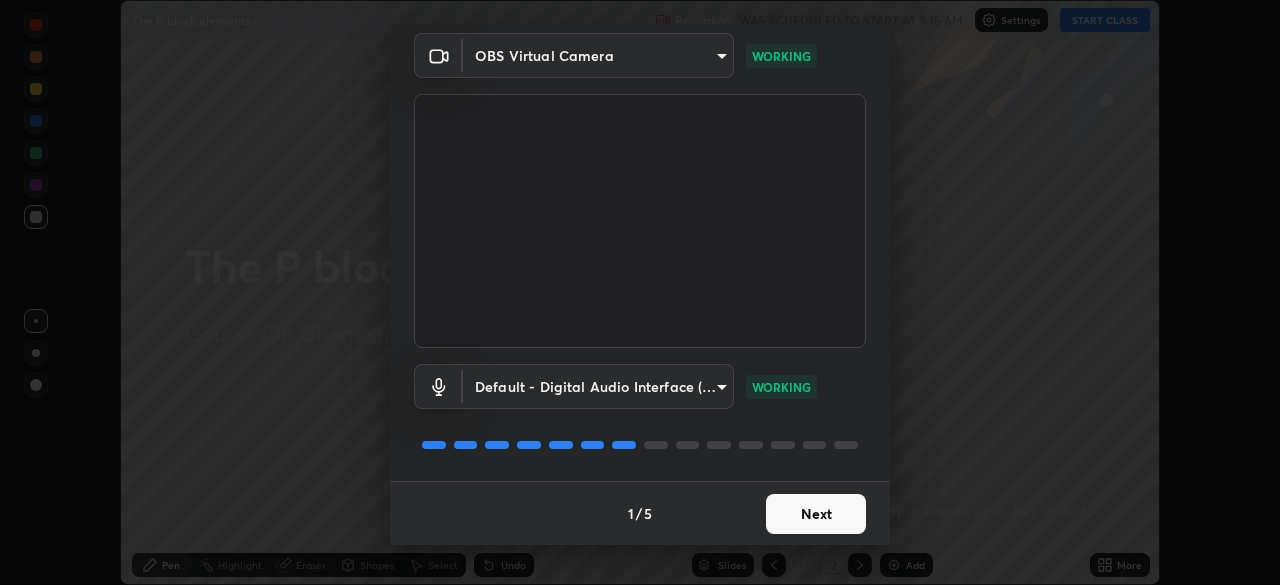 click on "Next" at bounding box center [816, 514] 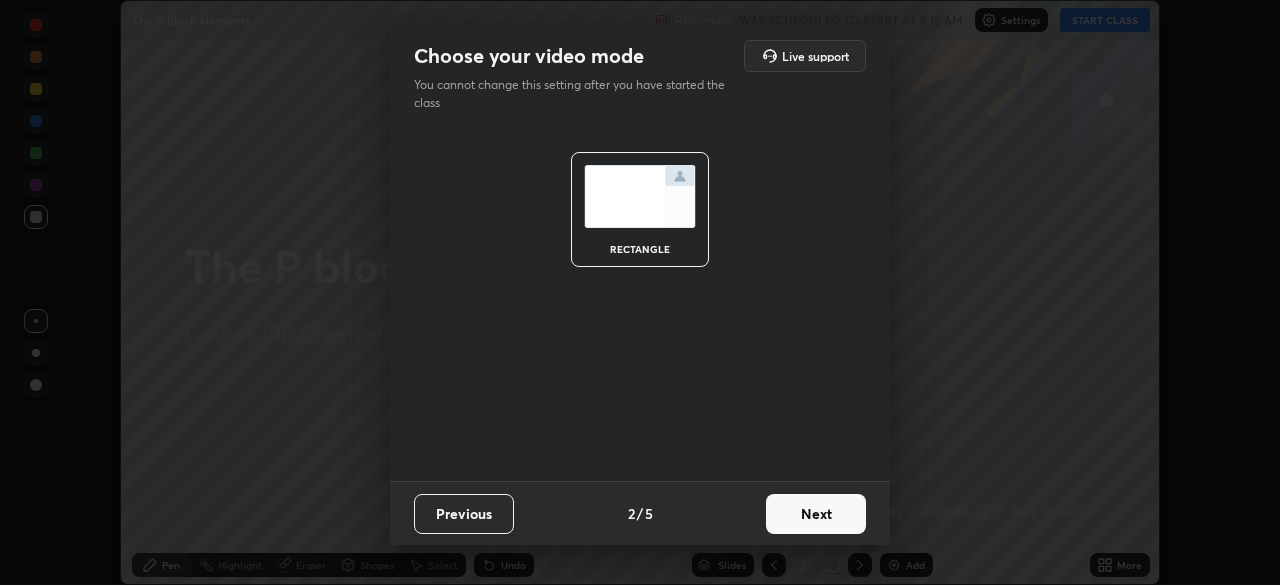scroll, scrollTop: 0, scrollLeft: 0, axis: both 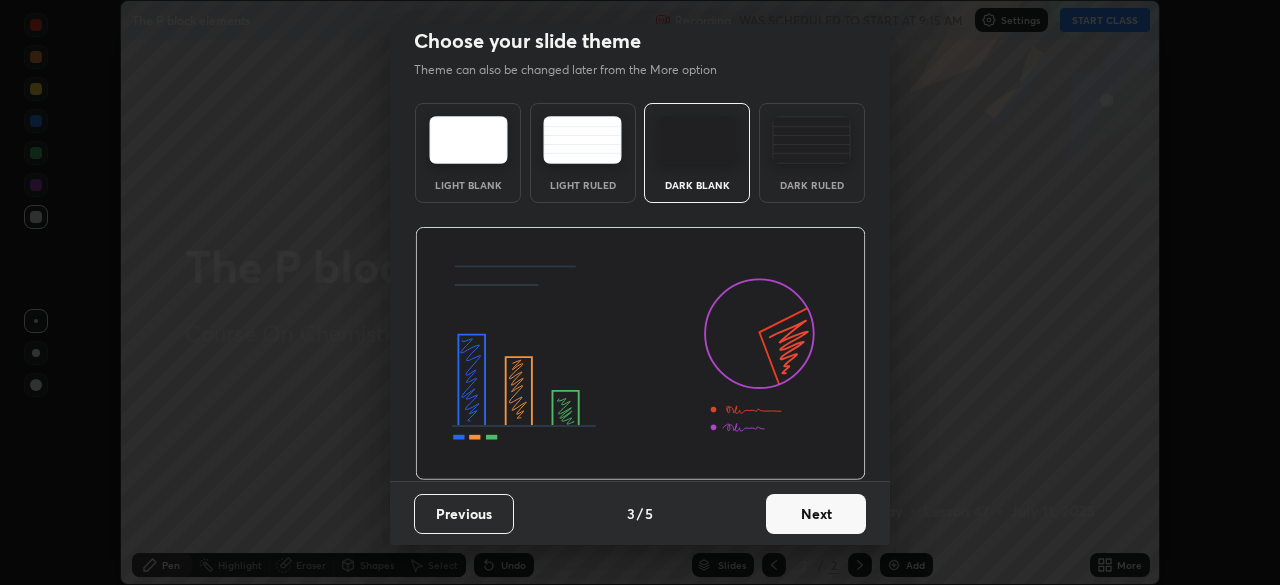click on "Next" at bounding box center [816, 514] 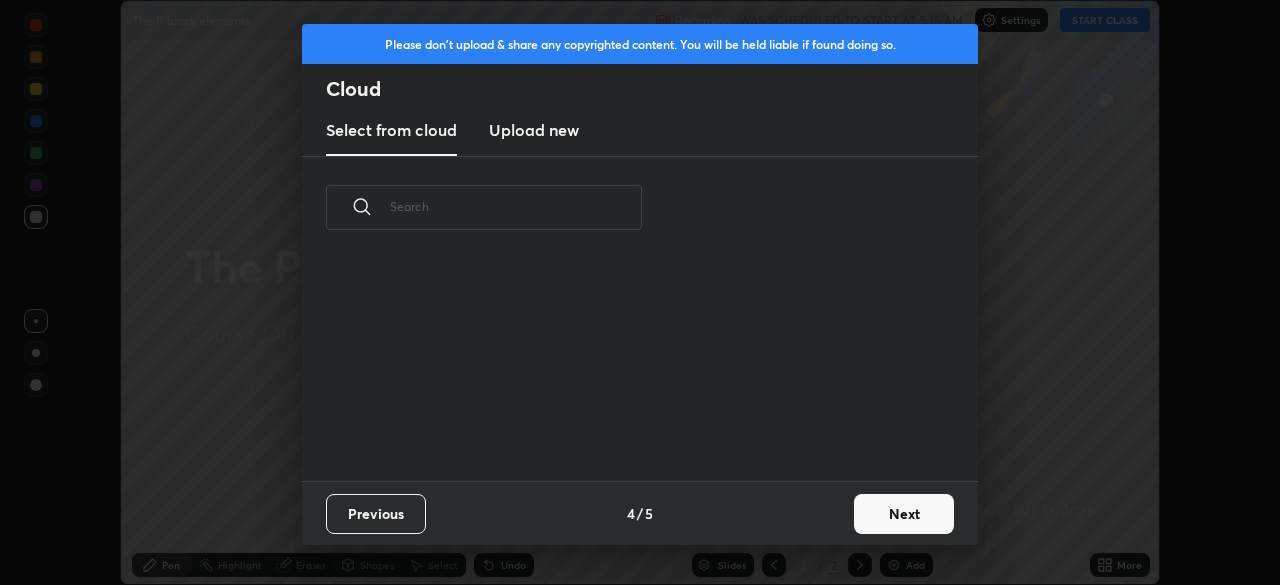 scroll, scrollTop: 0, scrollLeft: 0, axis: both 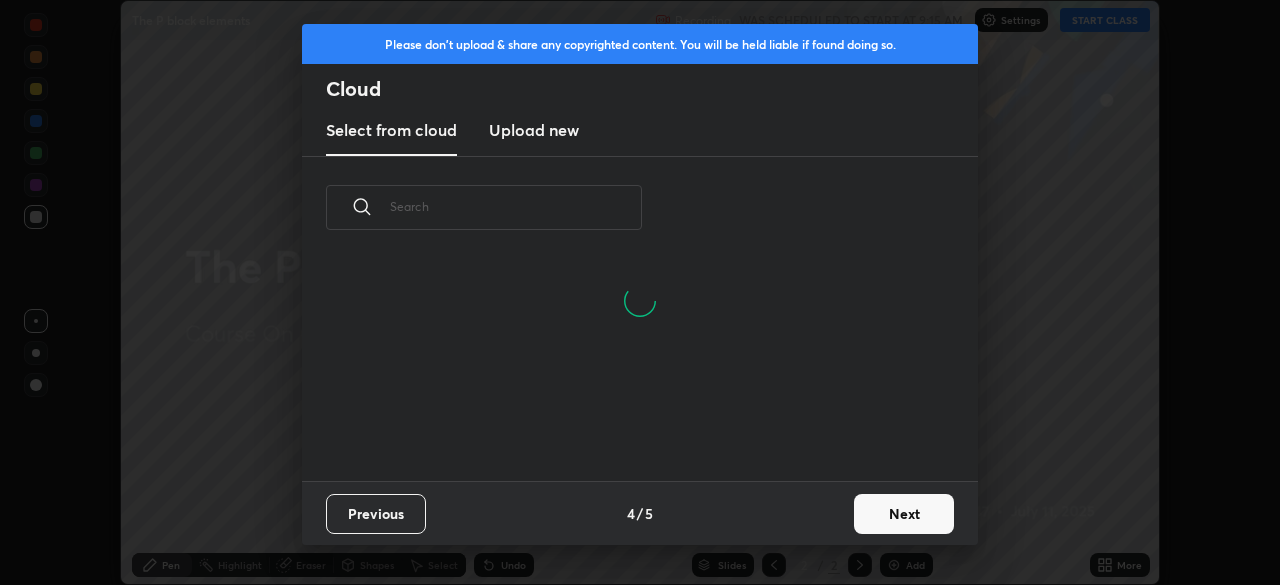 click on "Upload new" at bounding box center [534, 130] 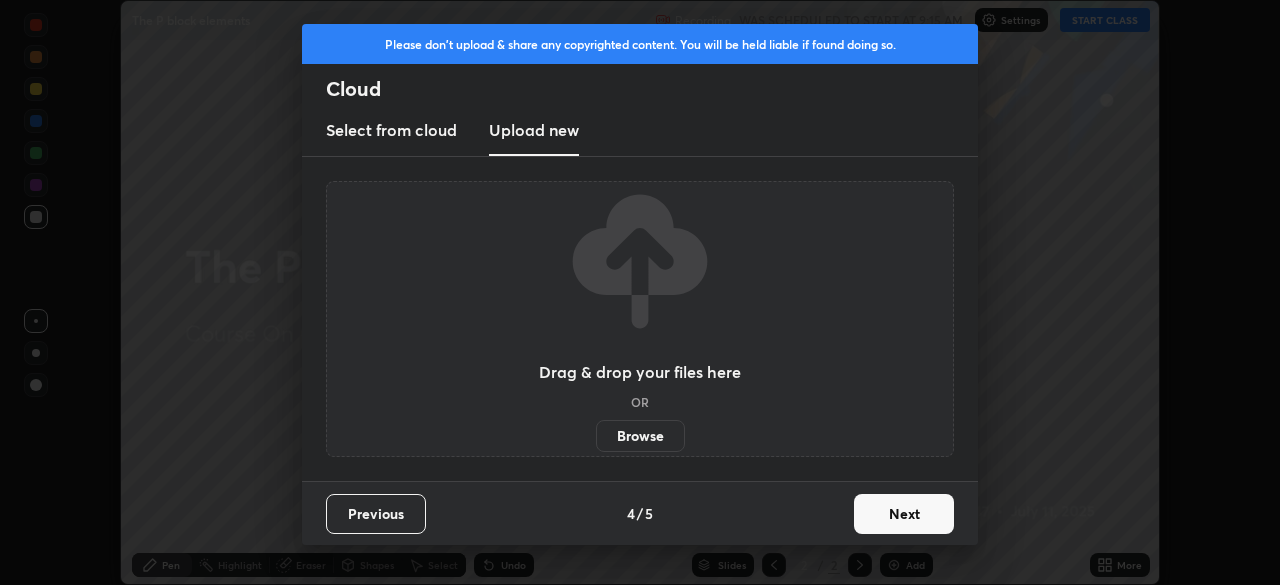 click on "Browse" at bounding box center [640, 436] 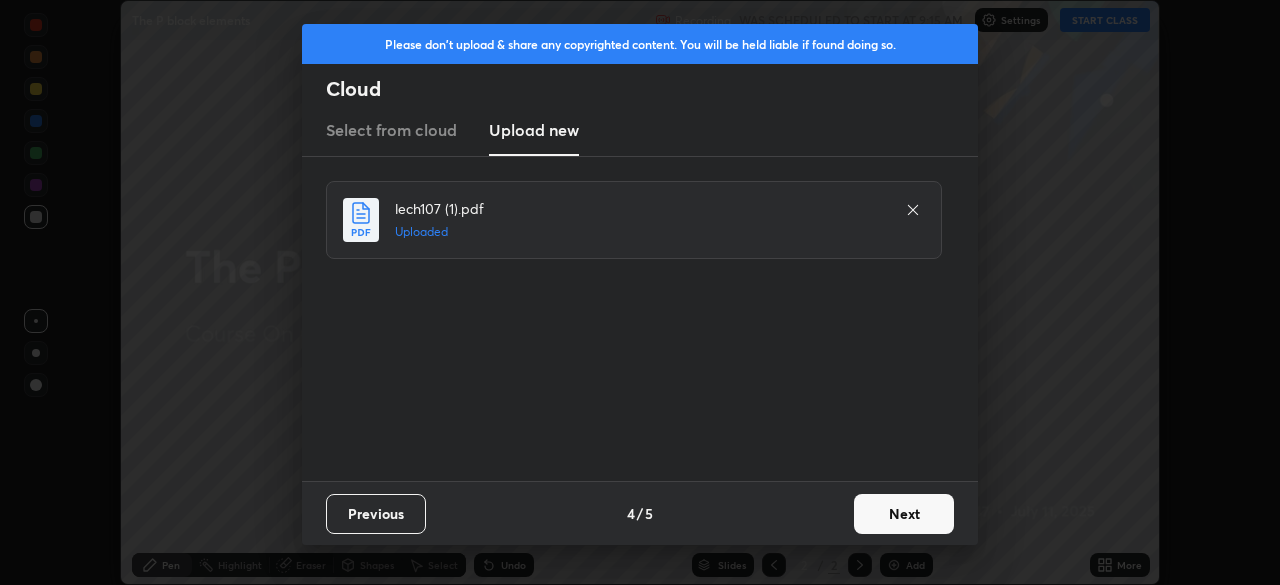 click on "Next" at bounding box center [904, 514] 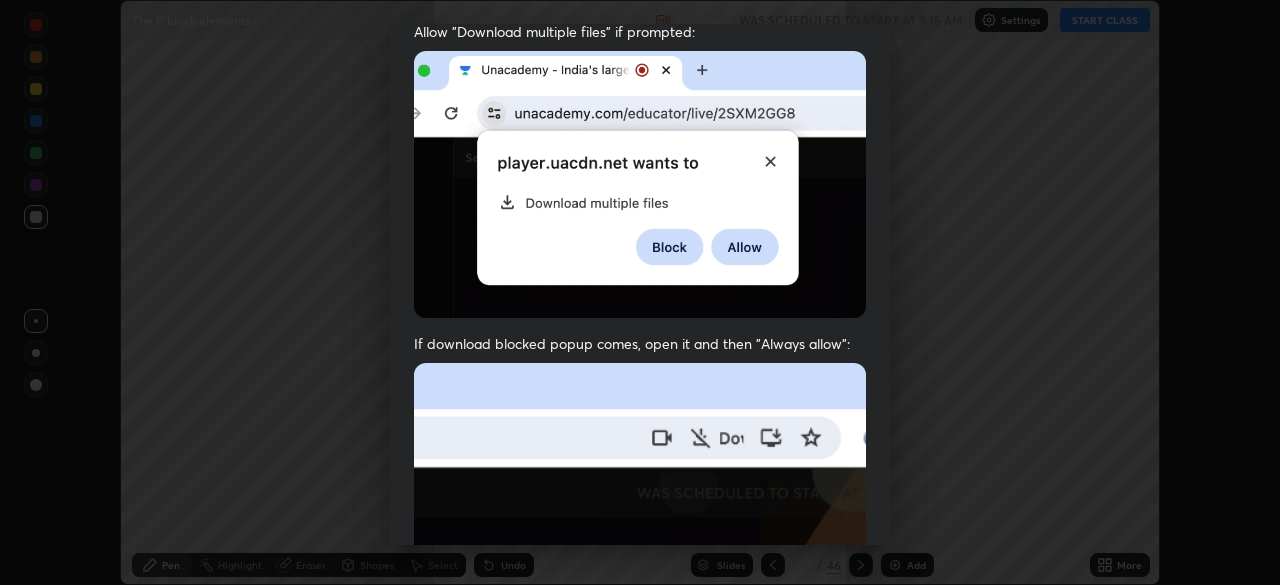 scroll, scrollTop: 479, scrollLeft: 0, axis: vertical 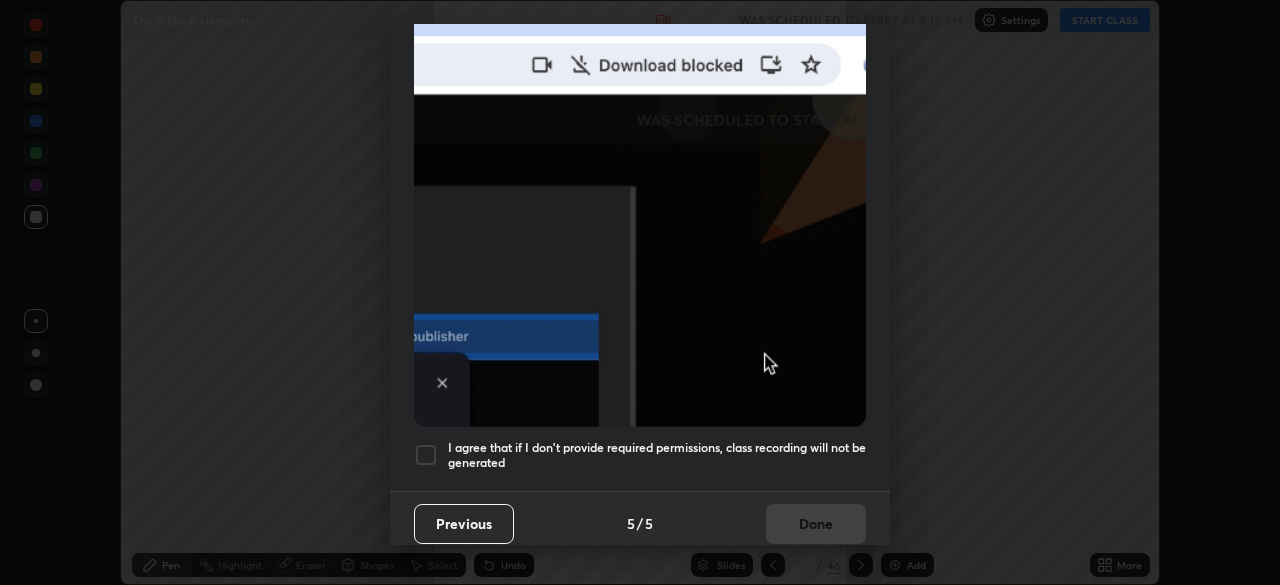 click at bounding box center (426, 455) 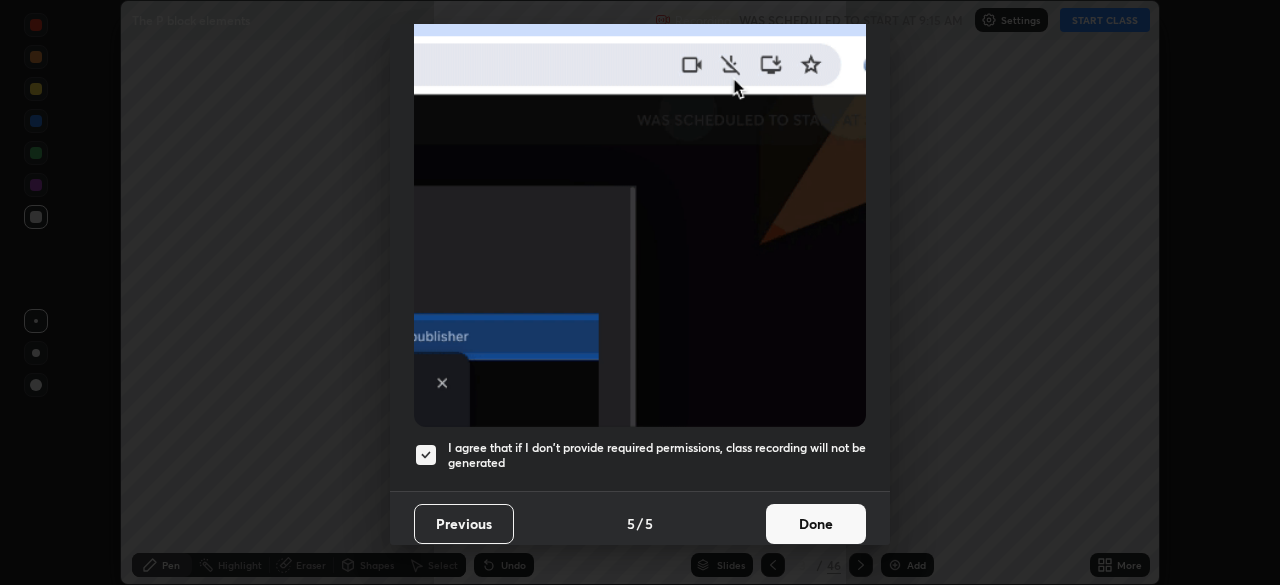 click on "Done" at bounding box center (816, 524) 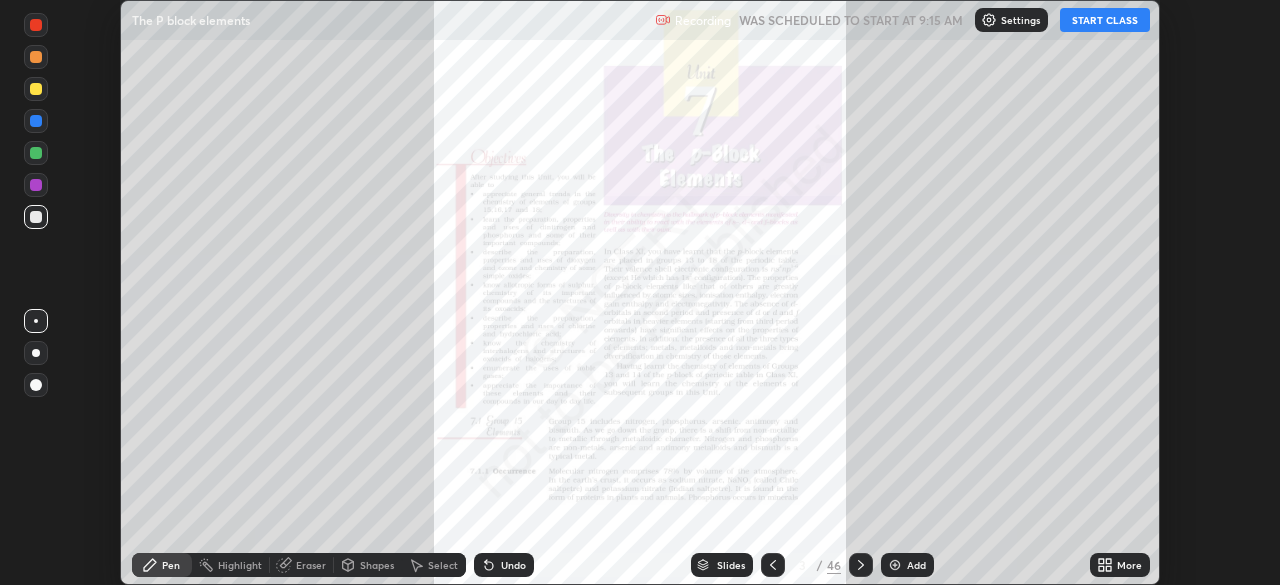 click on "START CLASS" at bounding box center [1105, 20] 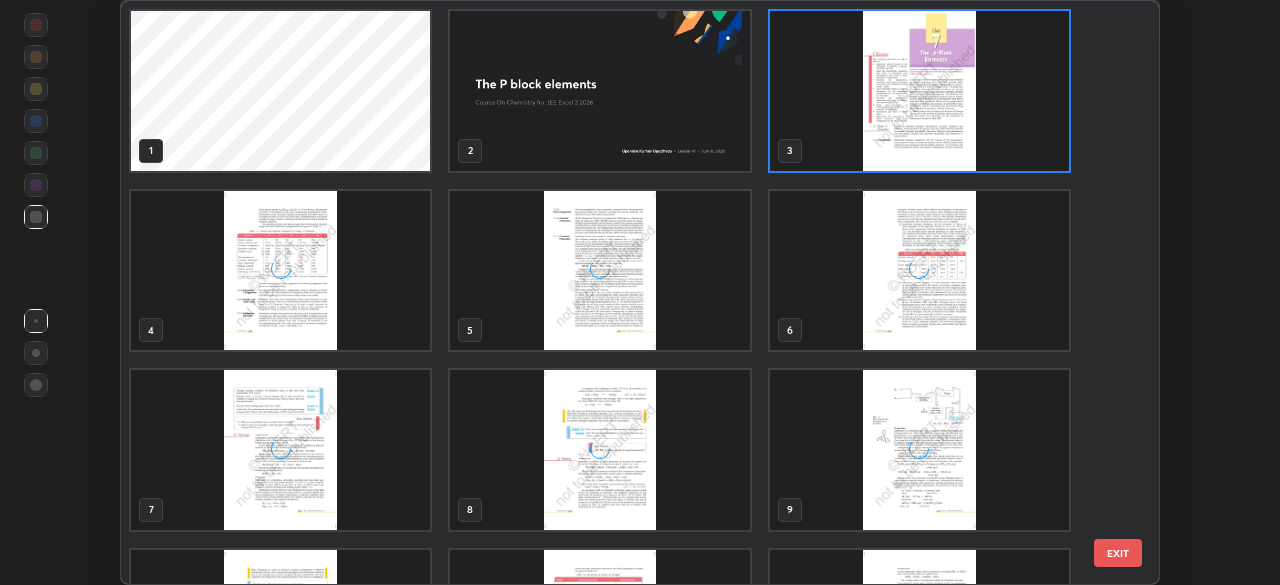 scroll, scrollTop: 7, scrollLeft: 11, axis: both 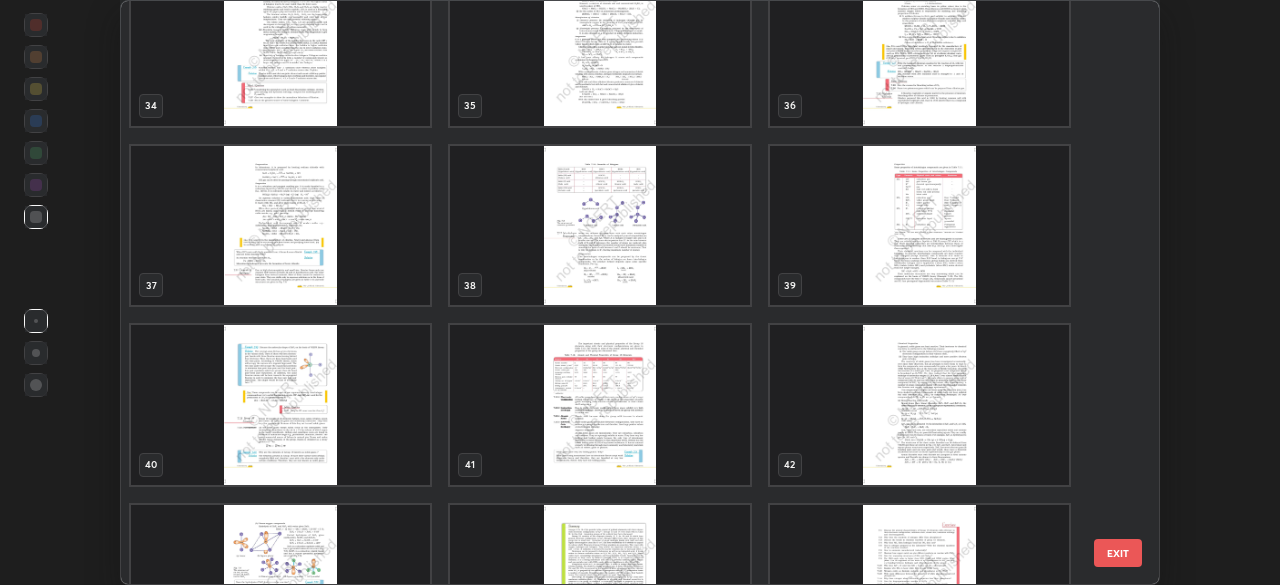 click at bounding box center [919, 46] 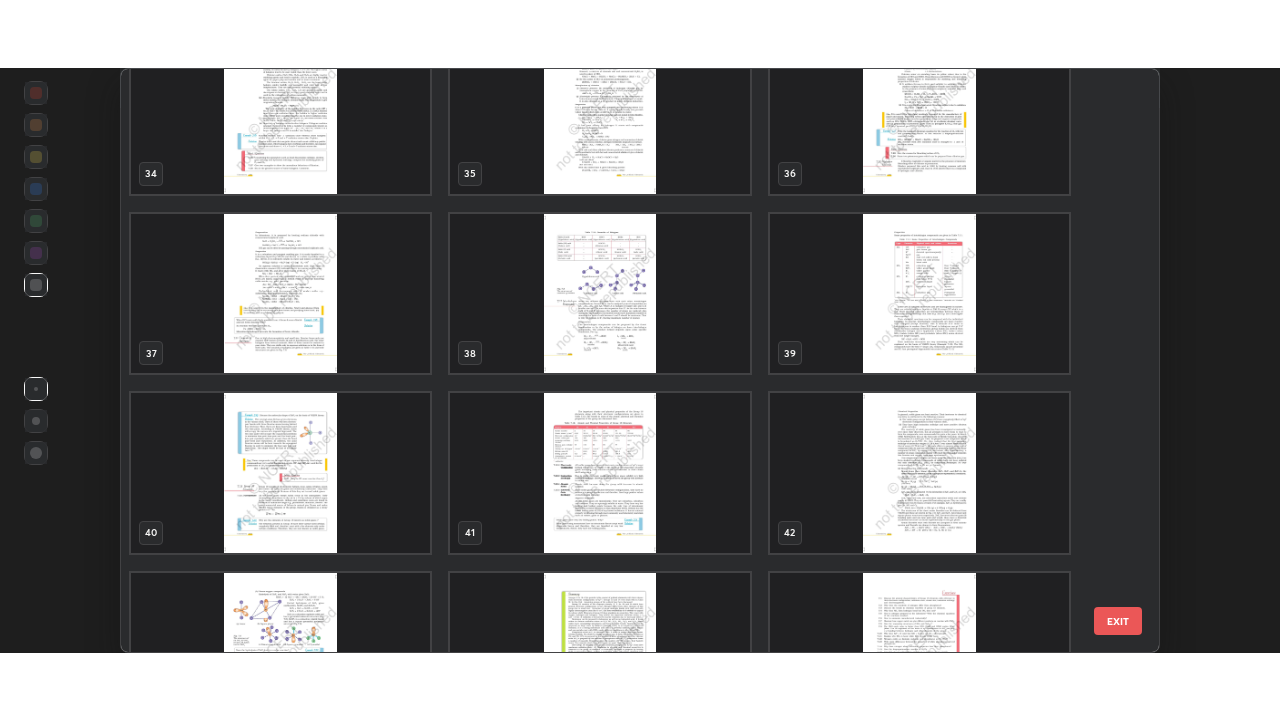 scroll, scrollTop: 1976, scrollLeft: 0, axis: vertical 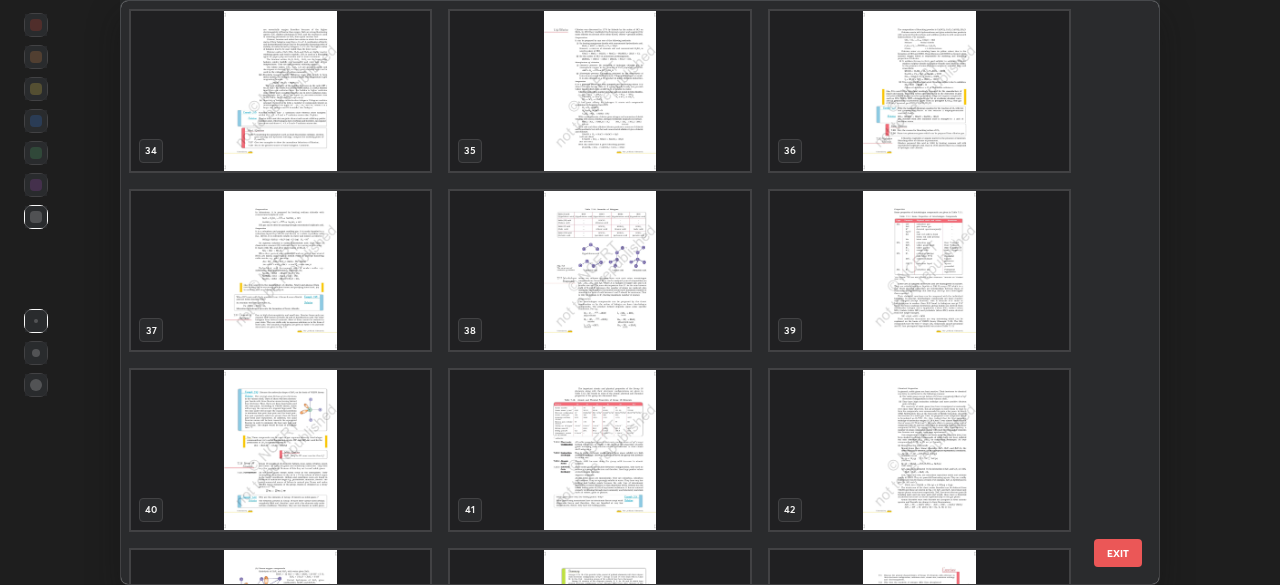 click on "34 35 36 37 38 39 40 41 42 43 44 45 46" at bounding box center (622, 292) 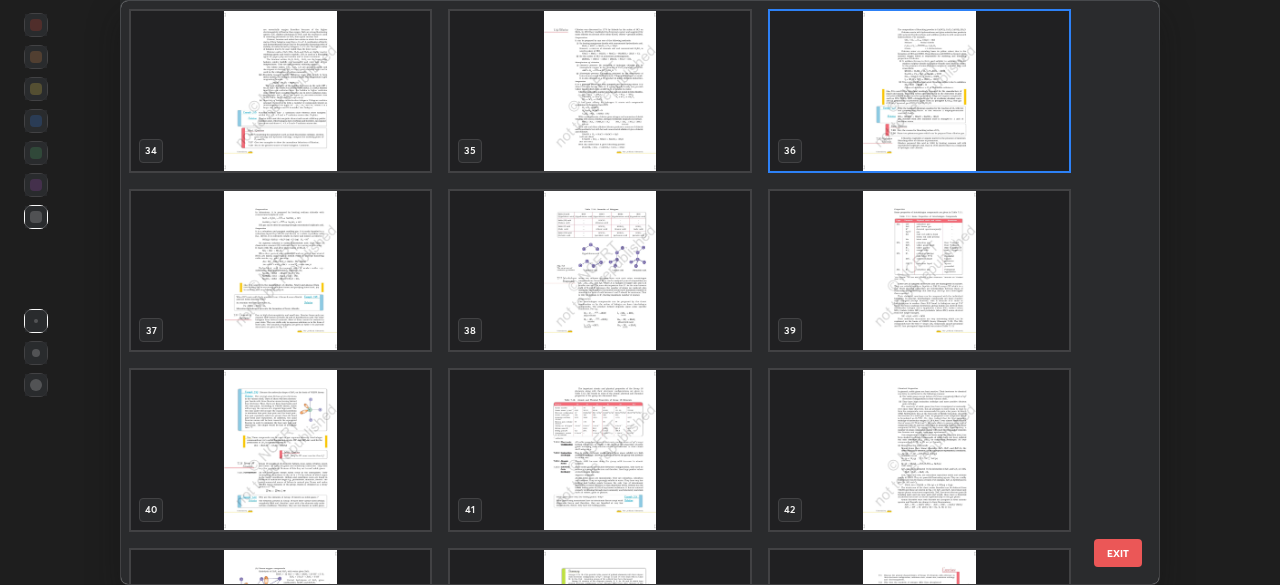 click at bounding box center (919, 91) 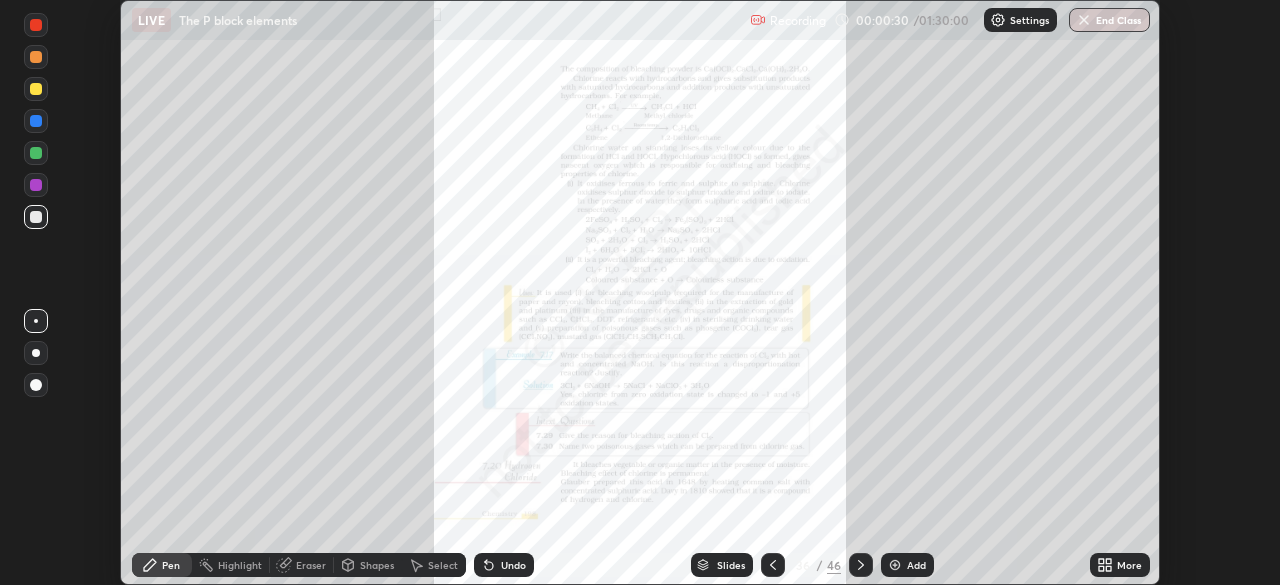 click on "More" at bounding box center [1129, 565] 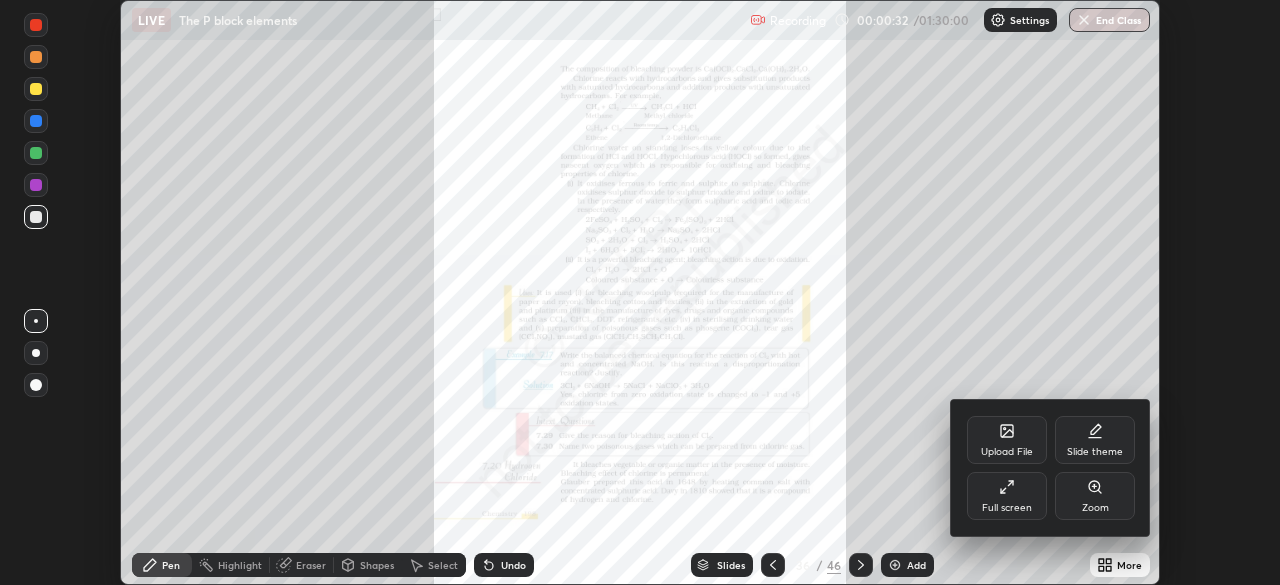 click 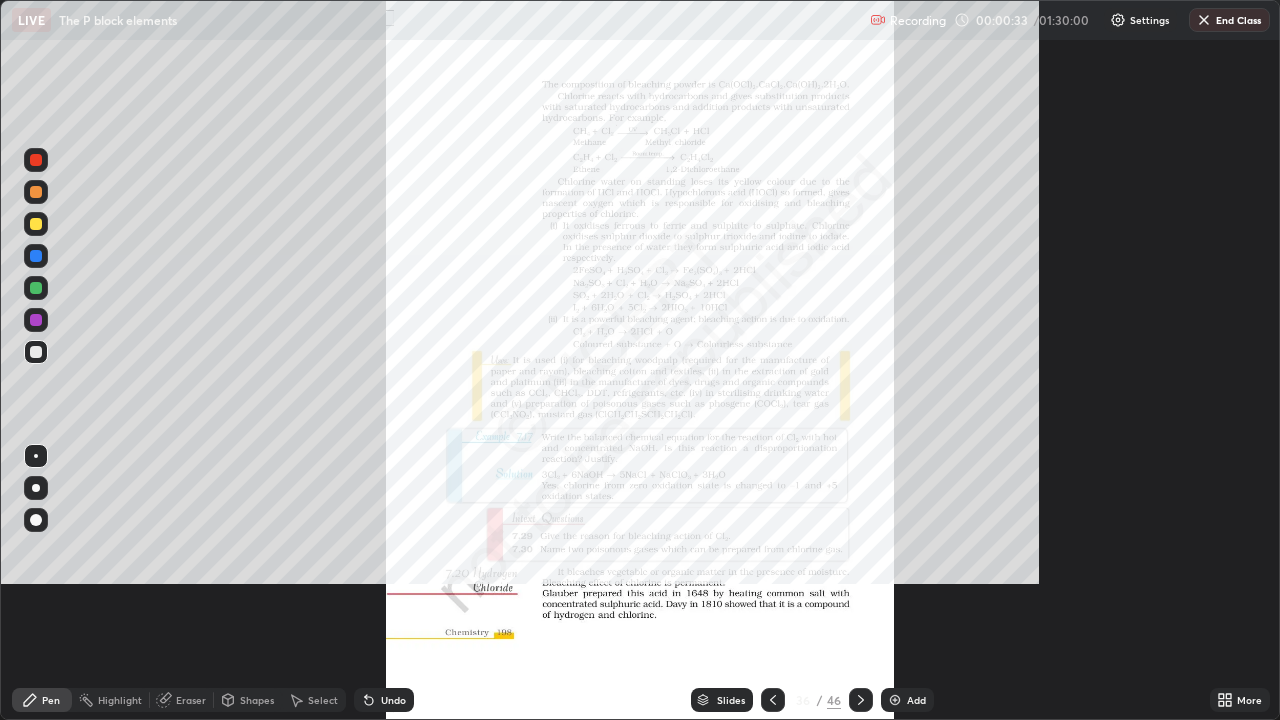 scroll, scrollTop: 99280, scrollLeft: 98720, axis: both 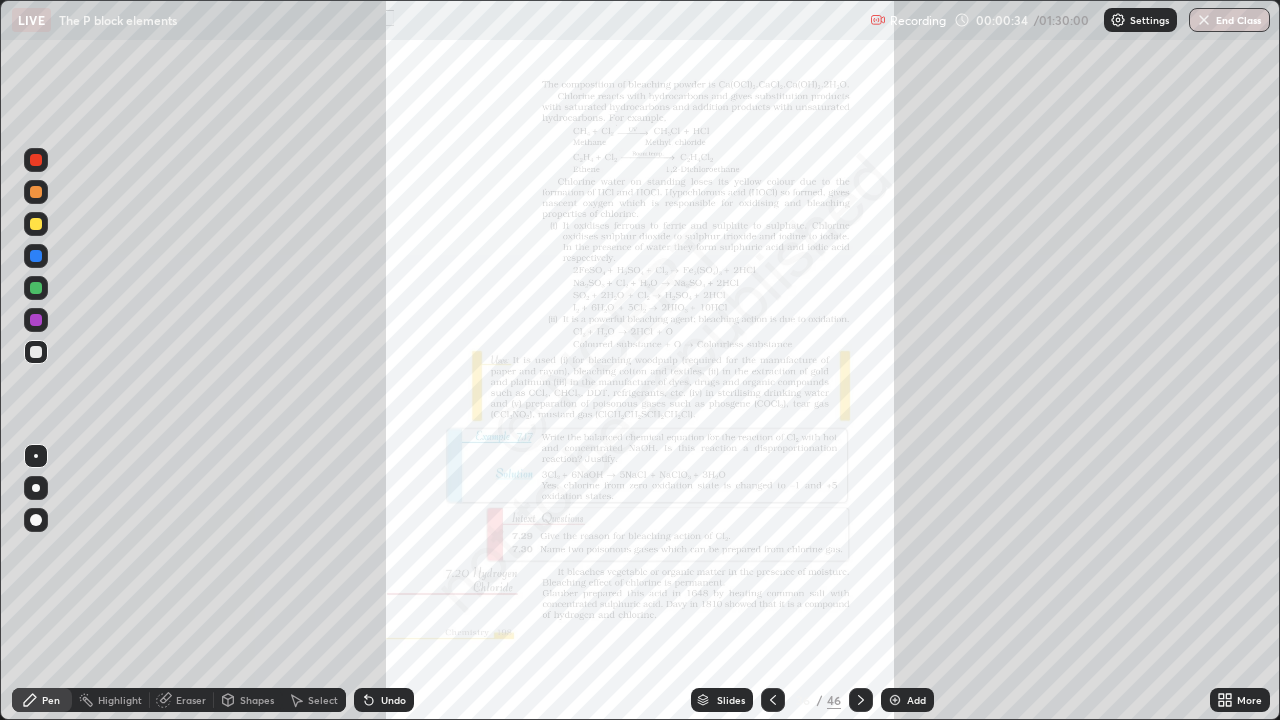click 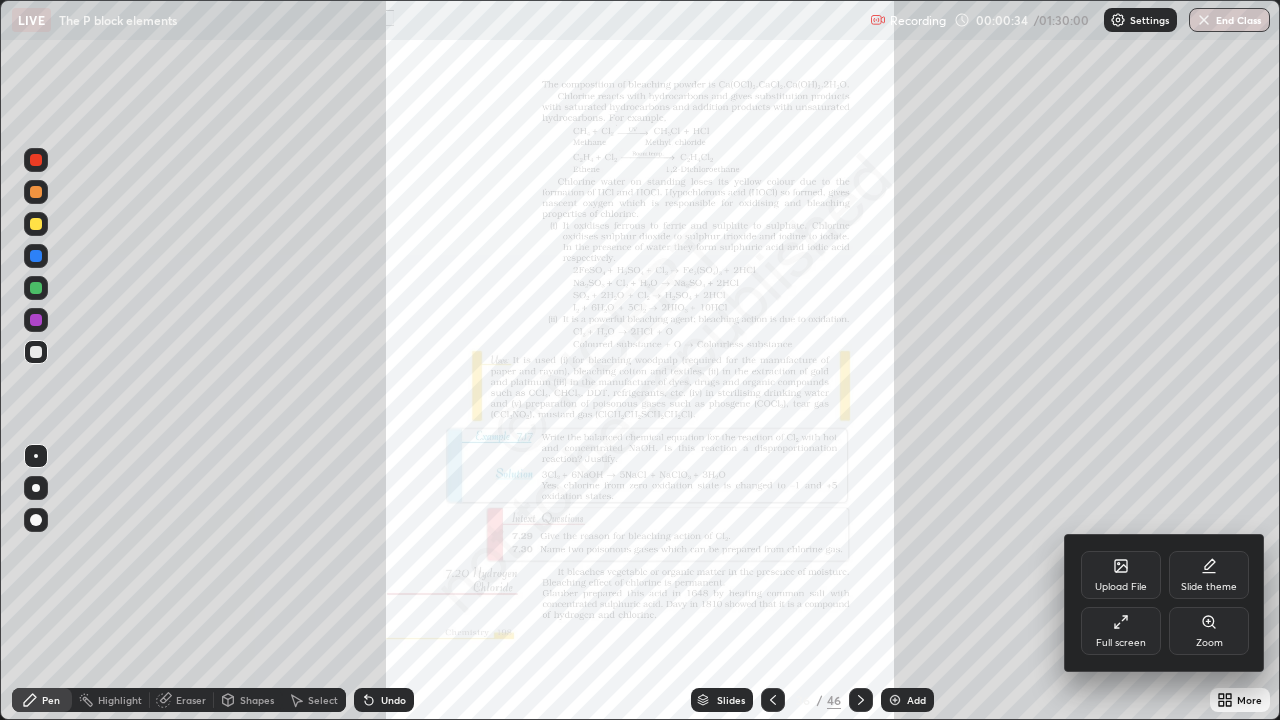 click on "Zoom" at bounding box center [1209, 643] 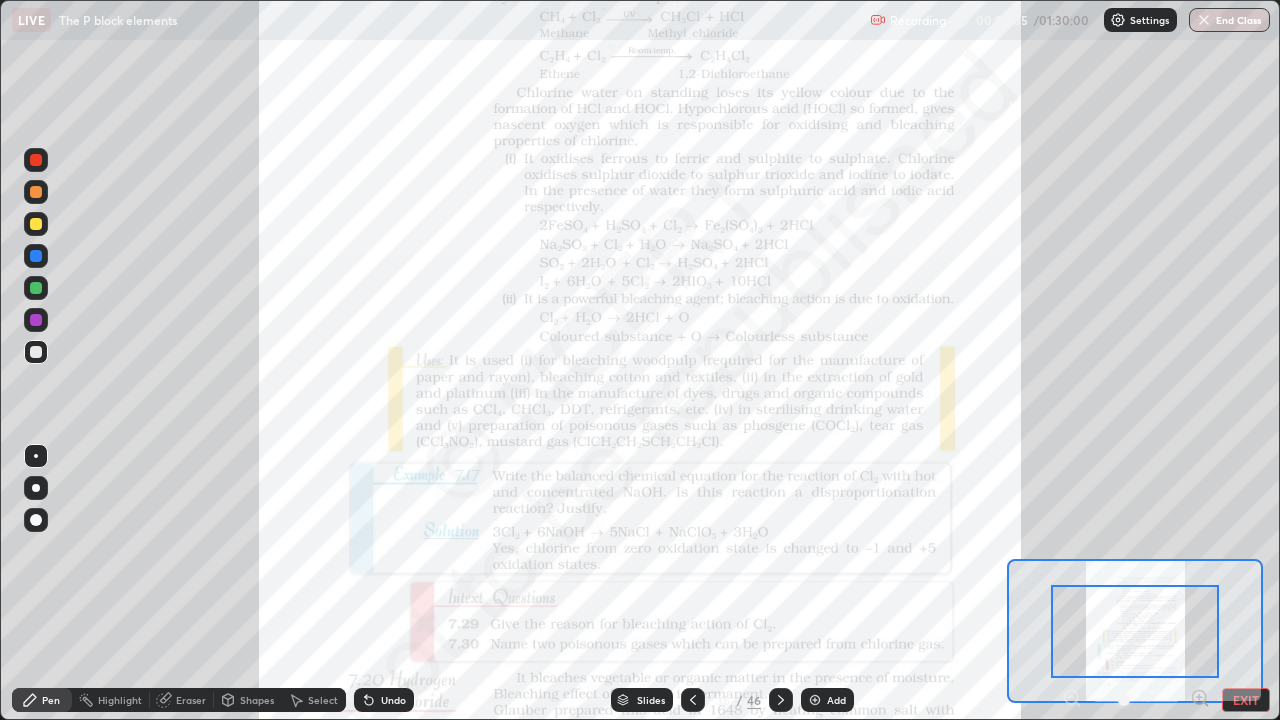click 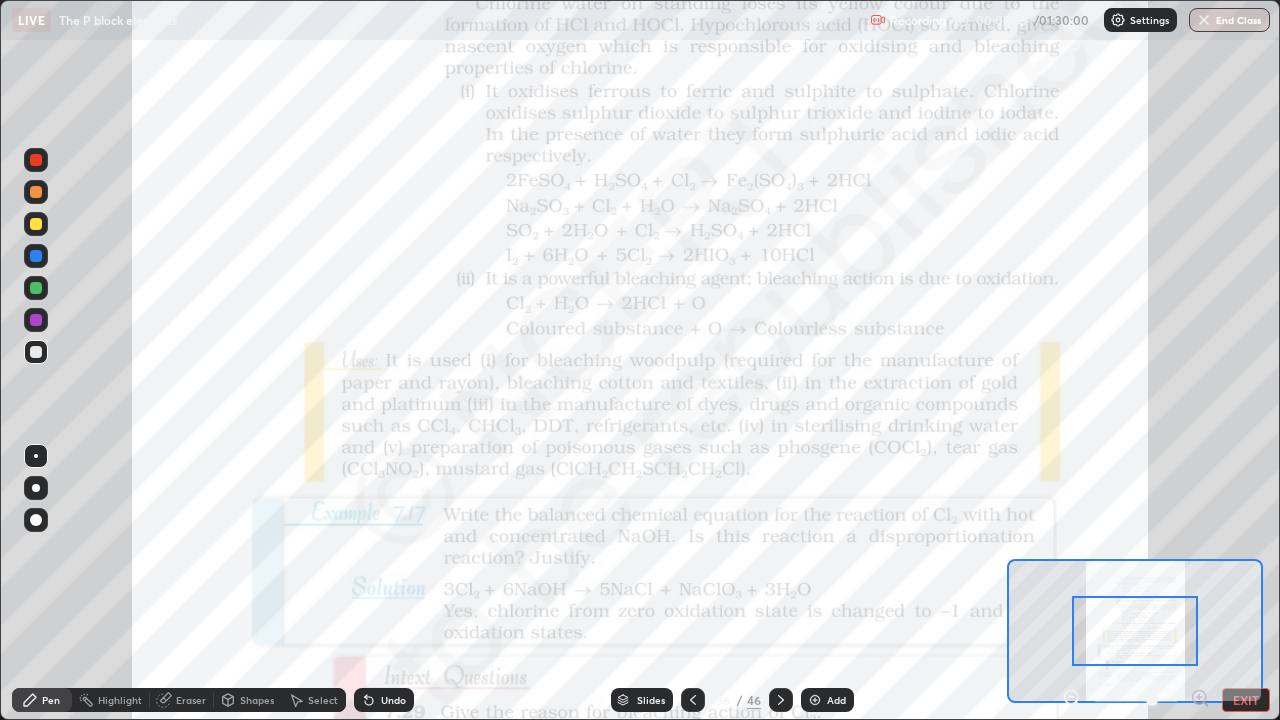 click 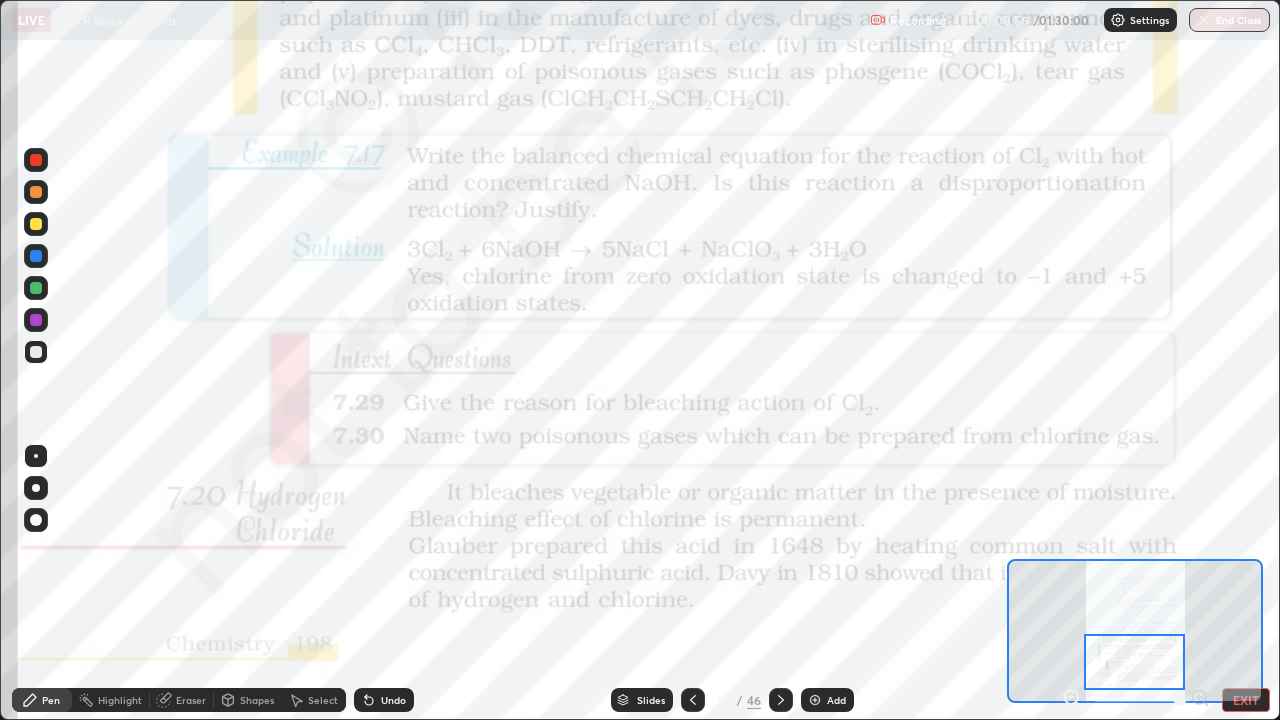 click at bounding box center [36, 160] 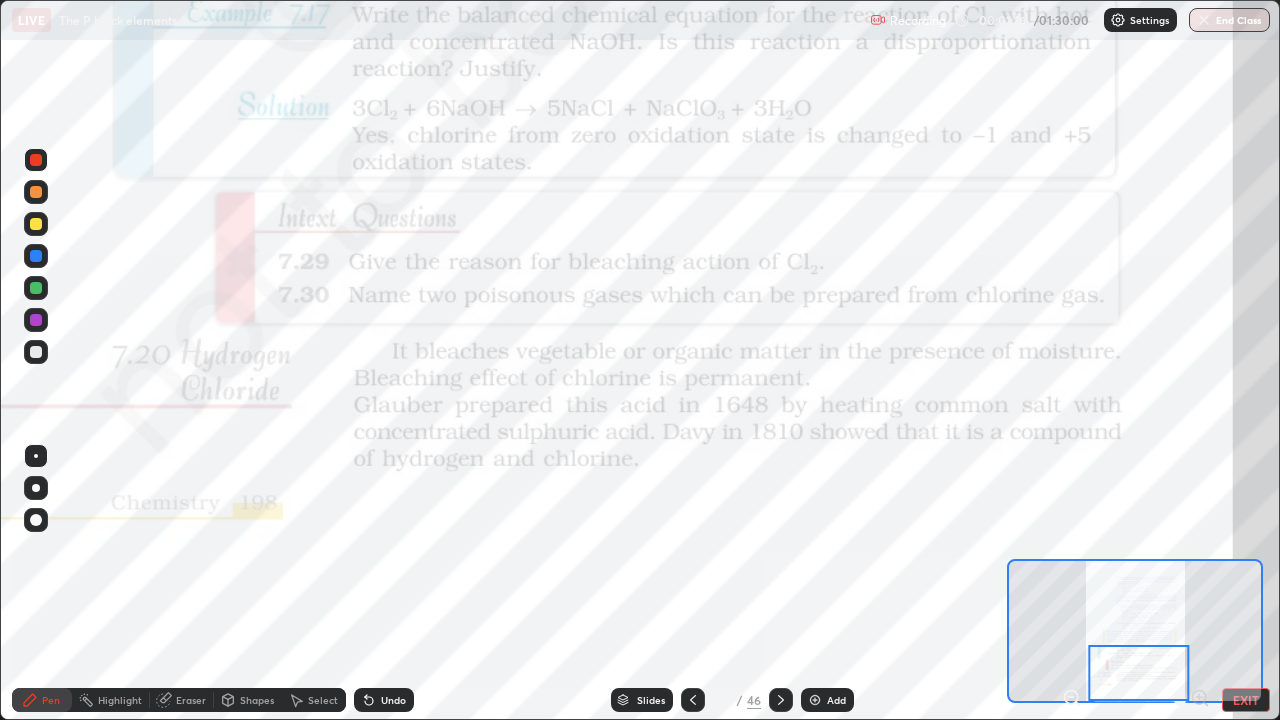click 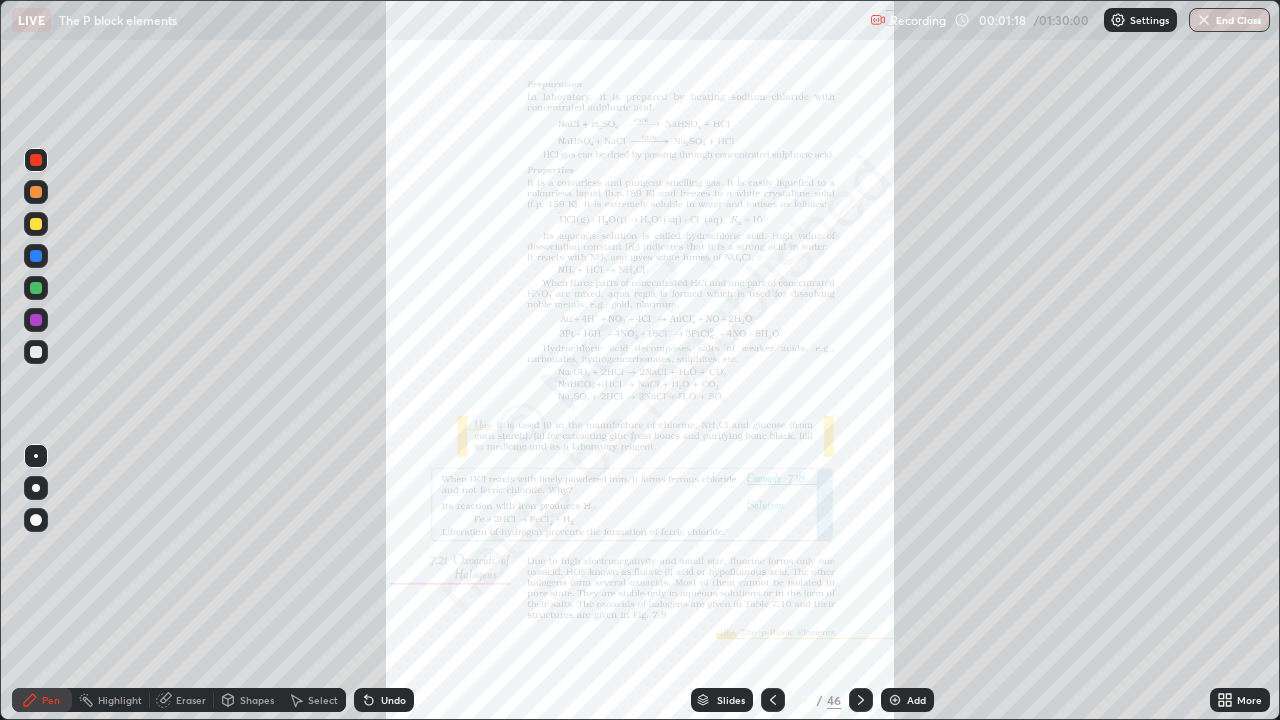 click 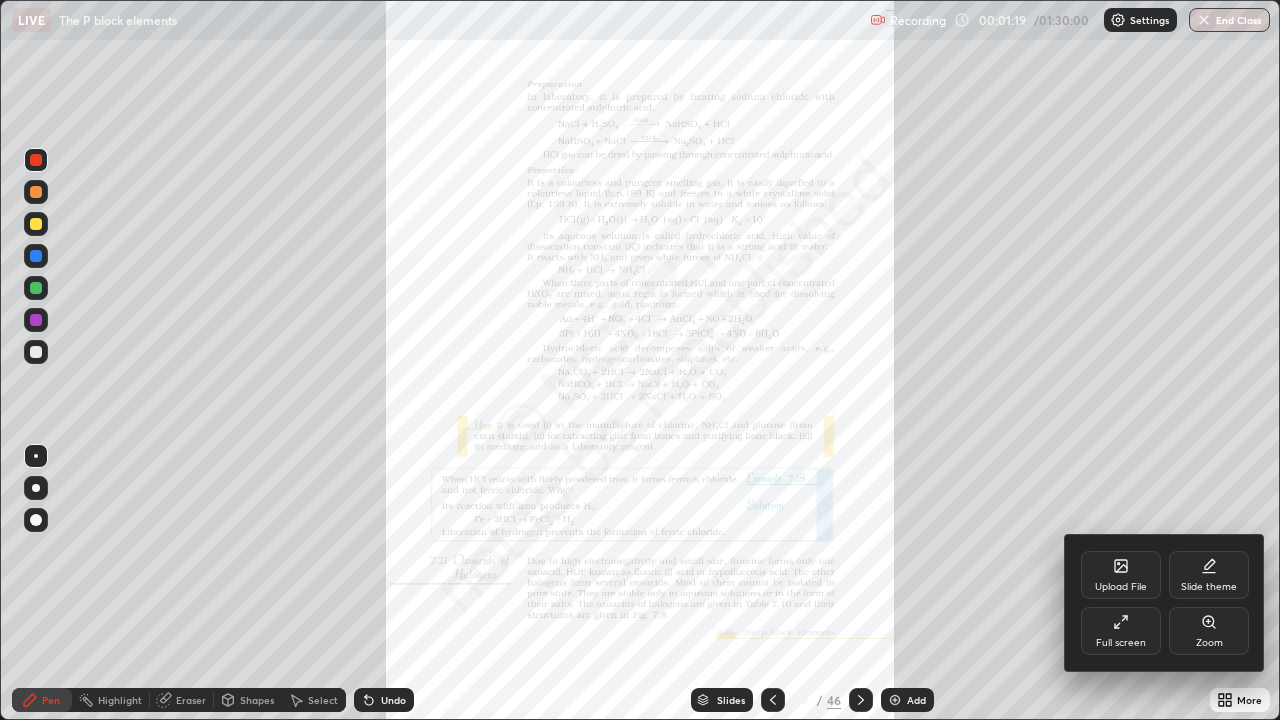 click on "Zoom" at bounding box center [1209, 643] 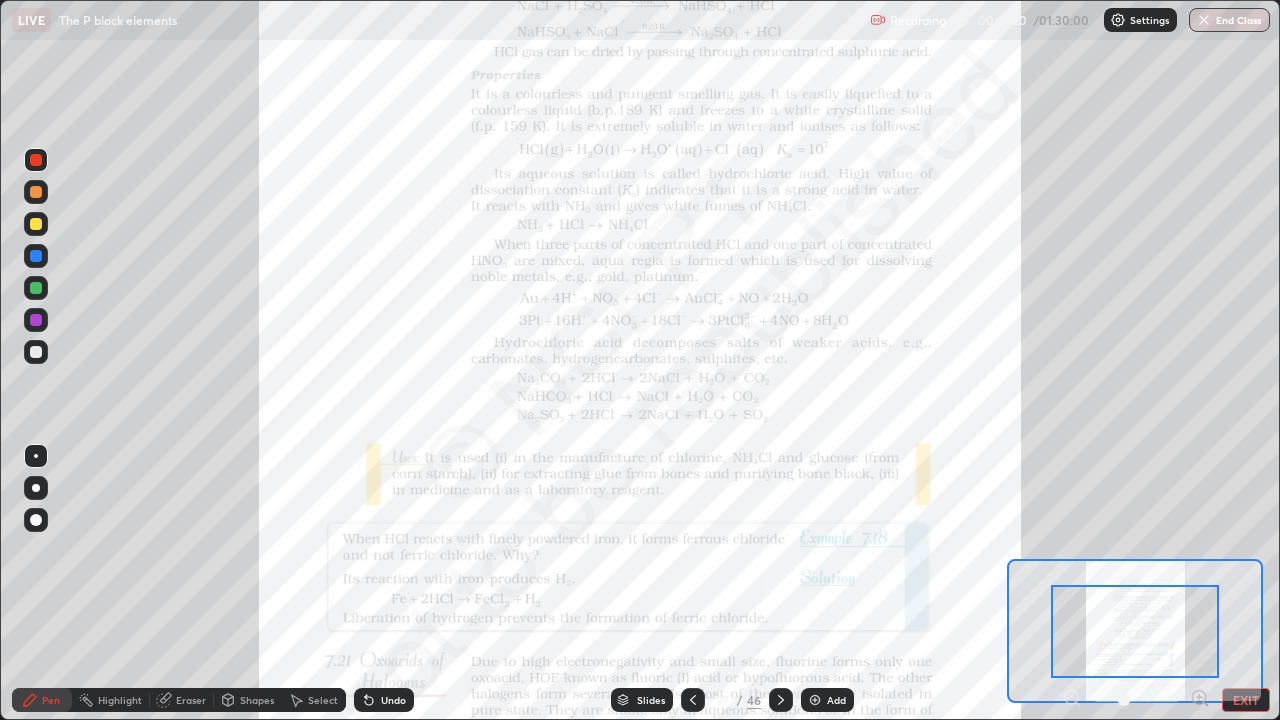 click 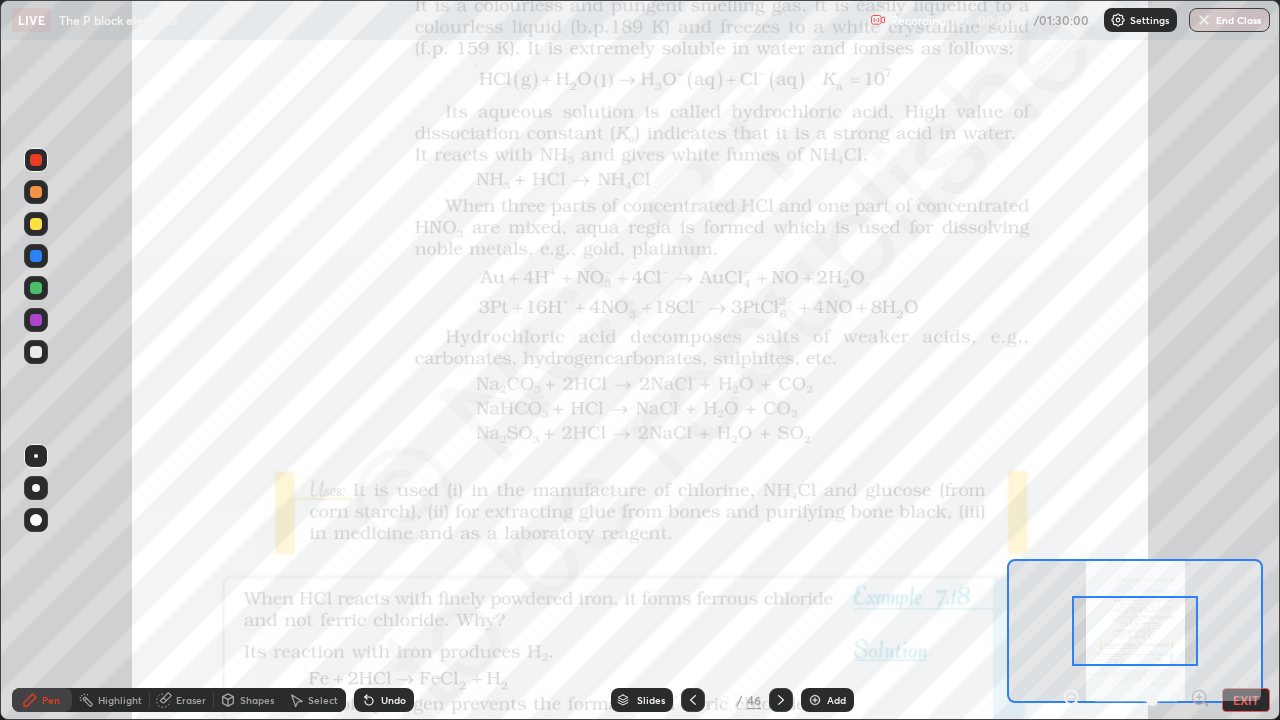 click 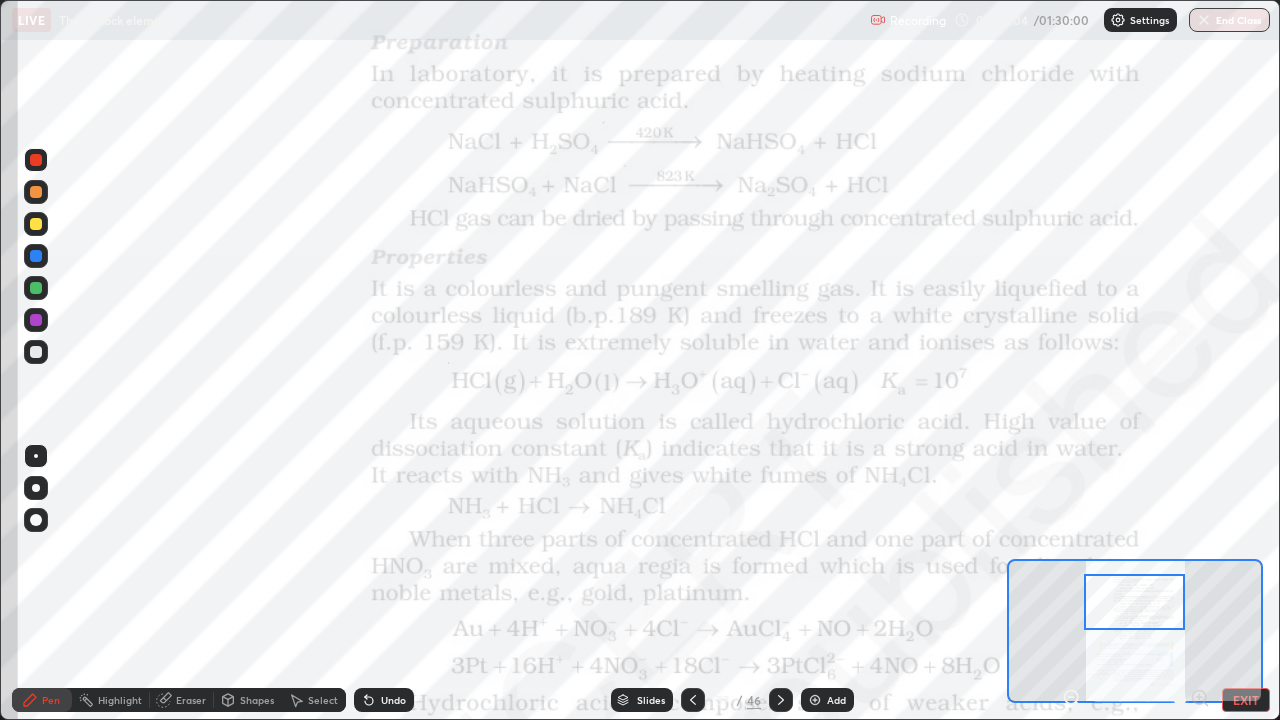 click on "Eraser" at bounding box center (191, 700) 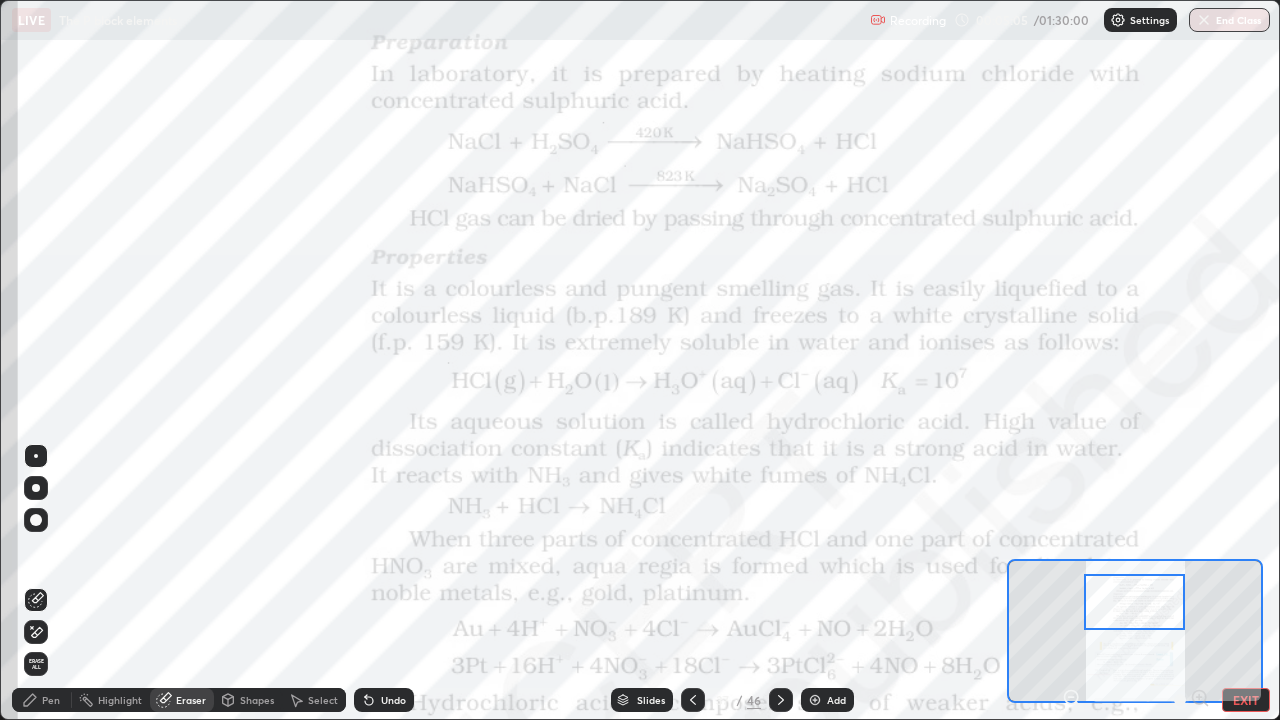 click 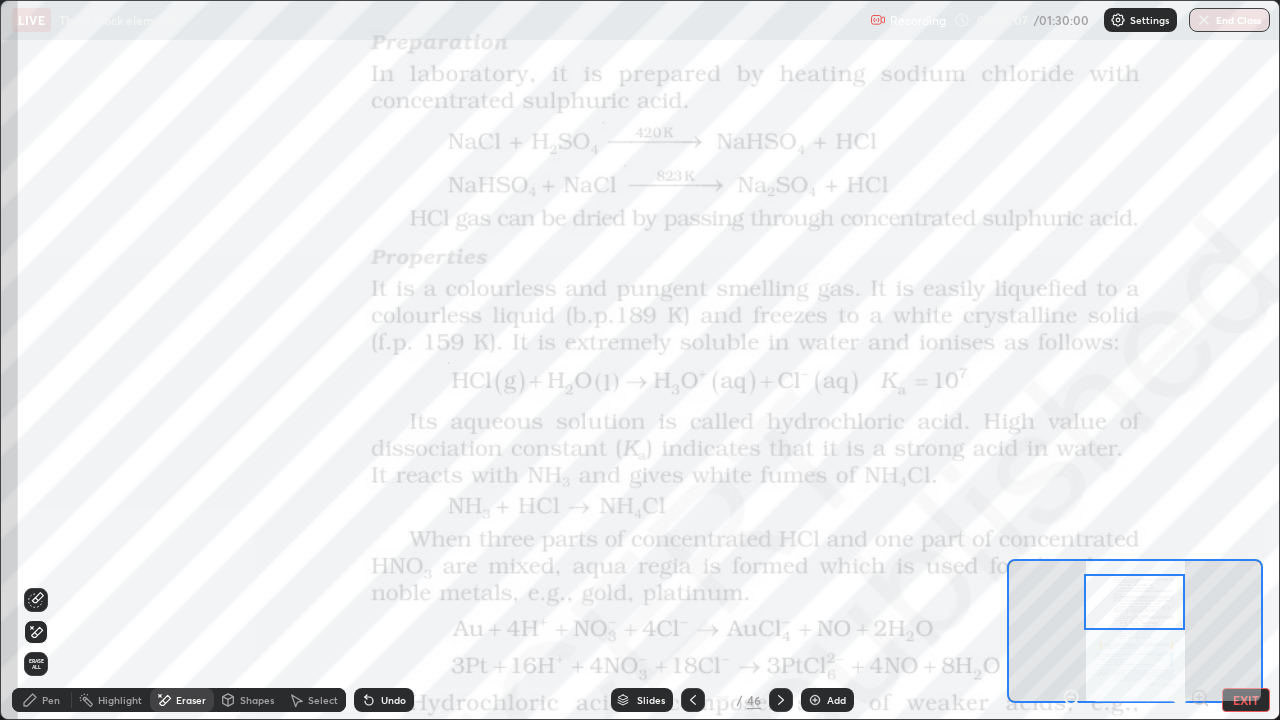 click on "Pen" at bounding box center [51, 700] 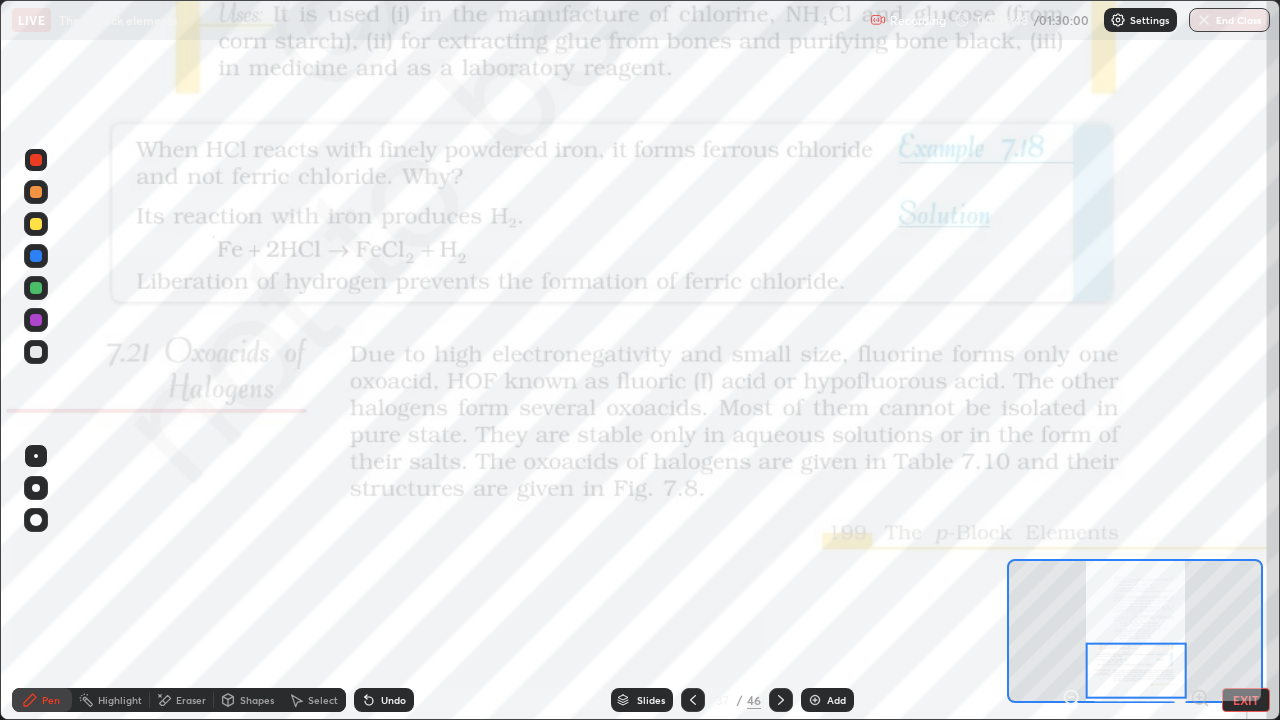 click at bounding box center [781, 700] 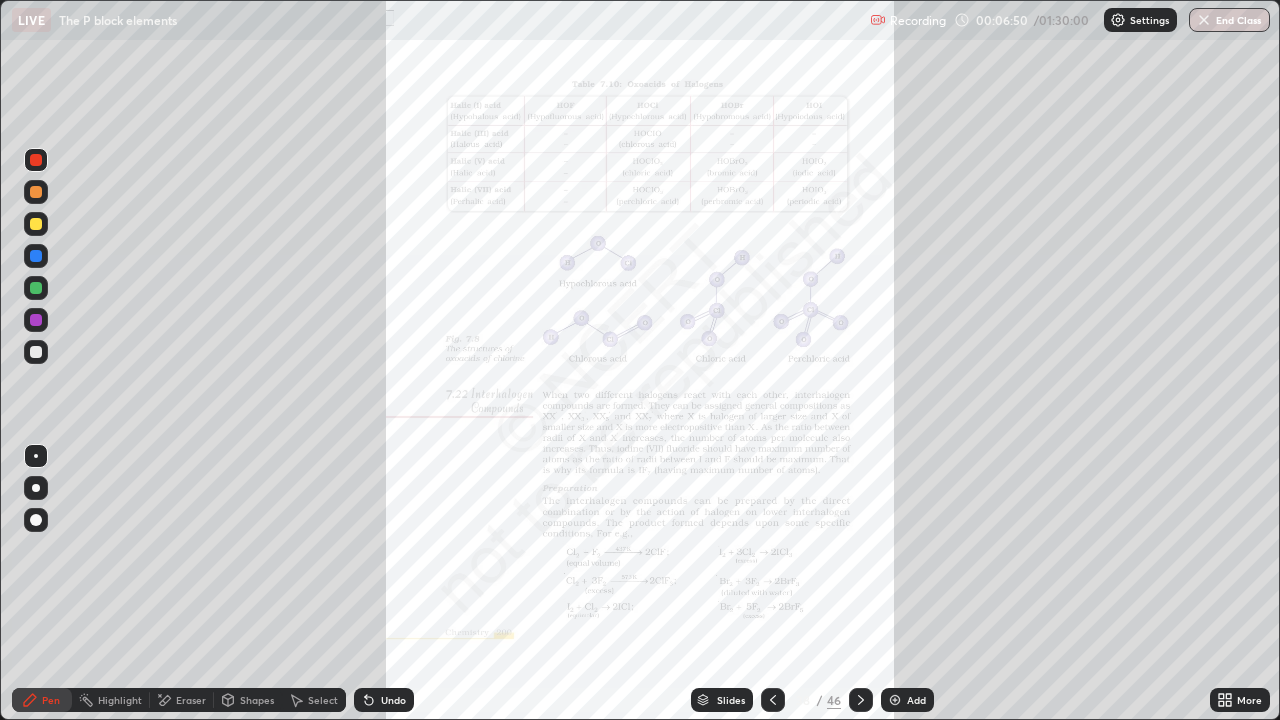 click 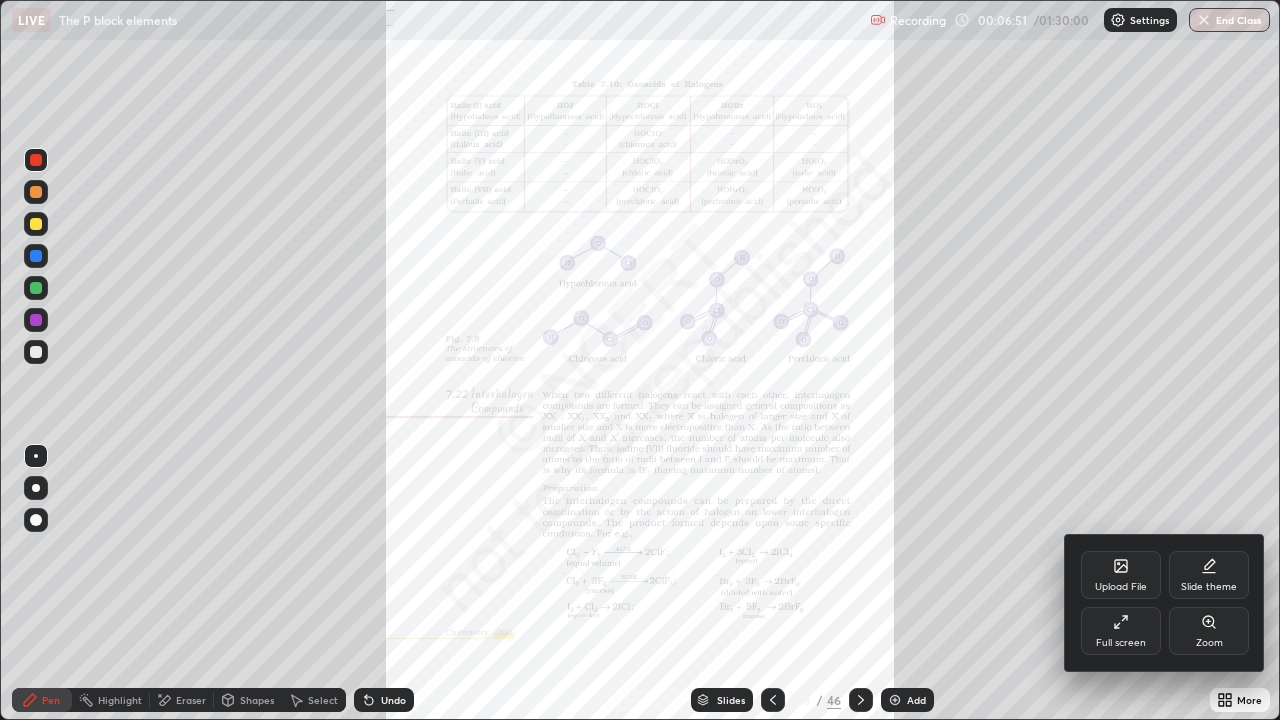 click on "Zoom" at bounding box center [1209, 631] 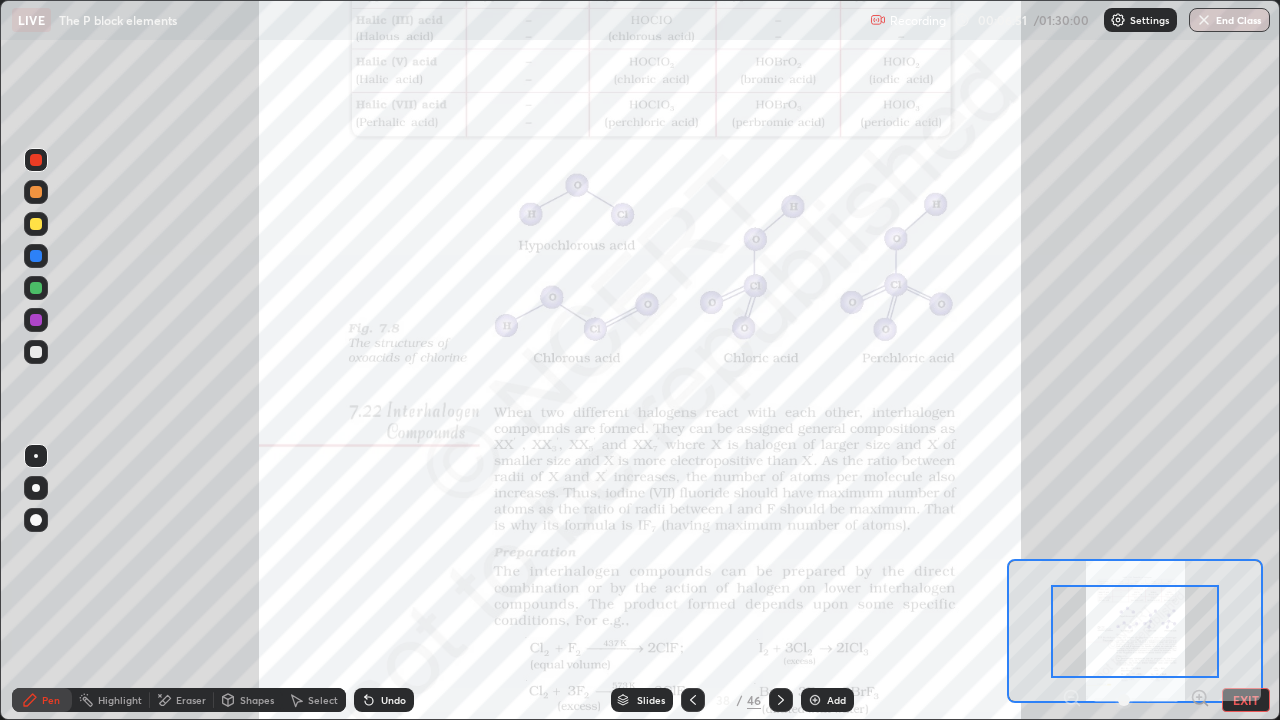 click 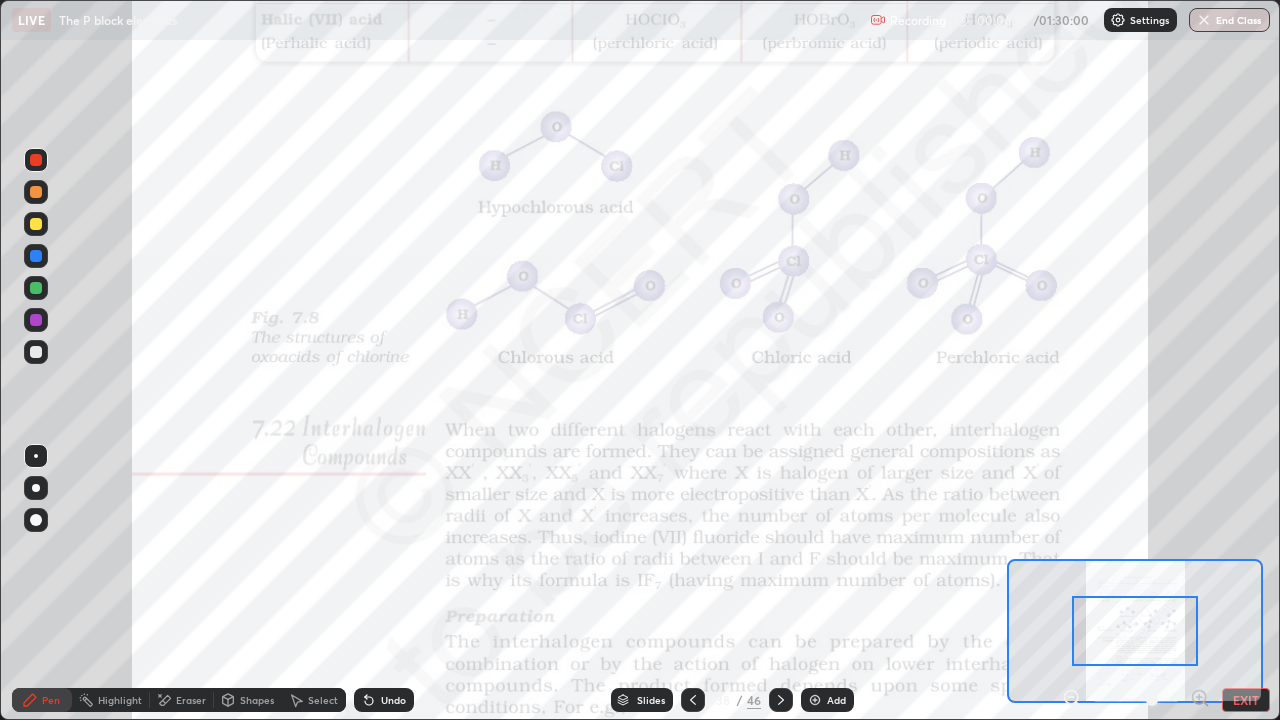 click 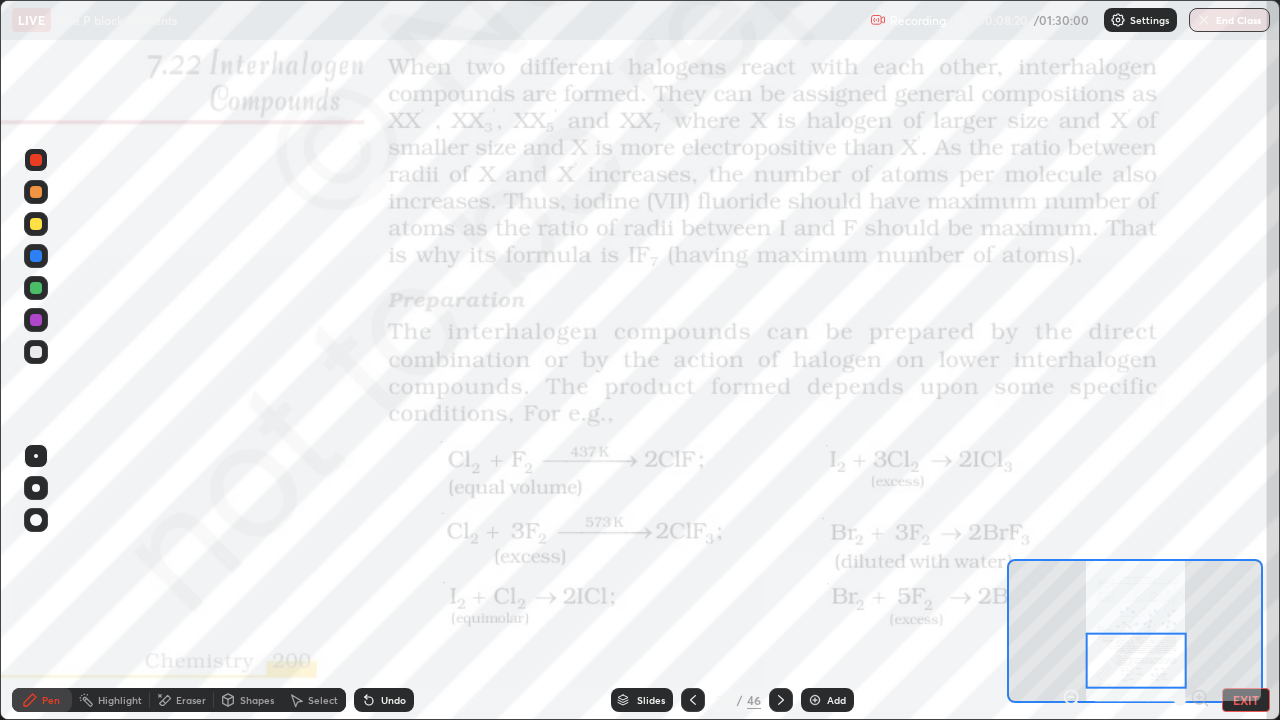 click on "Undo" at bounding box center [393, 700] 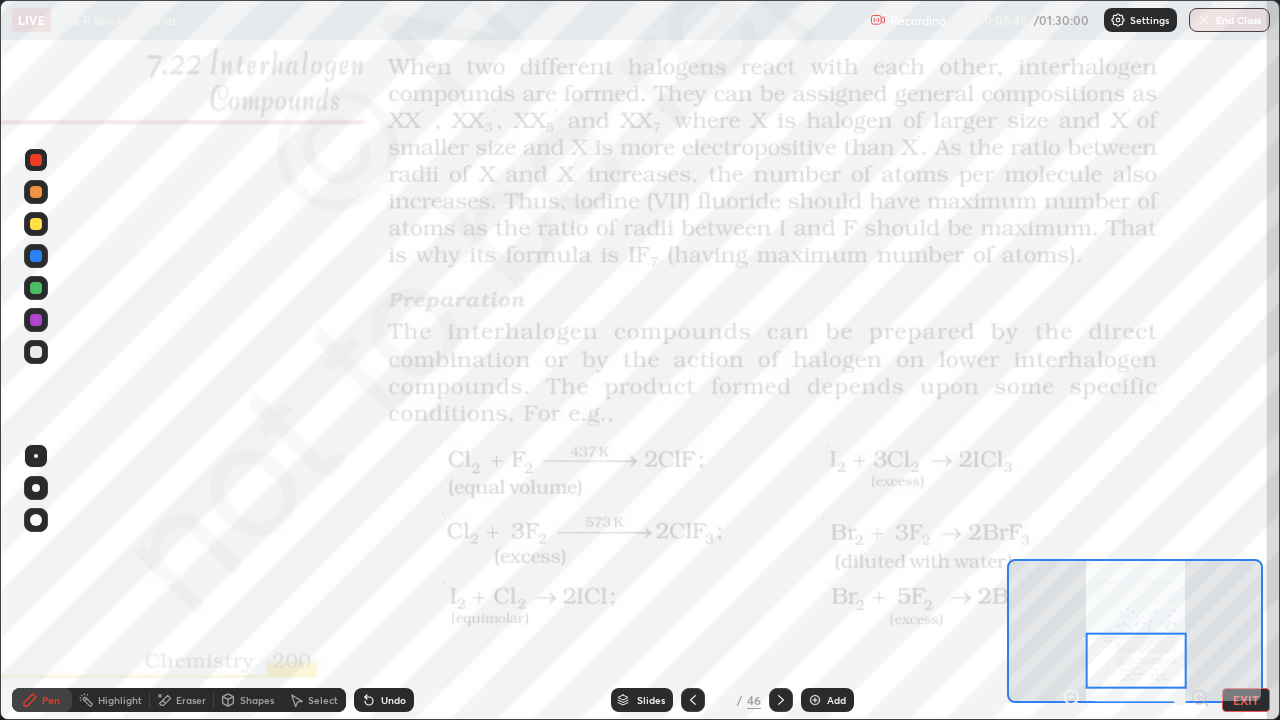 click 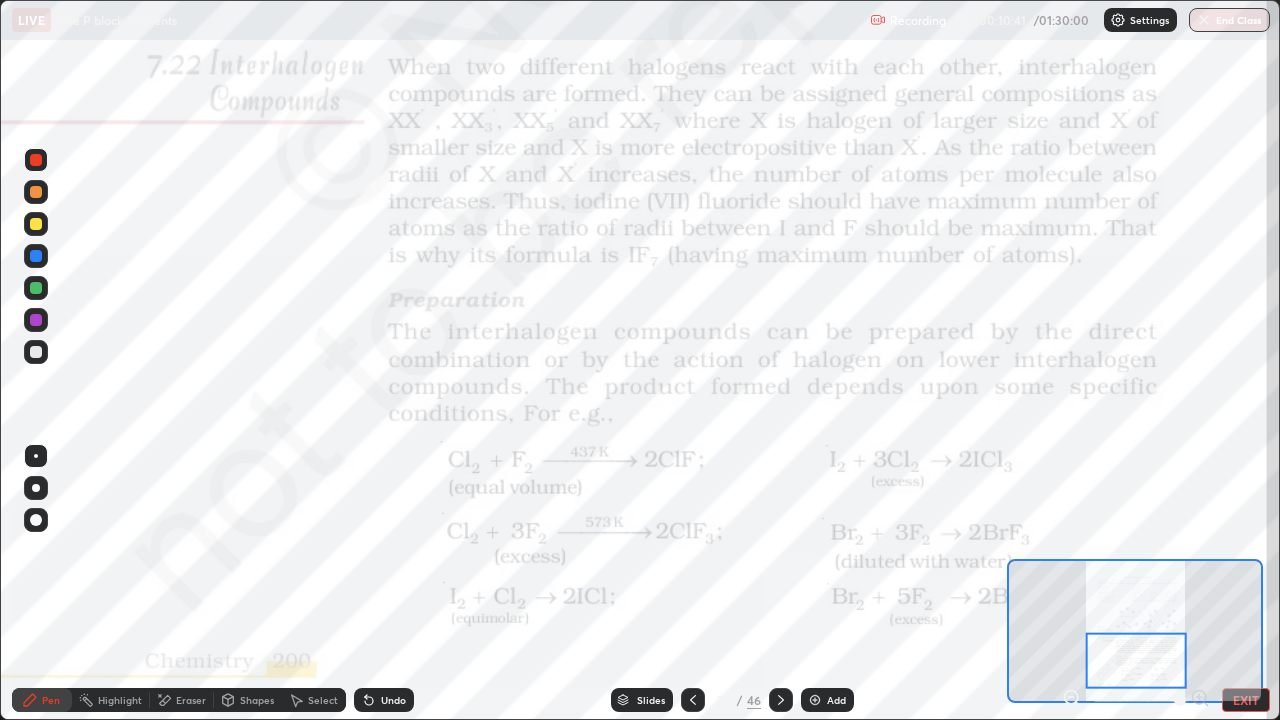 click at bounding box center (1136, 661) 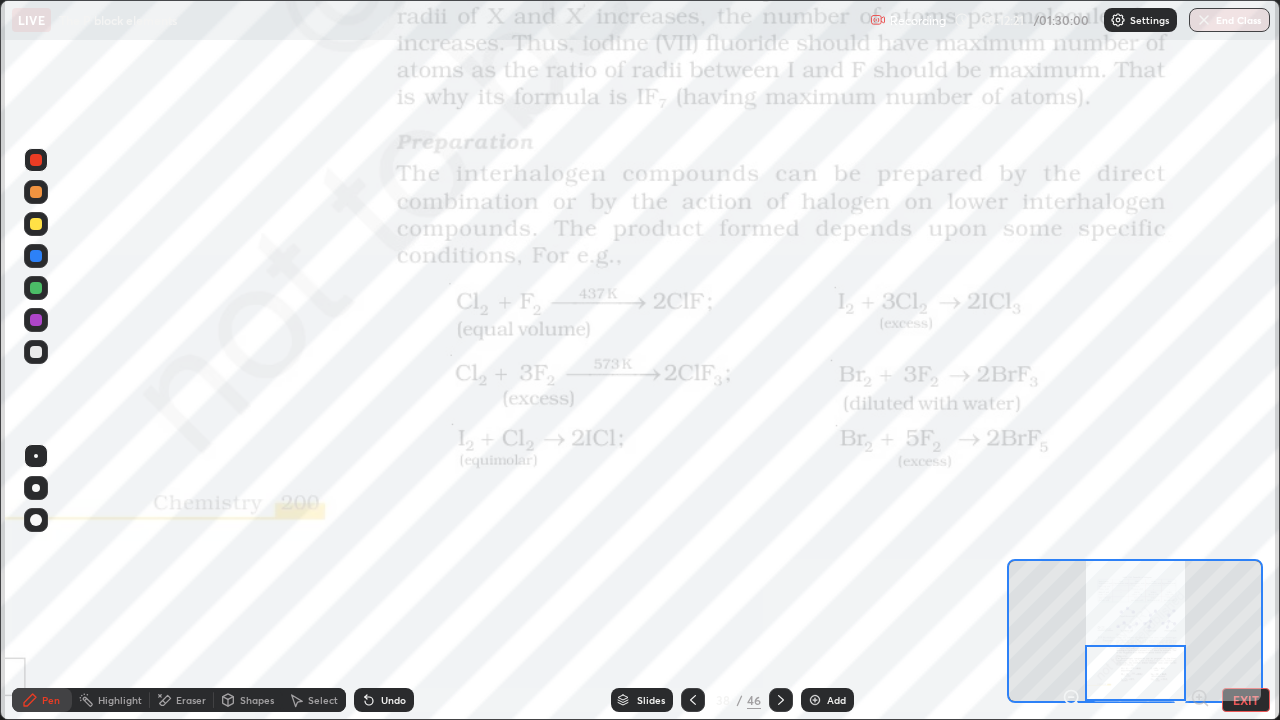 click 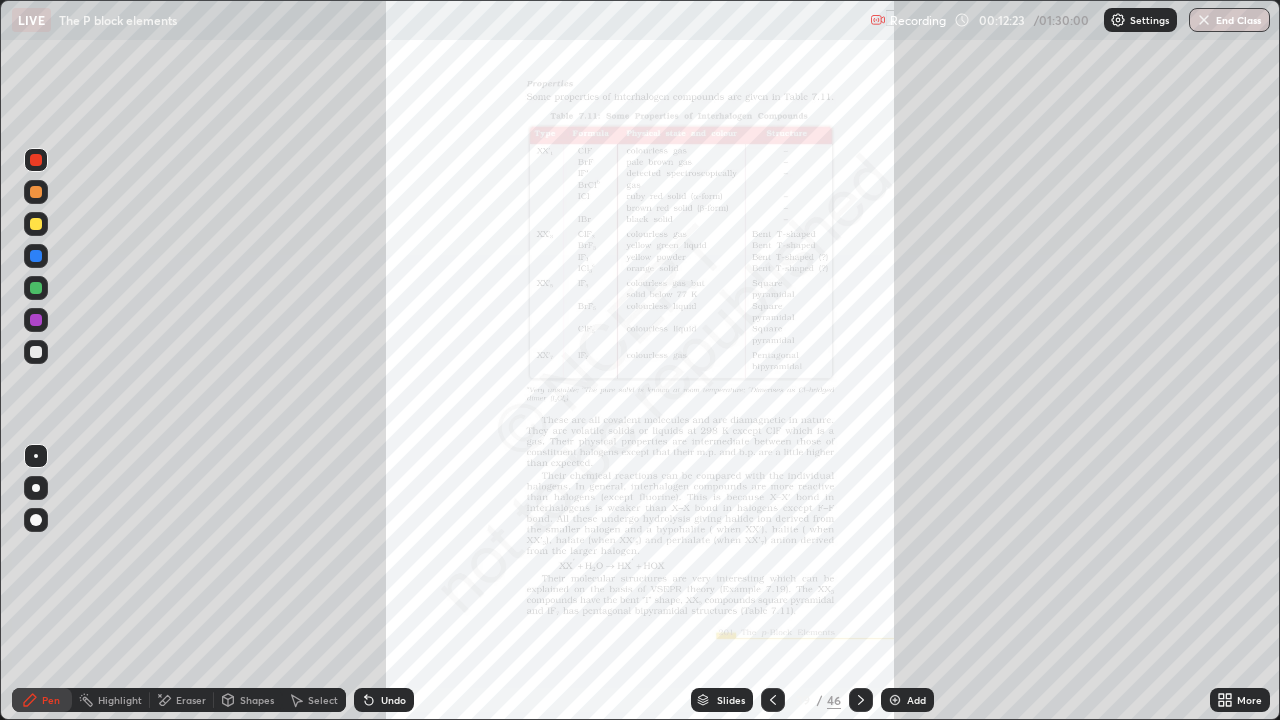 click on "More" at bounding box center [1249, 700] 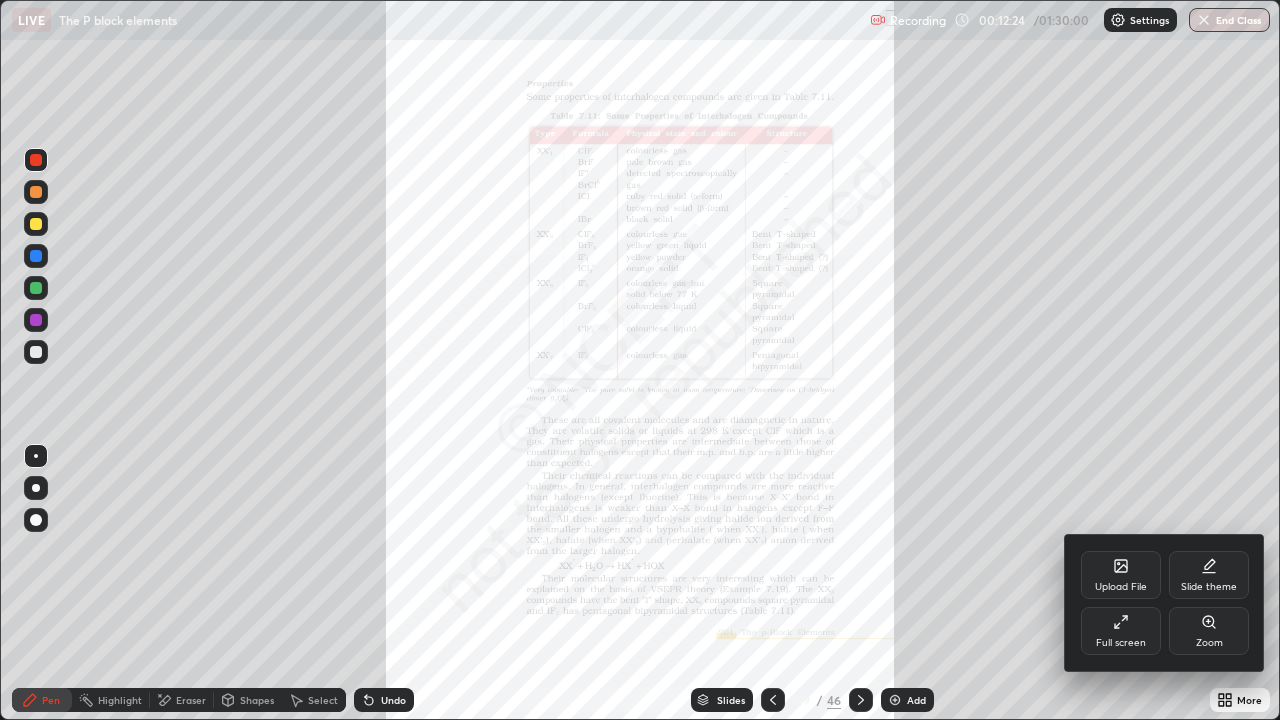 click on "Zoom" at bounding box center (1209, 631) 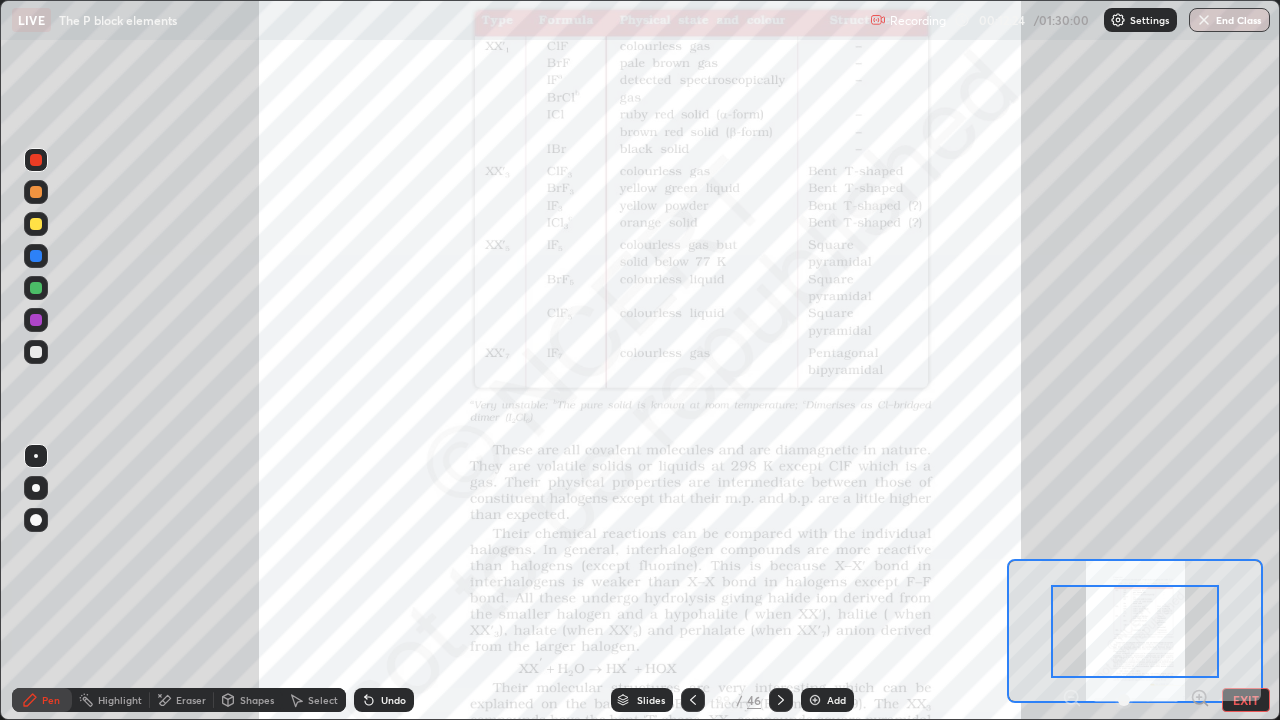 click 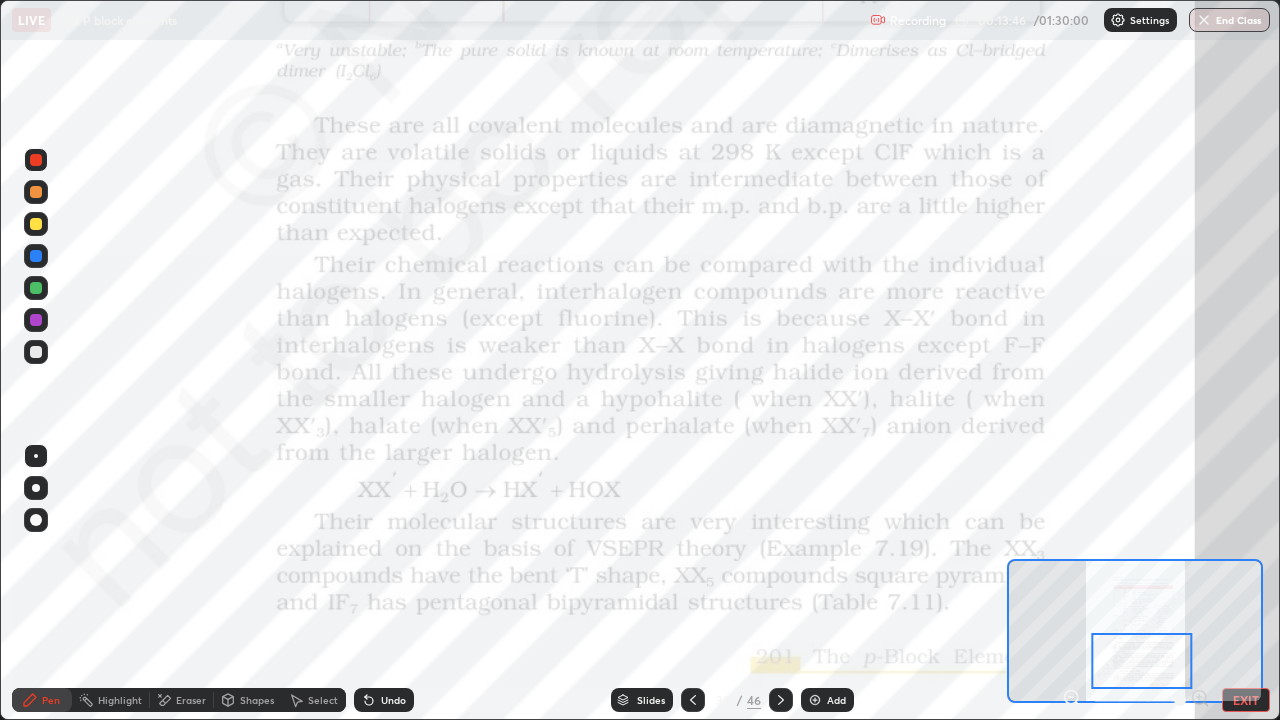 click at bounding box center (36, 288) 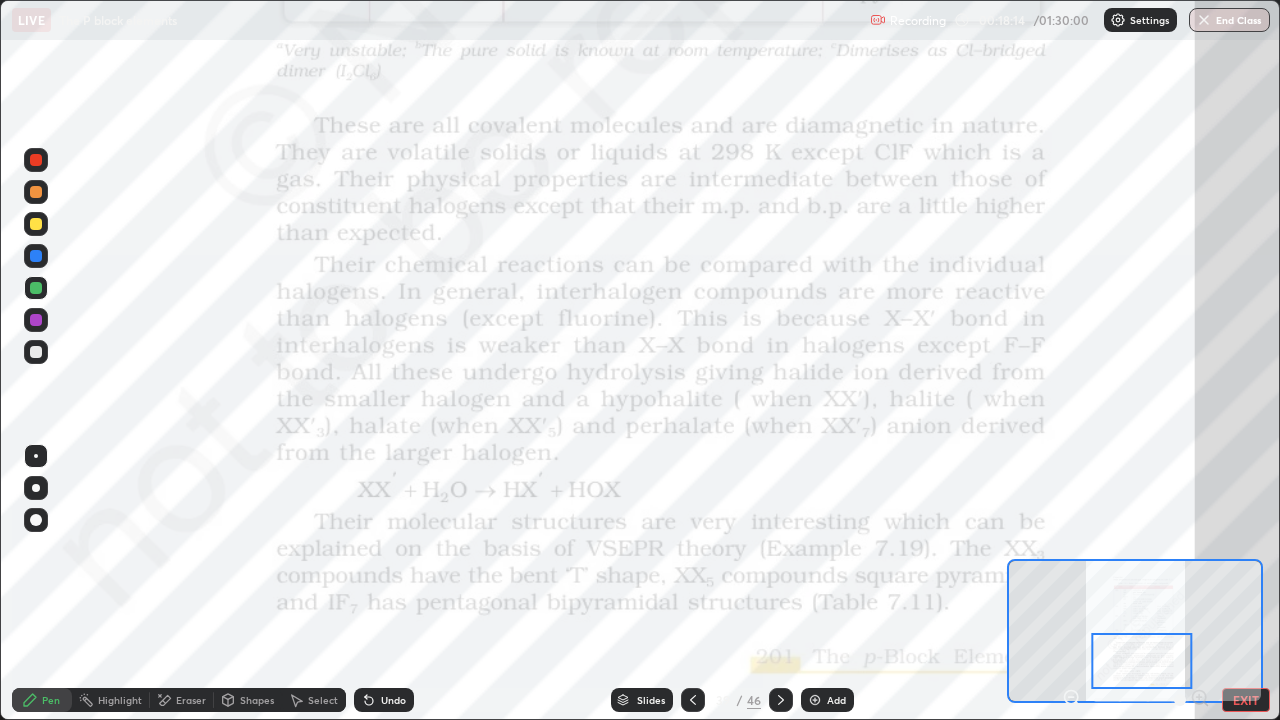 click 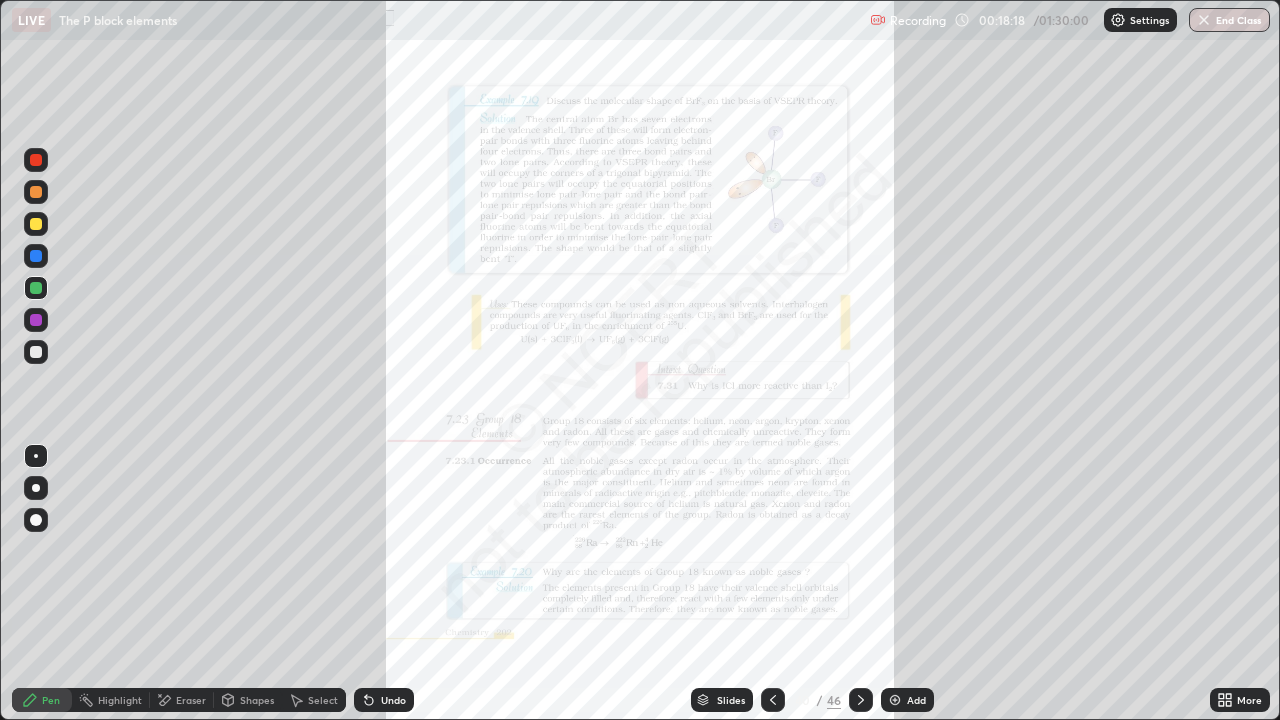 click on "More" at bounding box center (1240, 700) 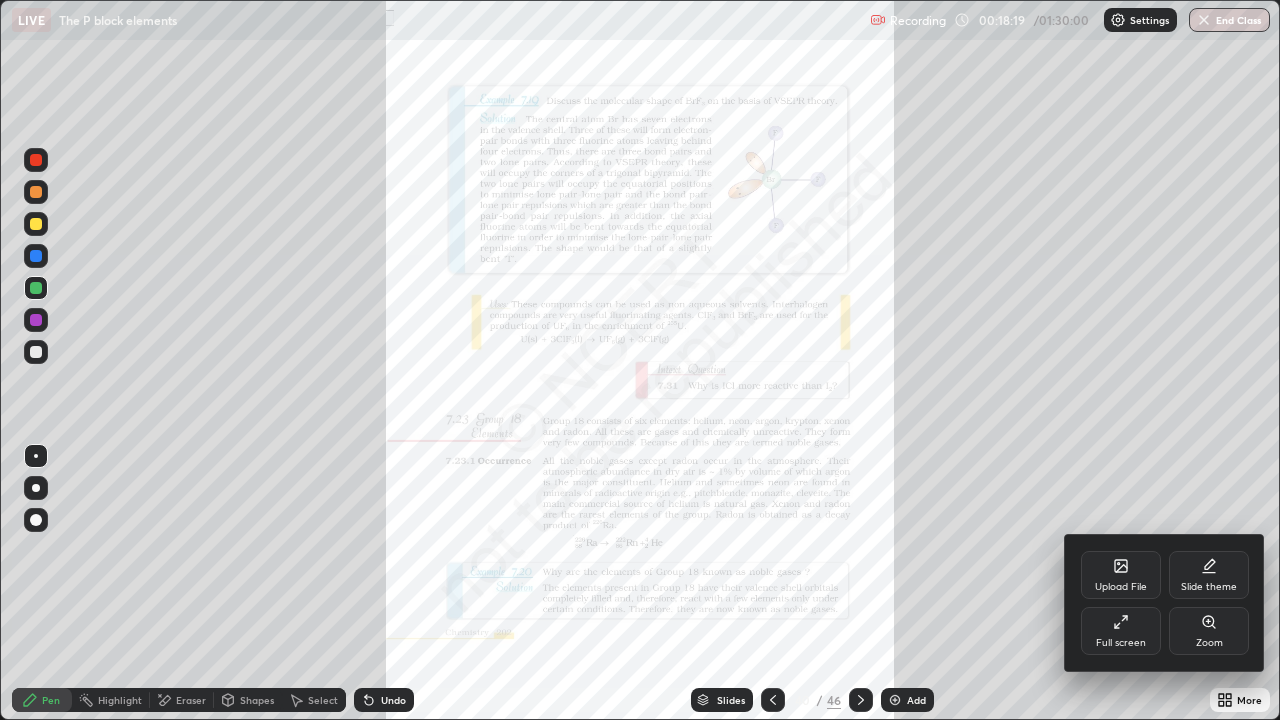 click on "Zoom" at bounding box center [1209, 643] 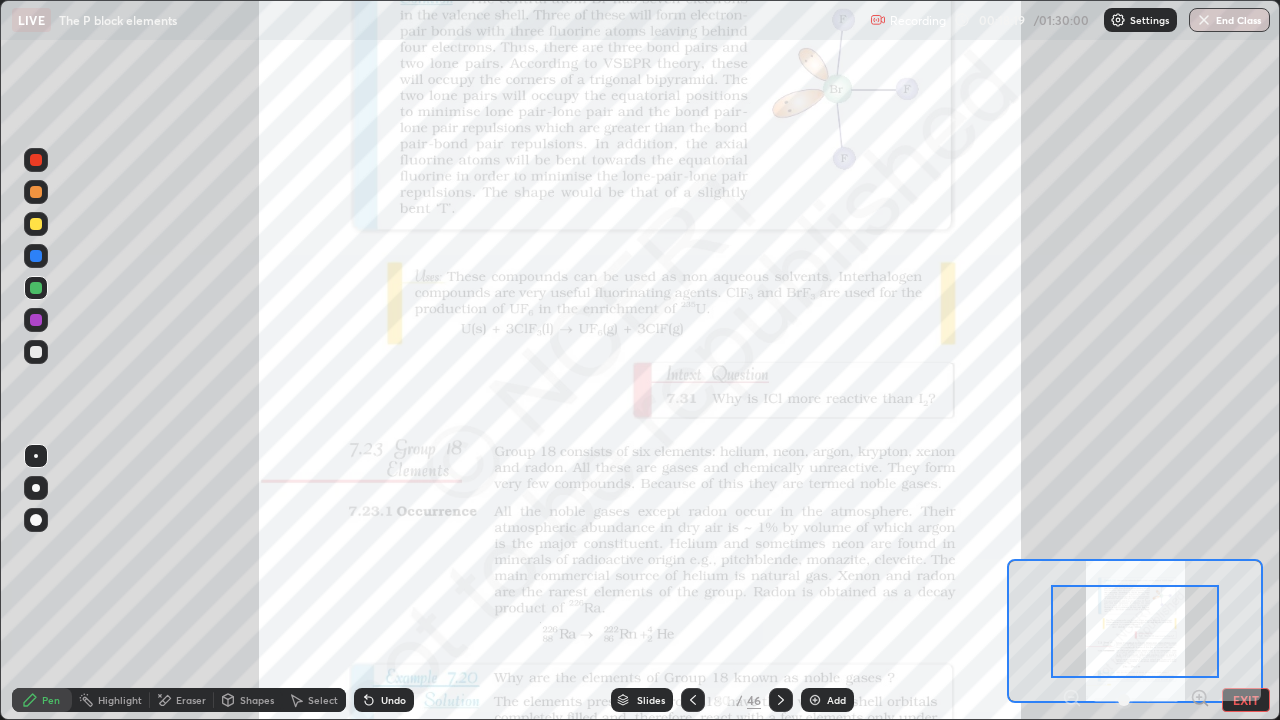 click 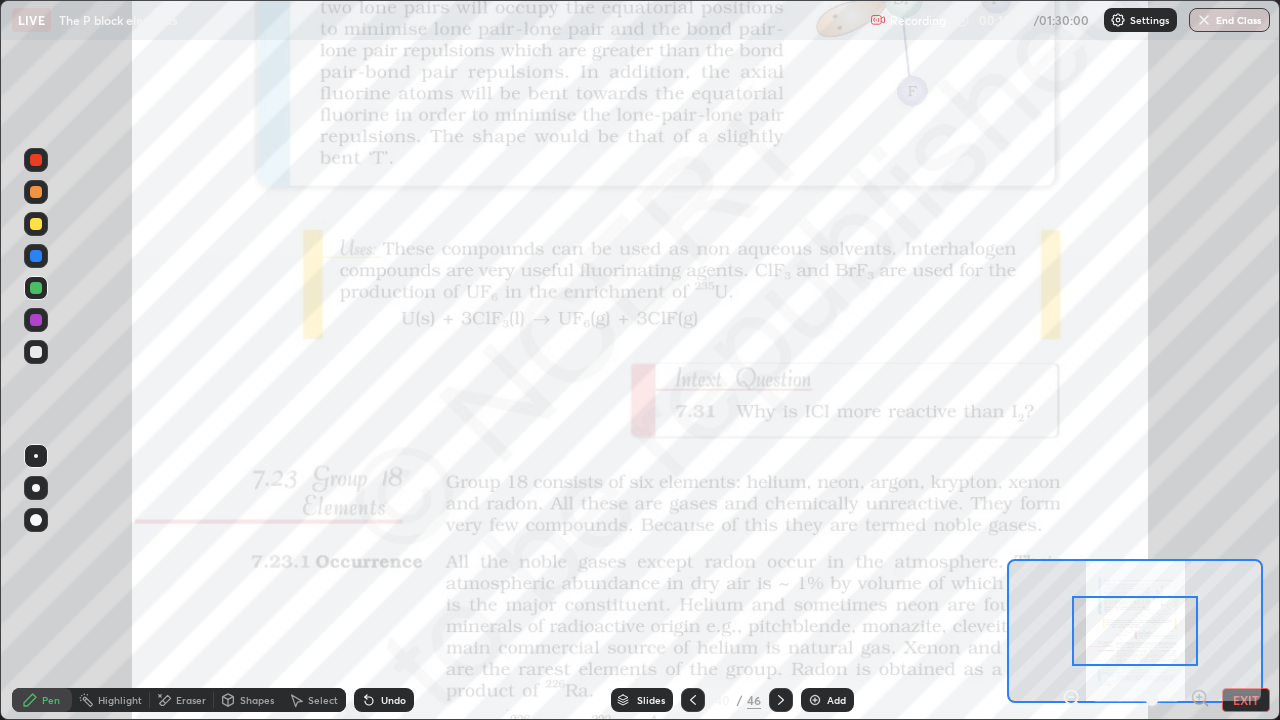click 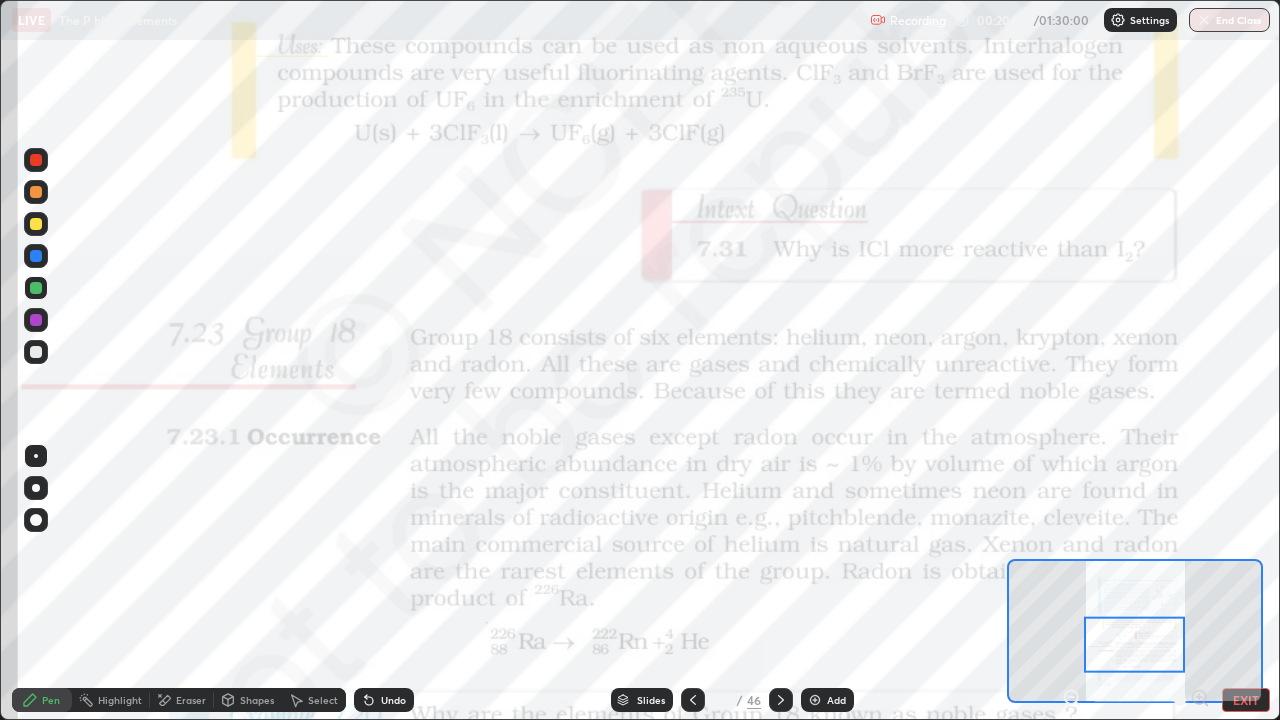 click at bounding box center (36, 160) 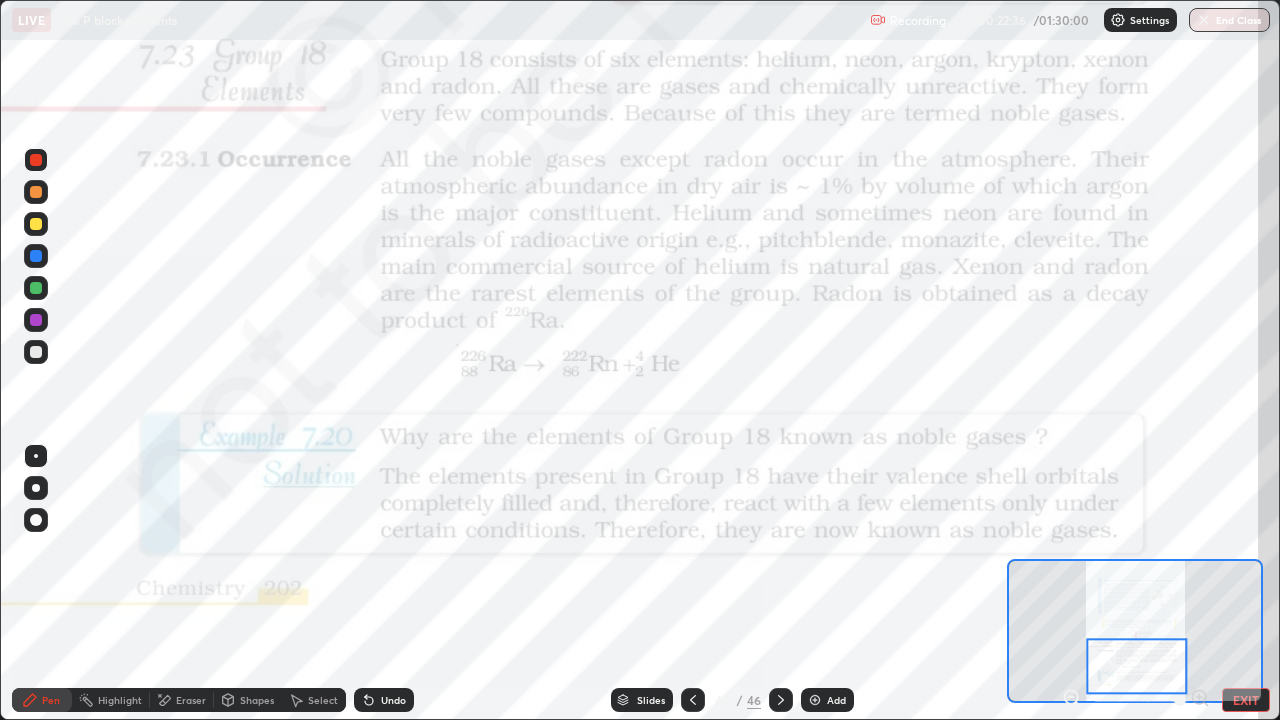 click 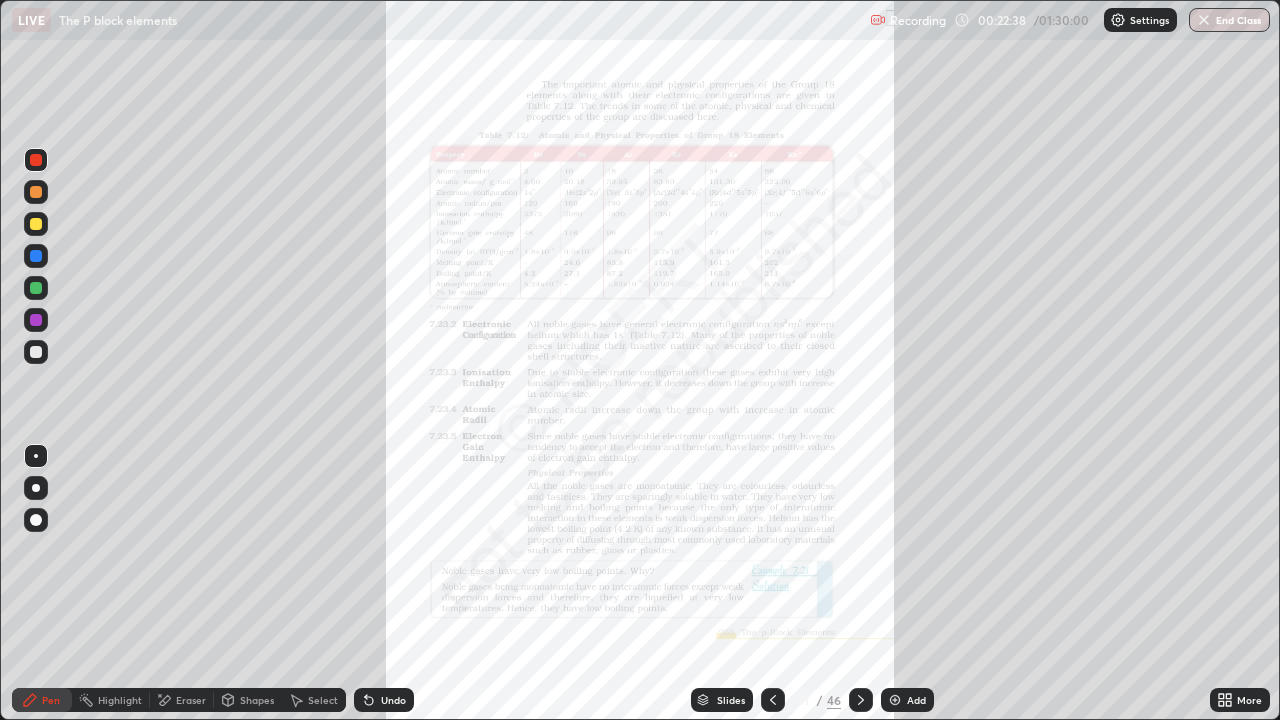 click on "More" at bounding box center [1240, 700] 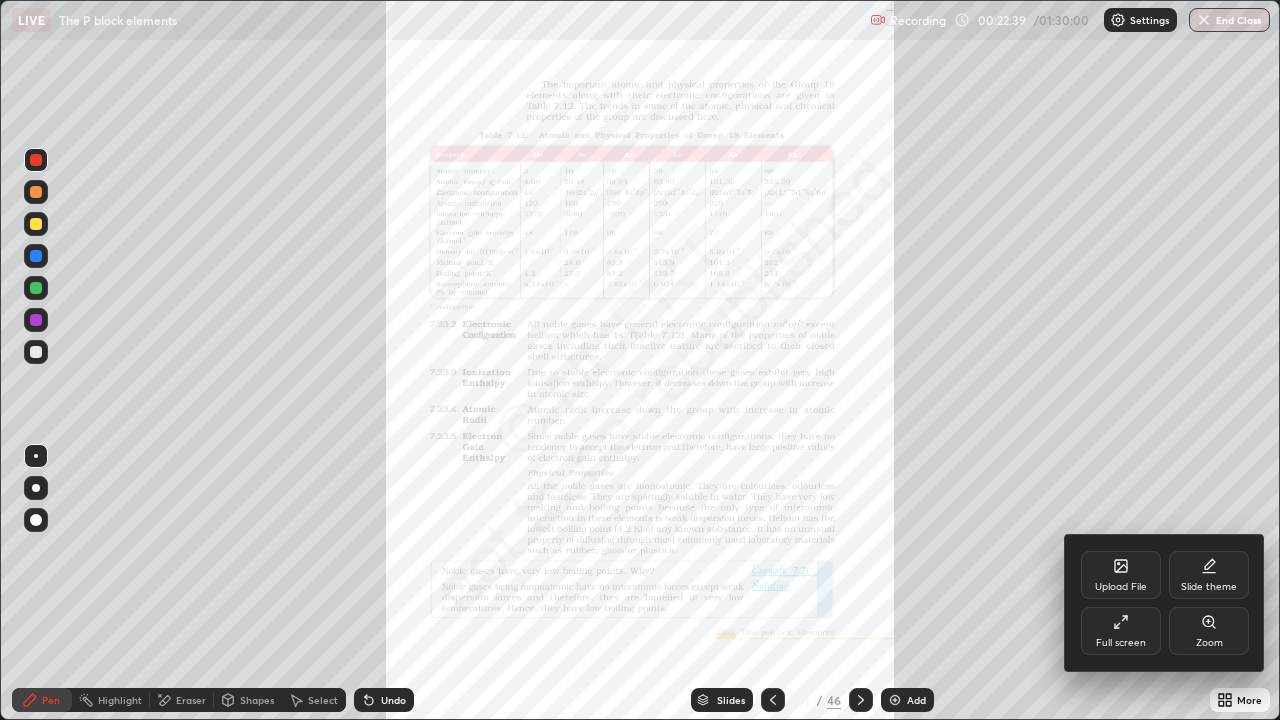 click on "Zoom" at bounding box center [1209, 643] 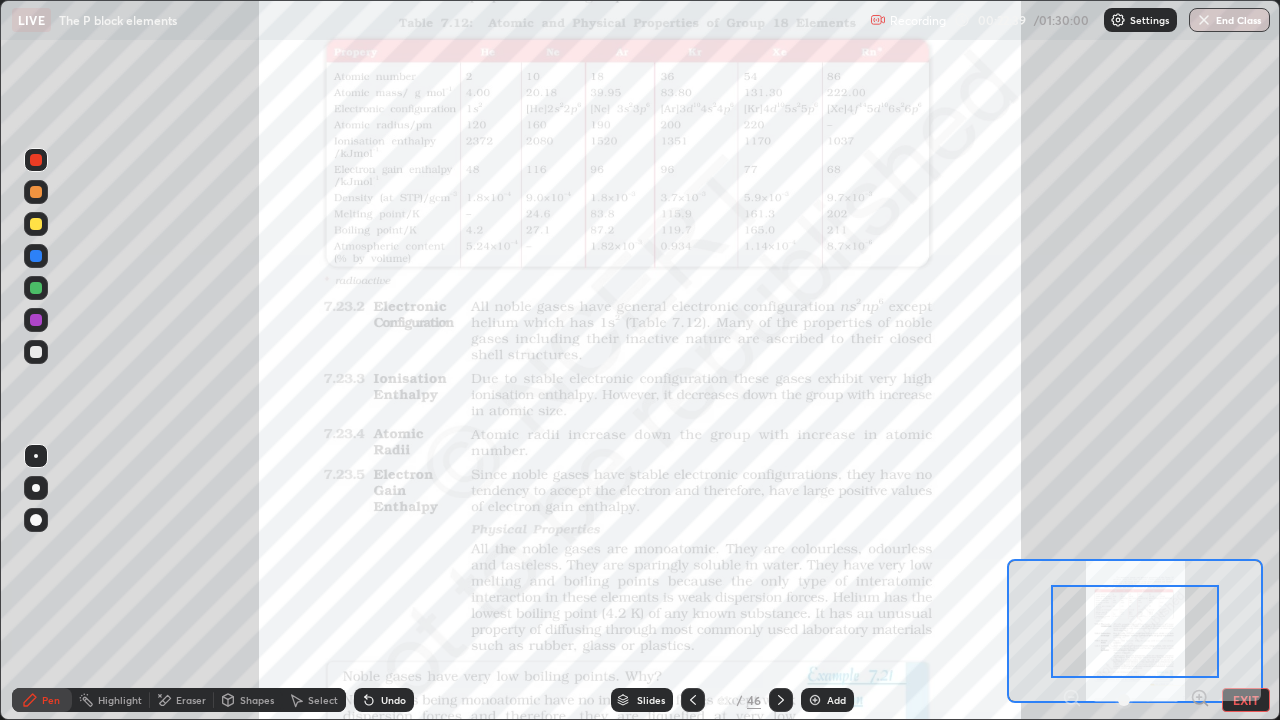 click 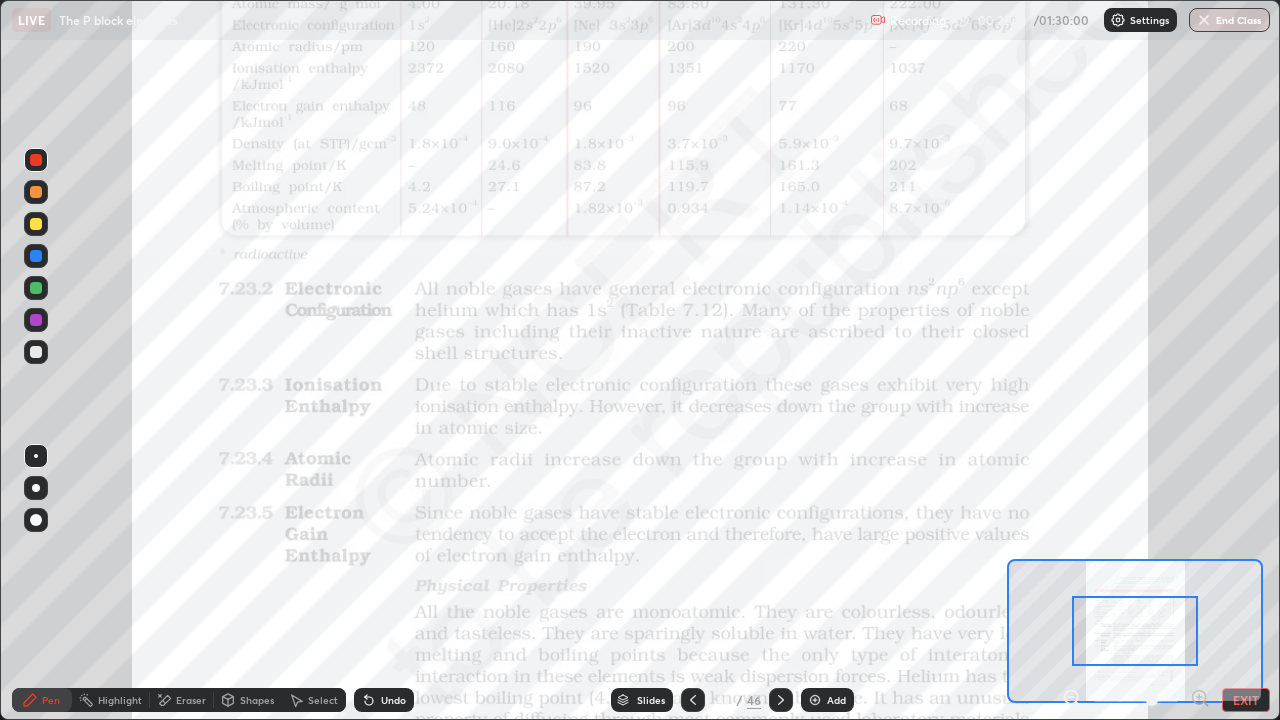 click 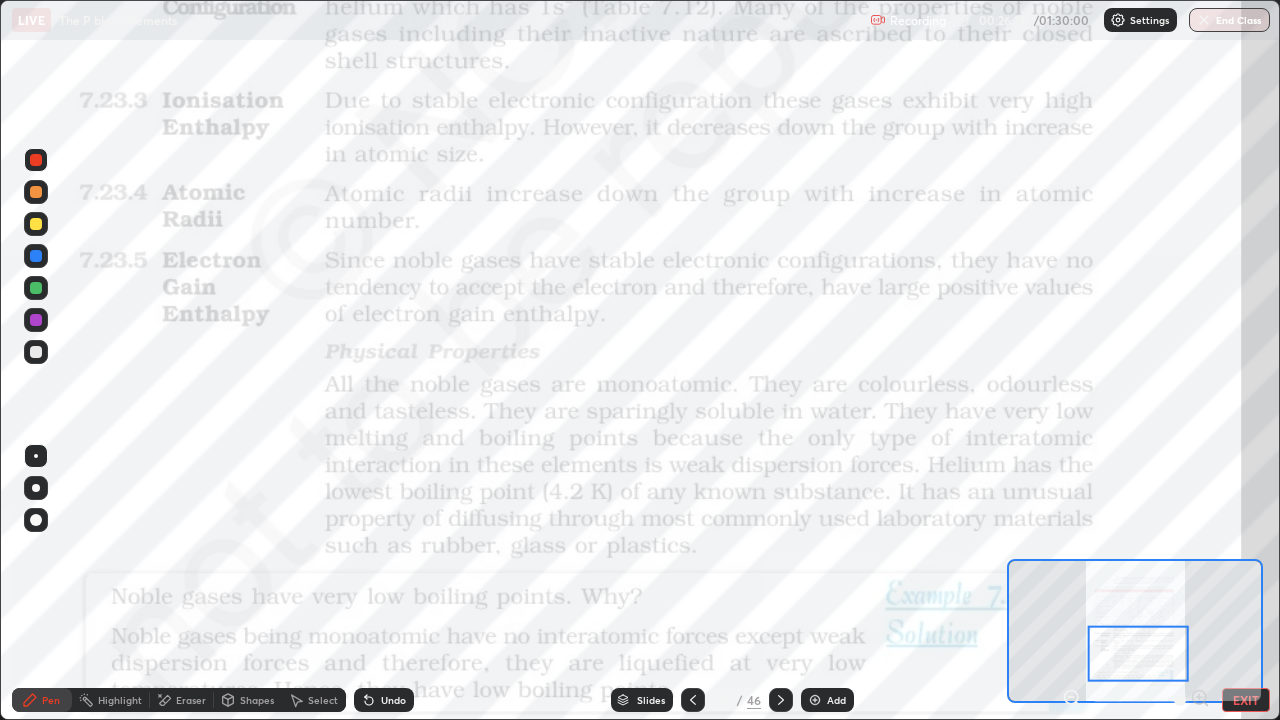 click 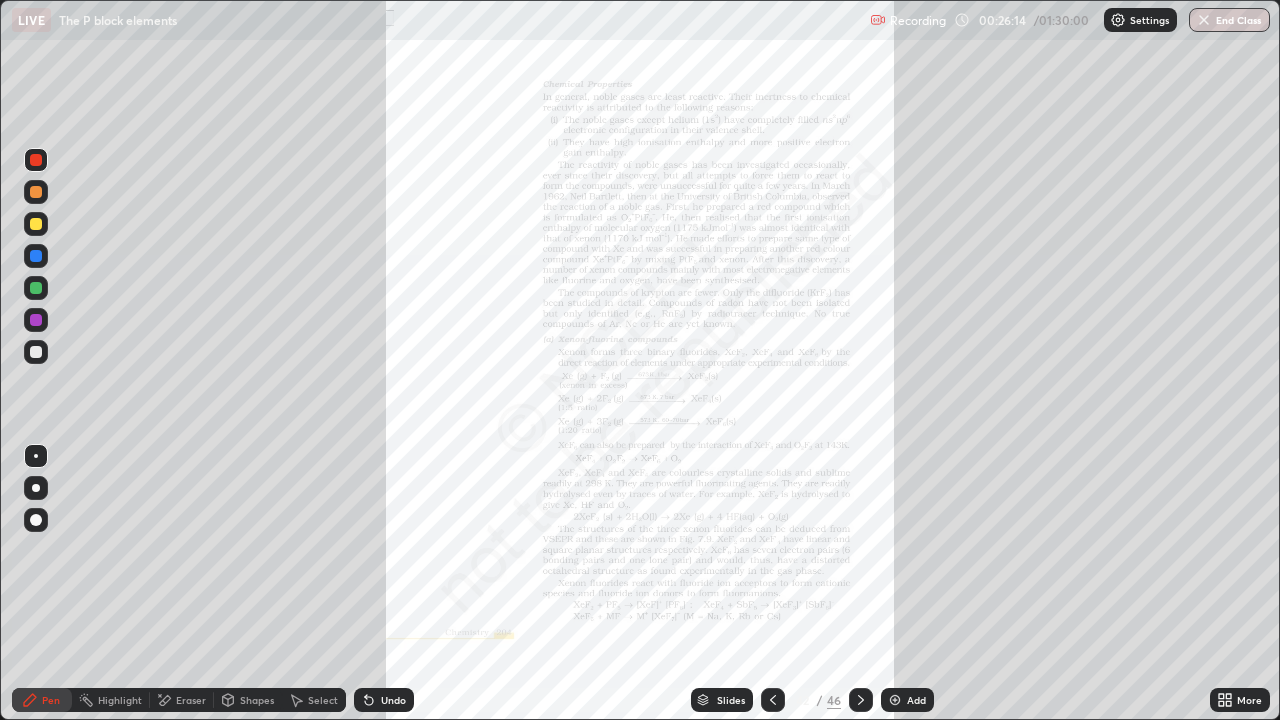 click on "More" at bounding box center (1249, 700) 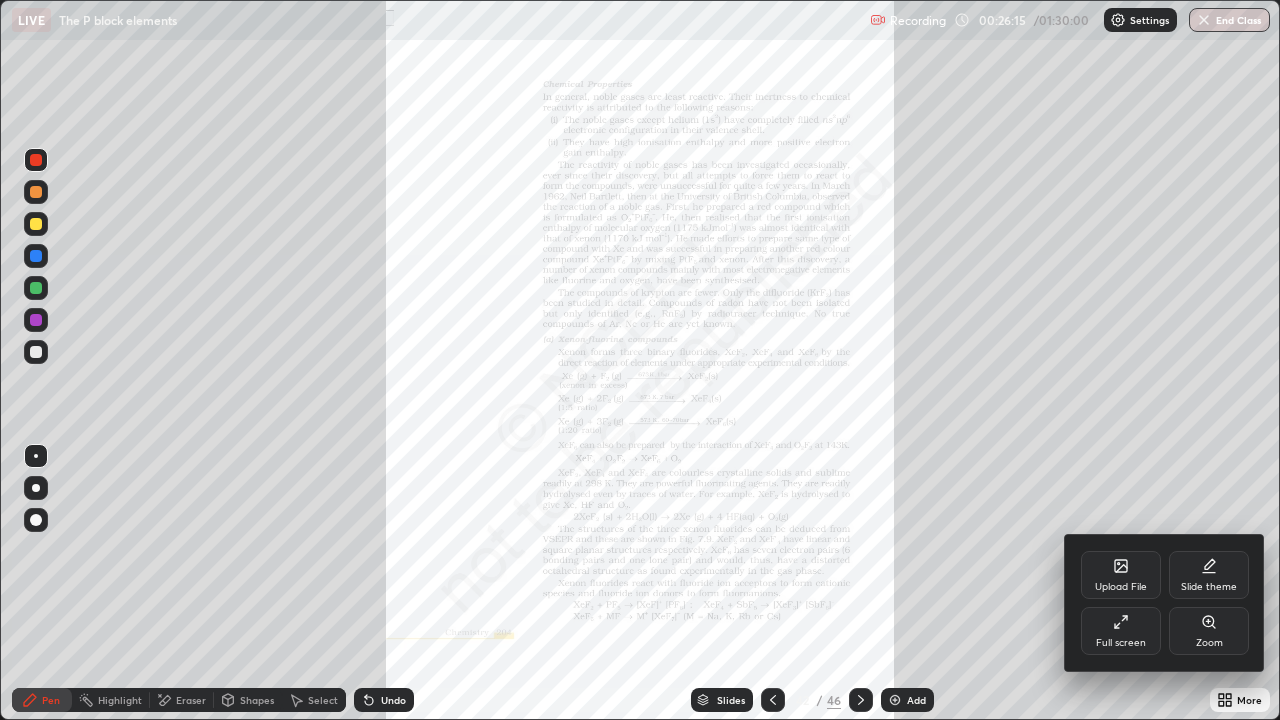 click on "Zoom" at bounding box center [1209, 631] 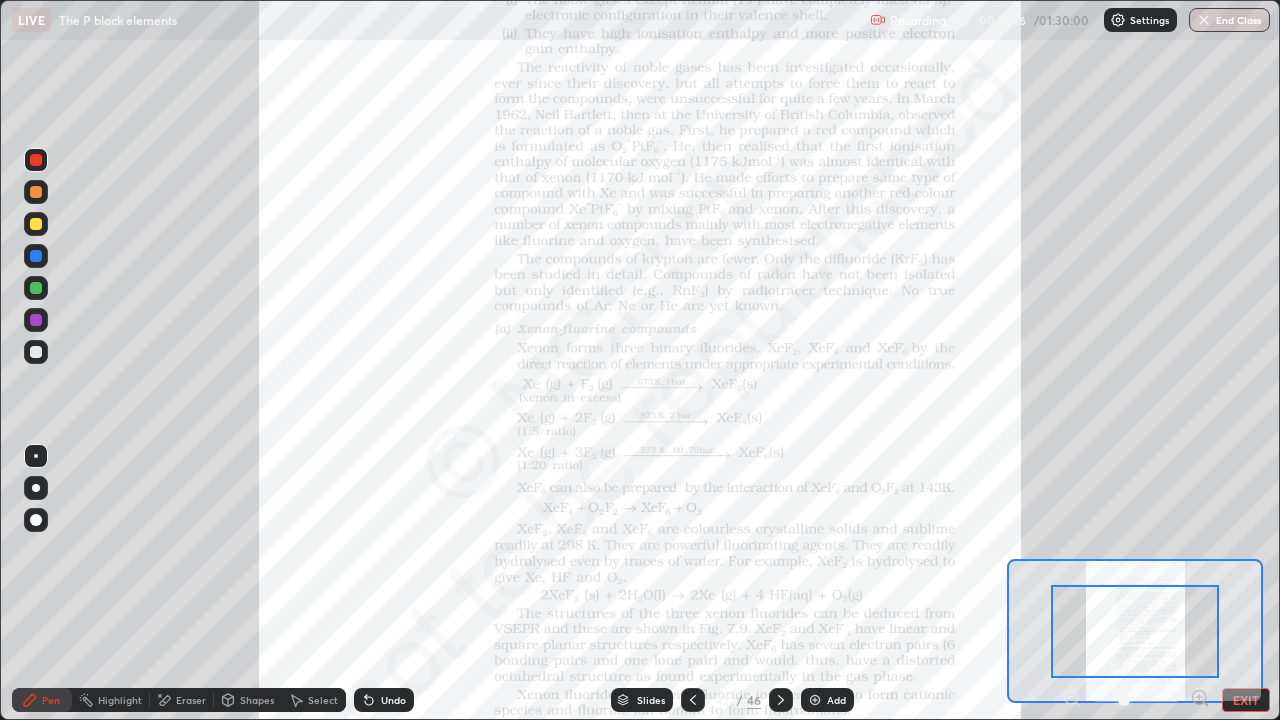 click 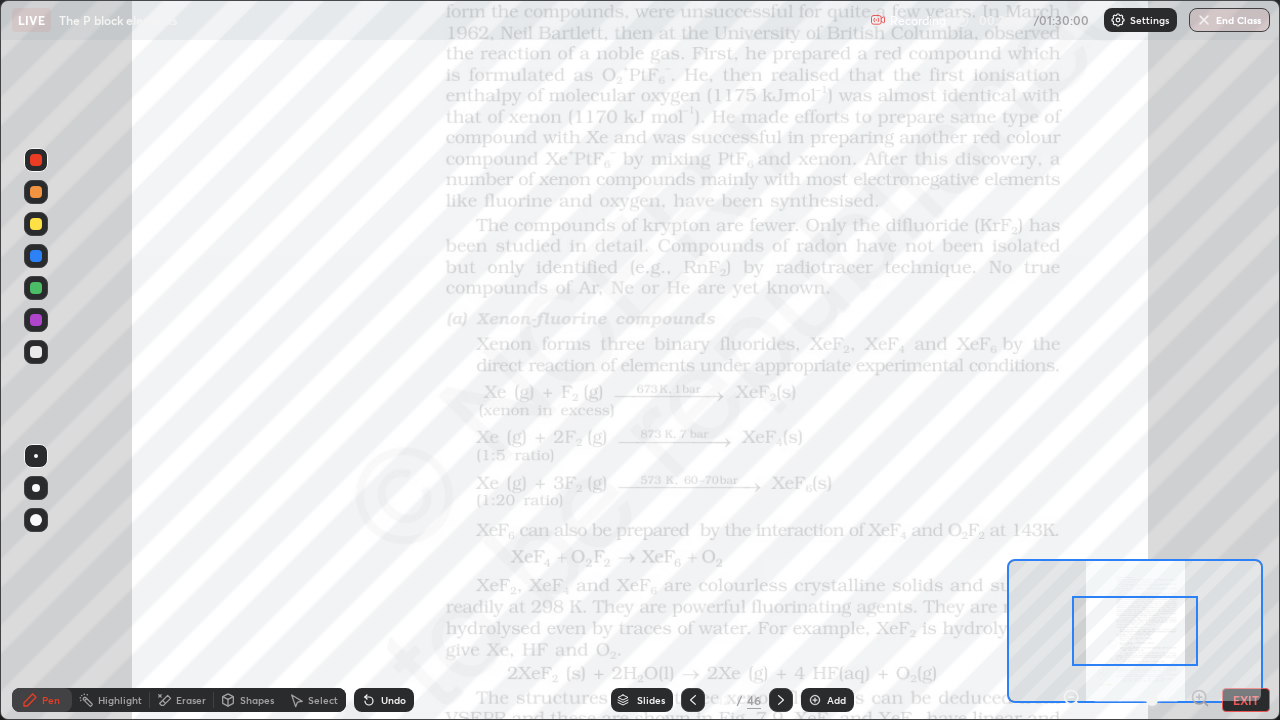 click 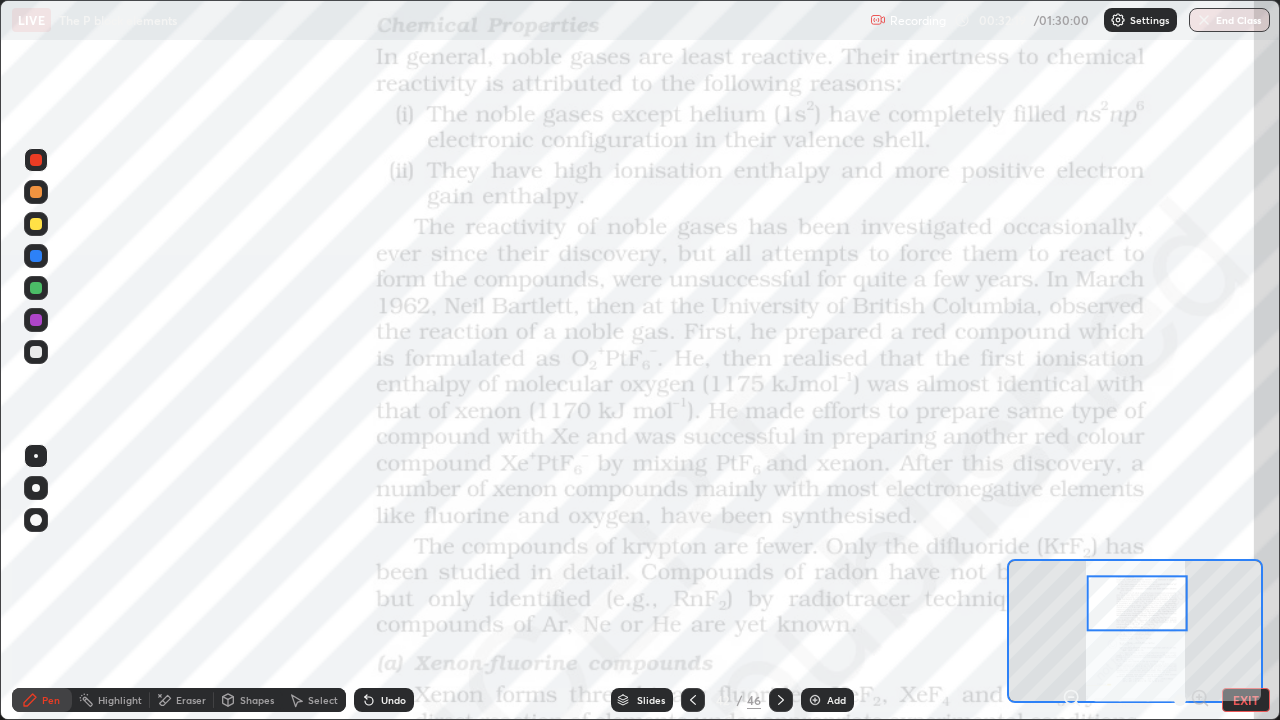 click 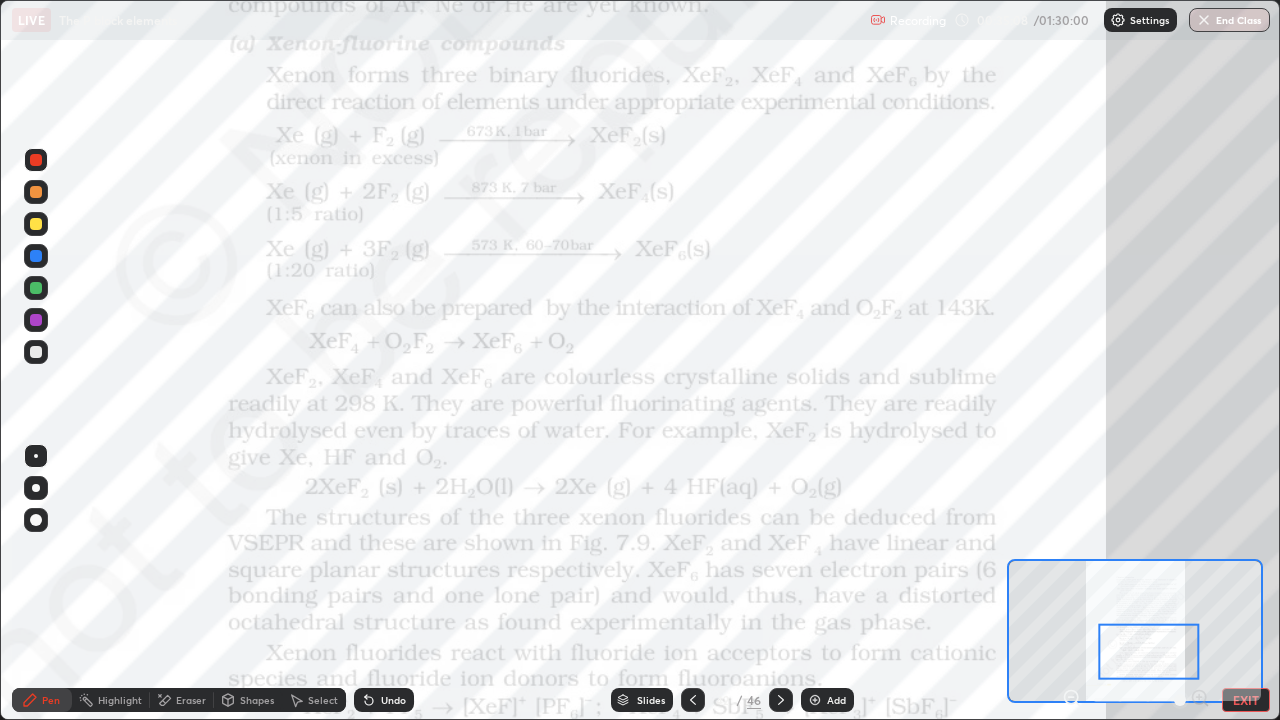 click on "Add" at bounding box center (836, 700) 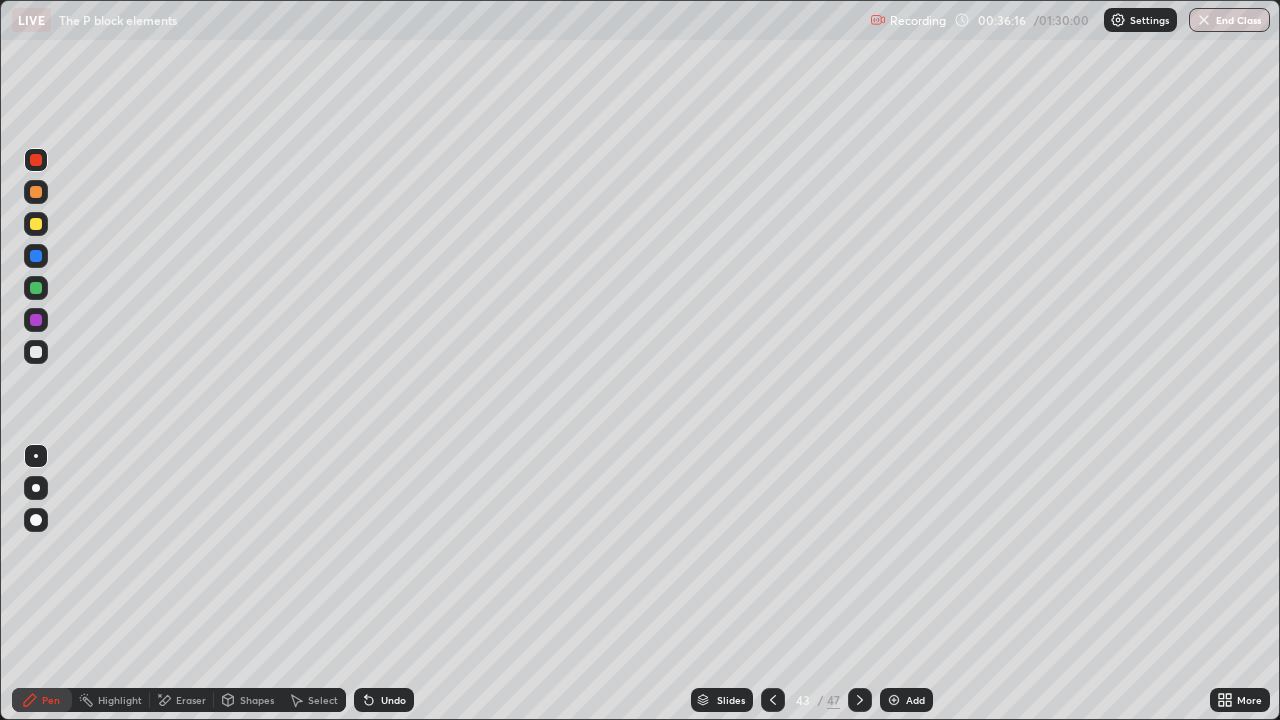 click 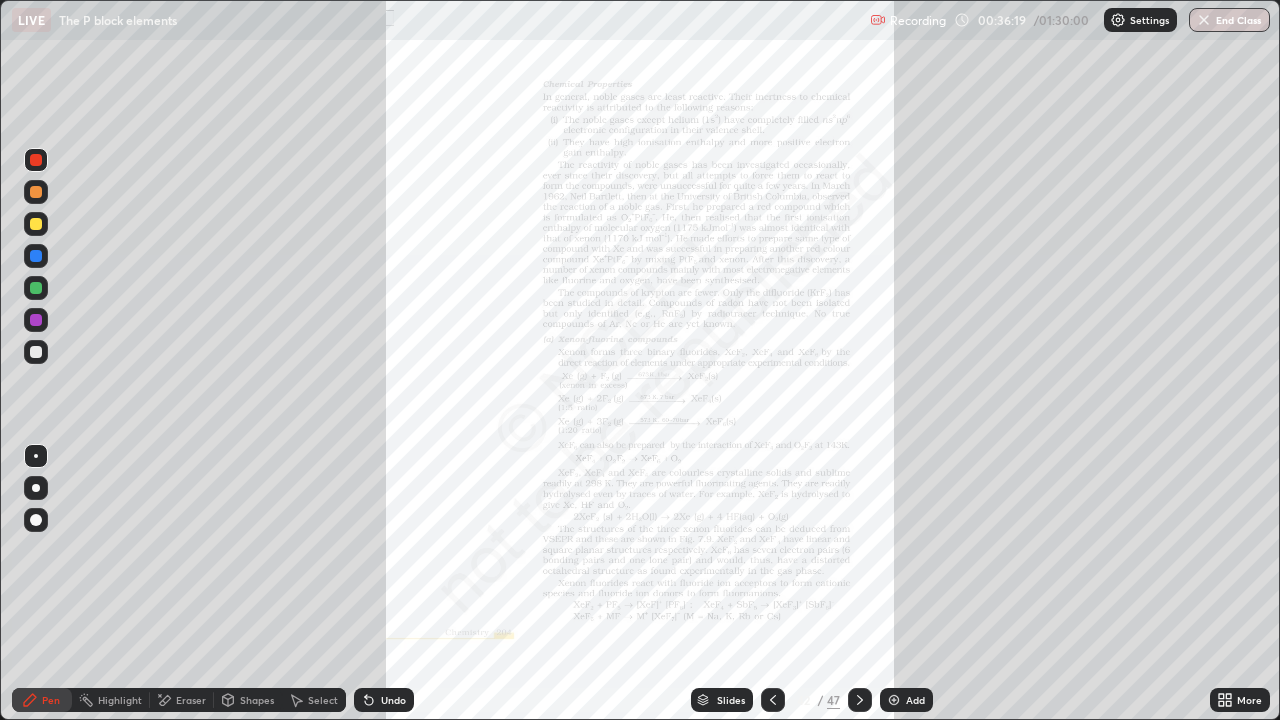 click 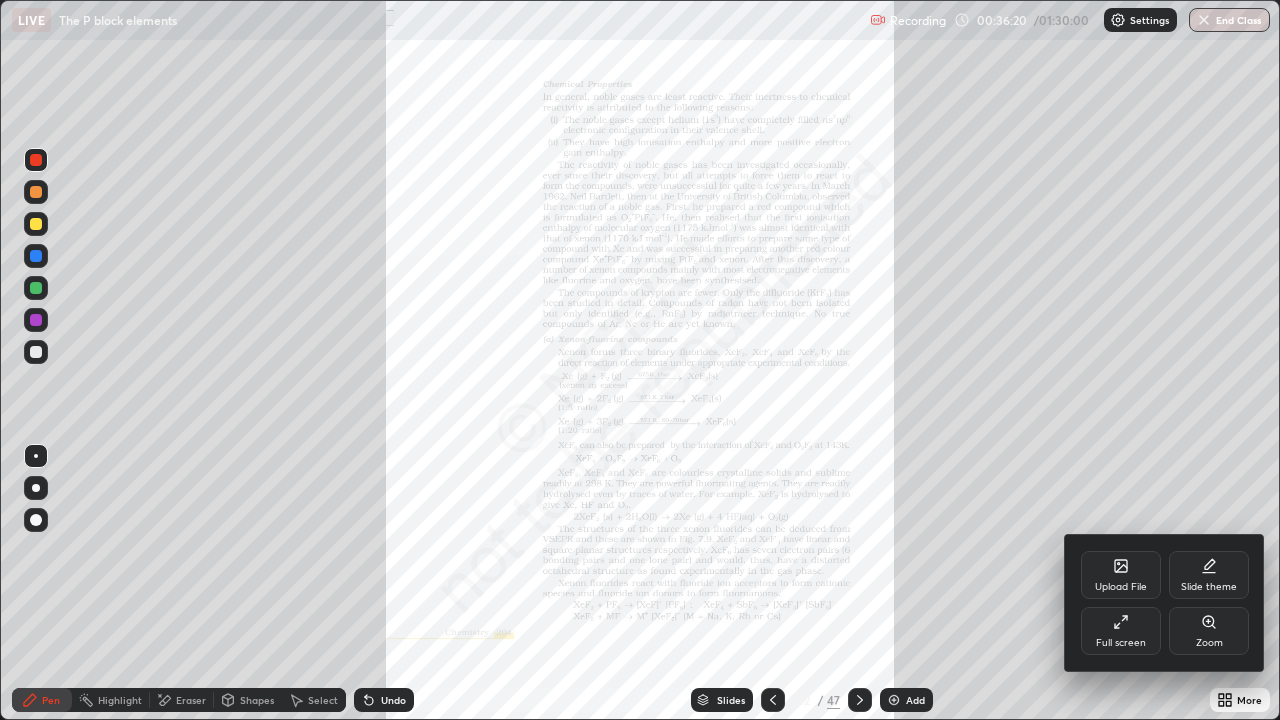 click on "Zoom" at bounding box center (1209, 643) 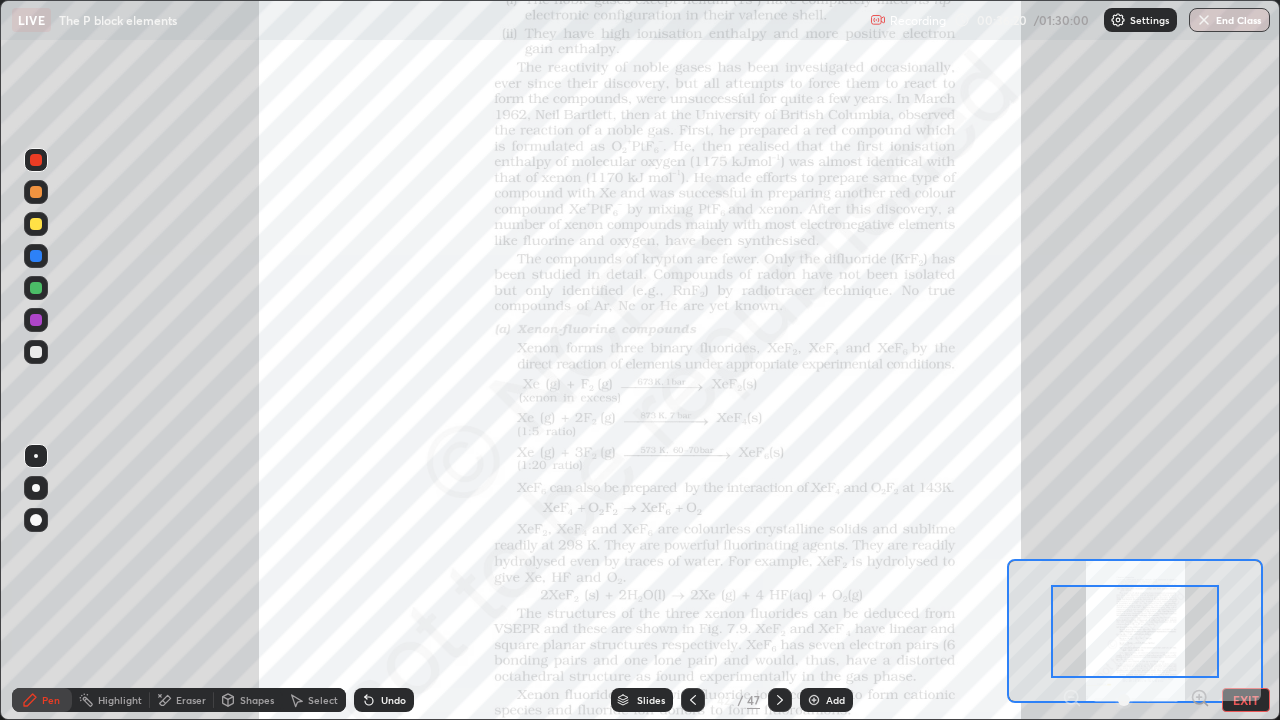 click 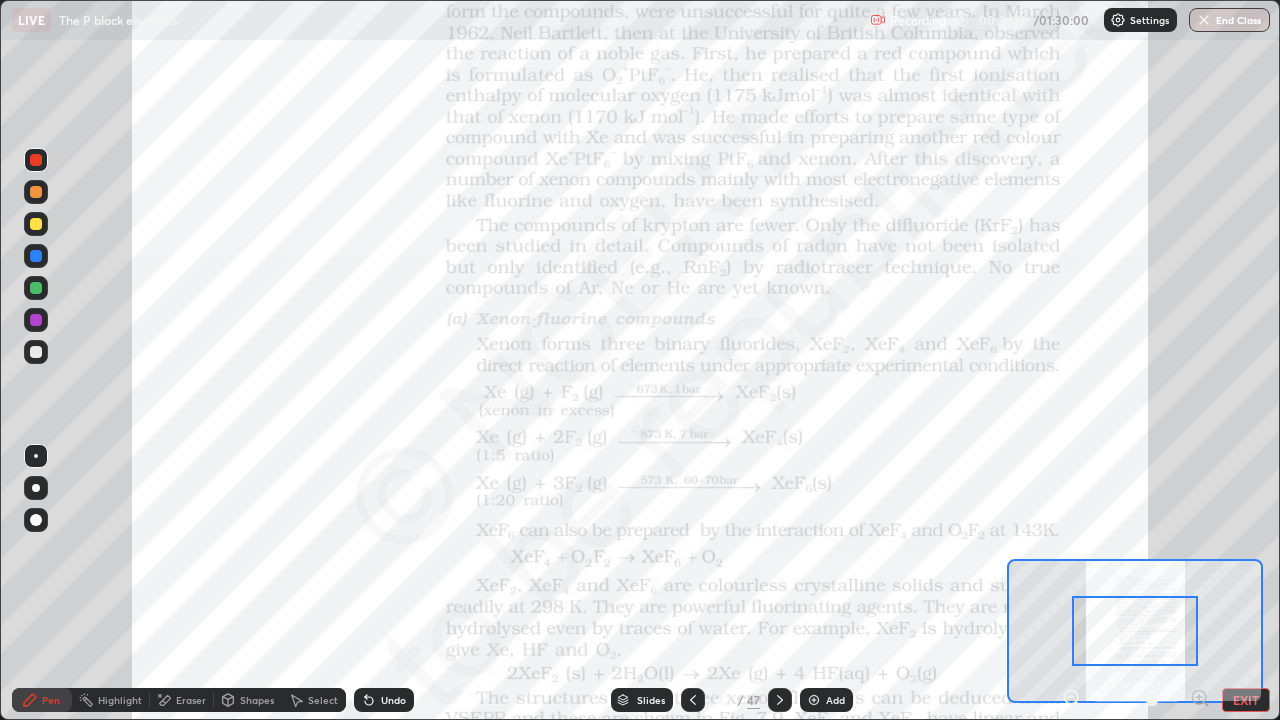 click 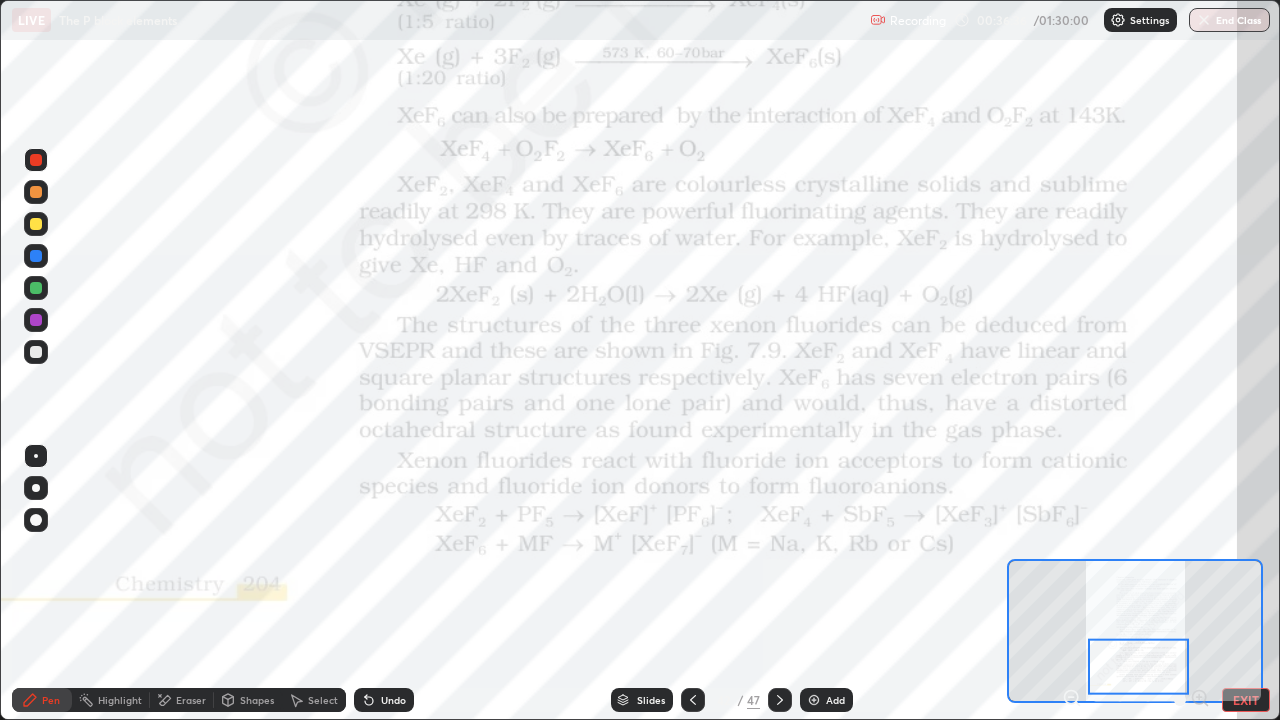 click 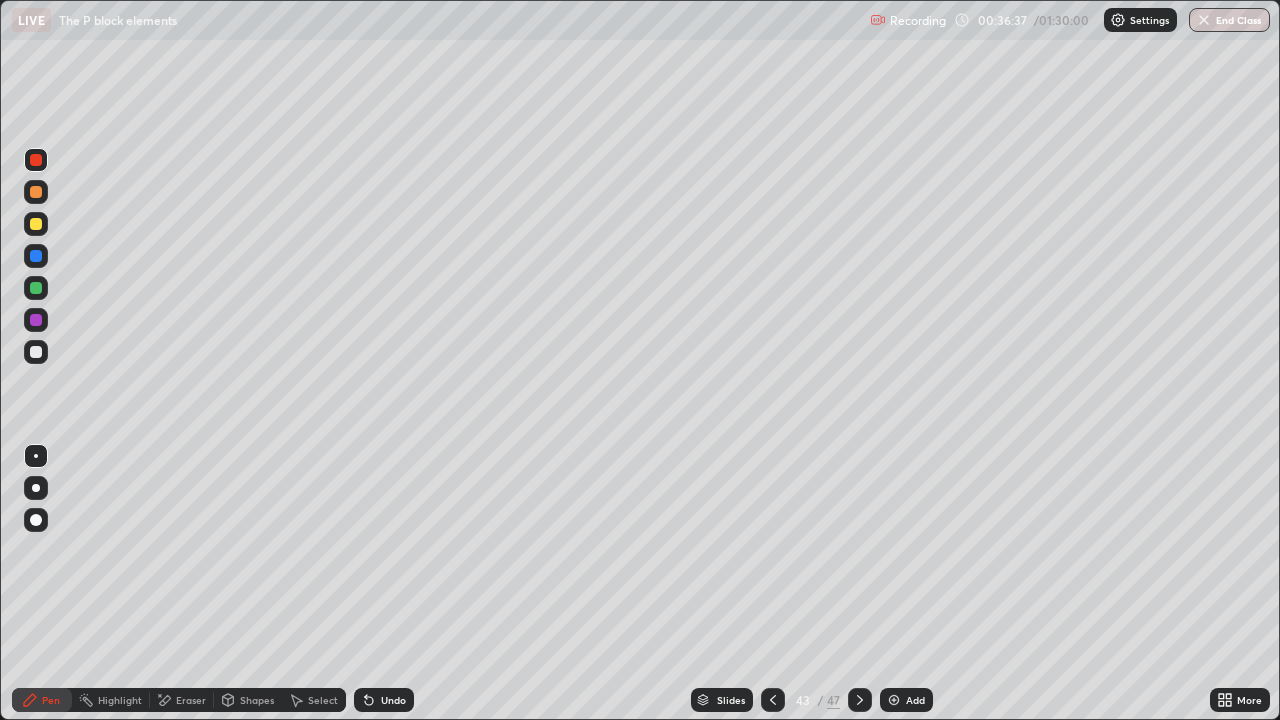 click at bounding box center [860, 700] 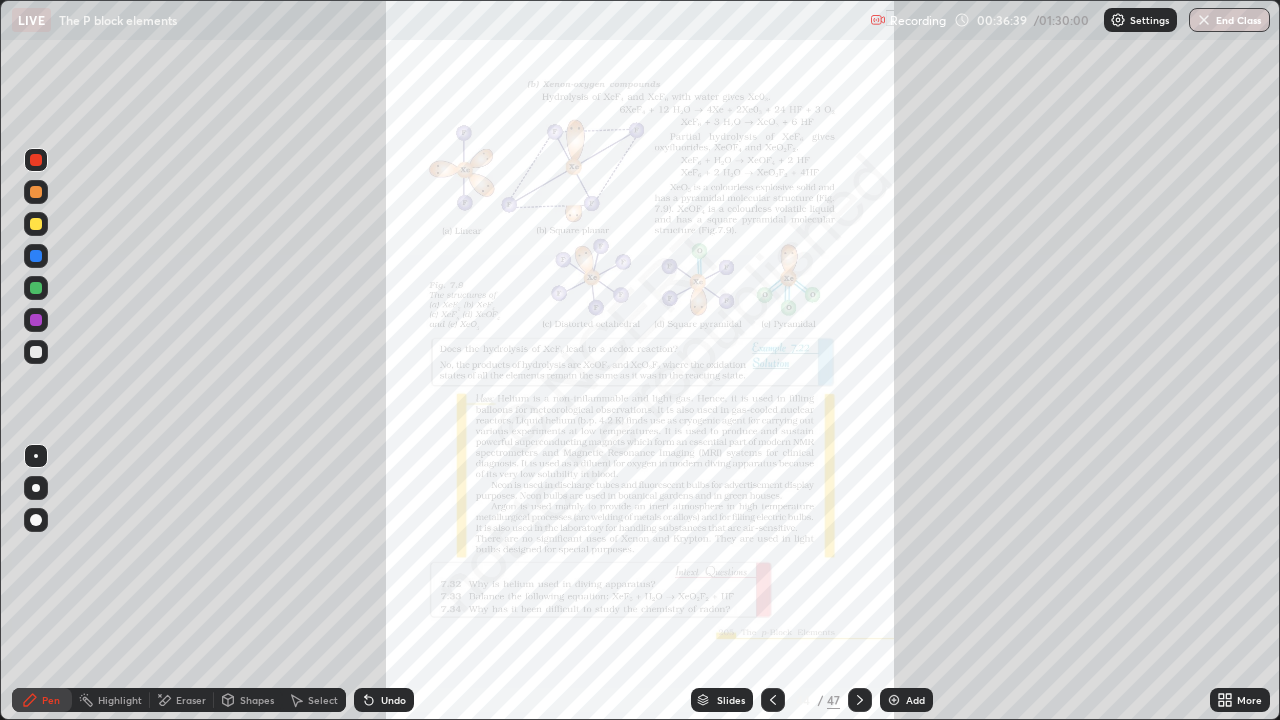 click 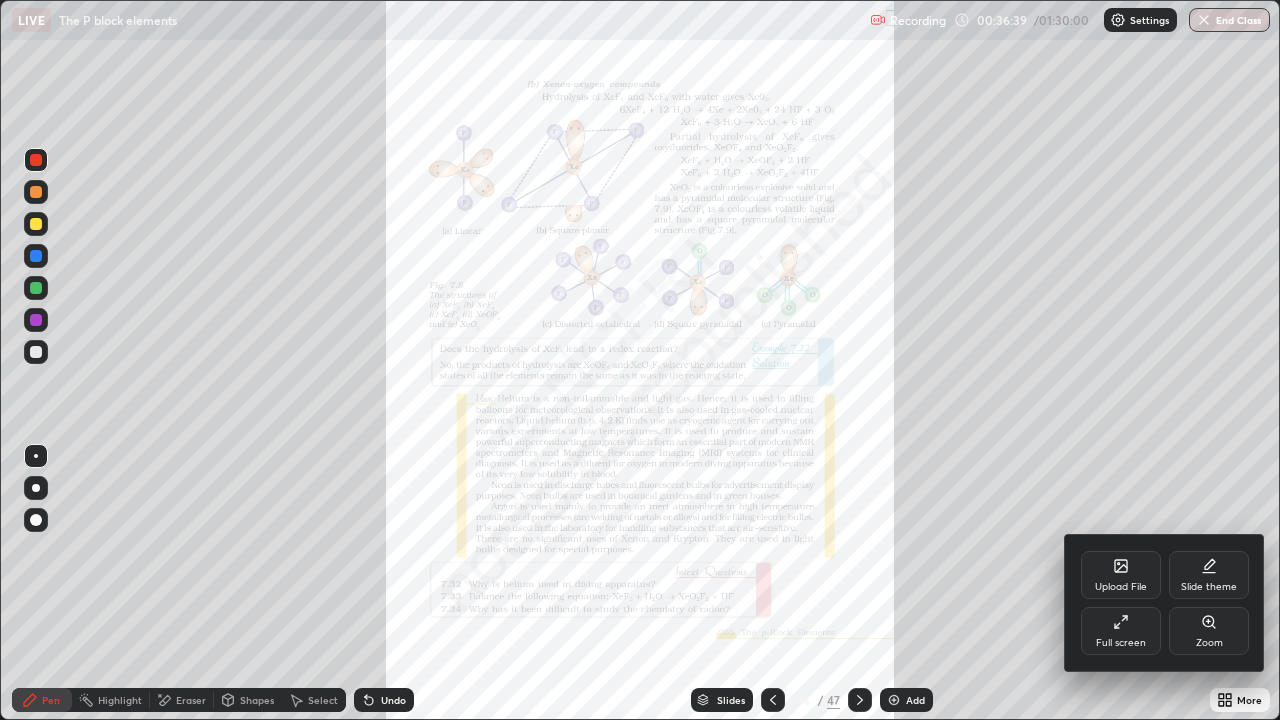 click on "Zoom" at bounding box center [1209, 631] 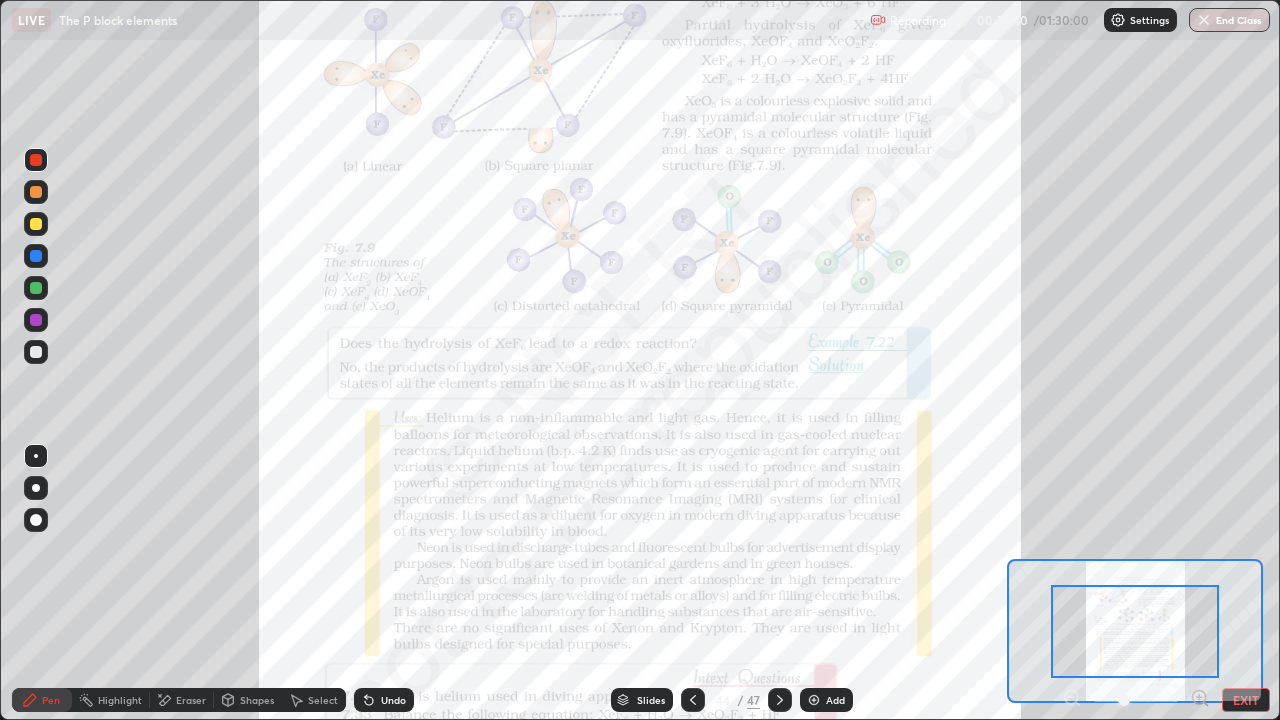 click 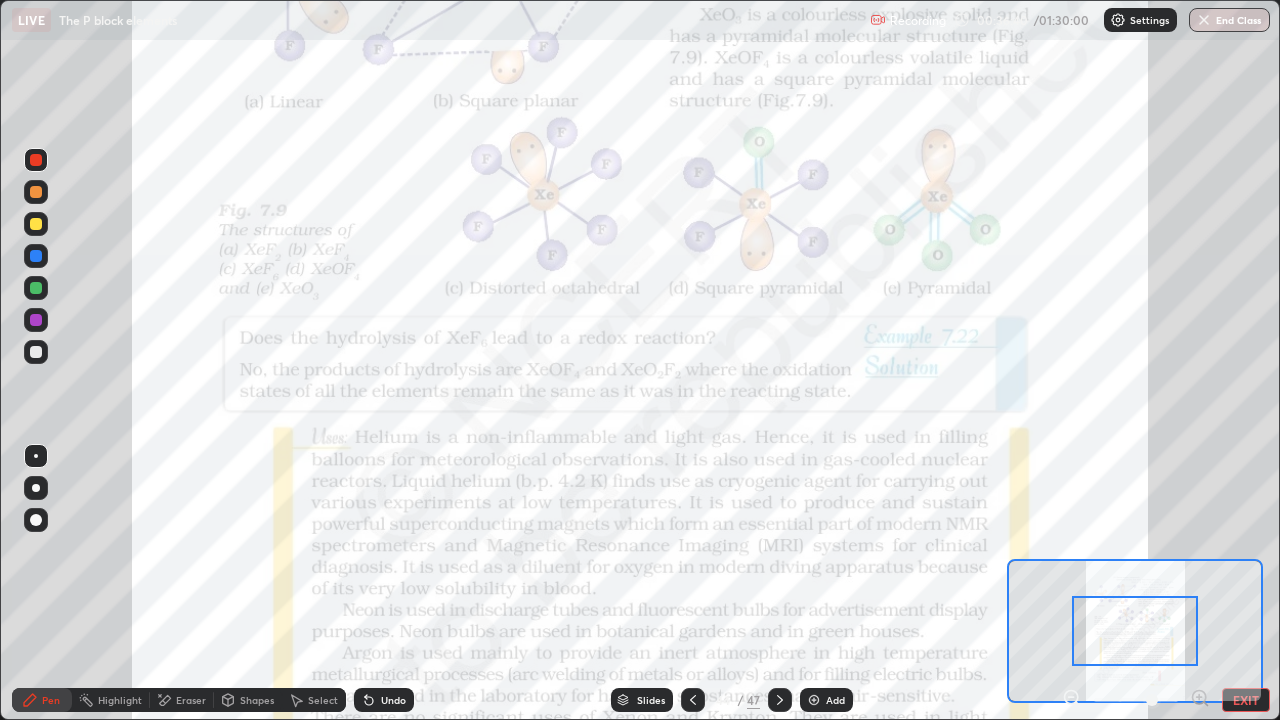 click 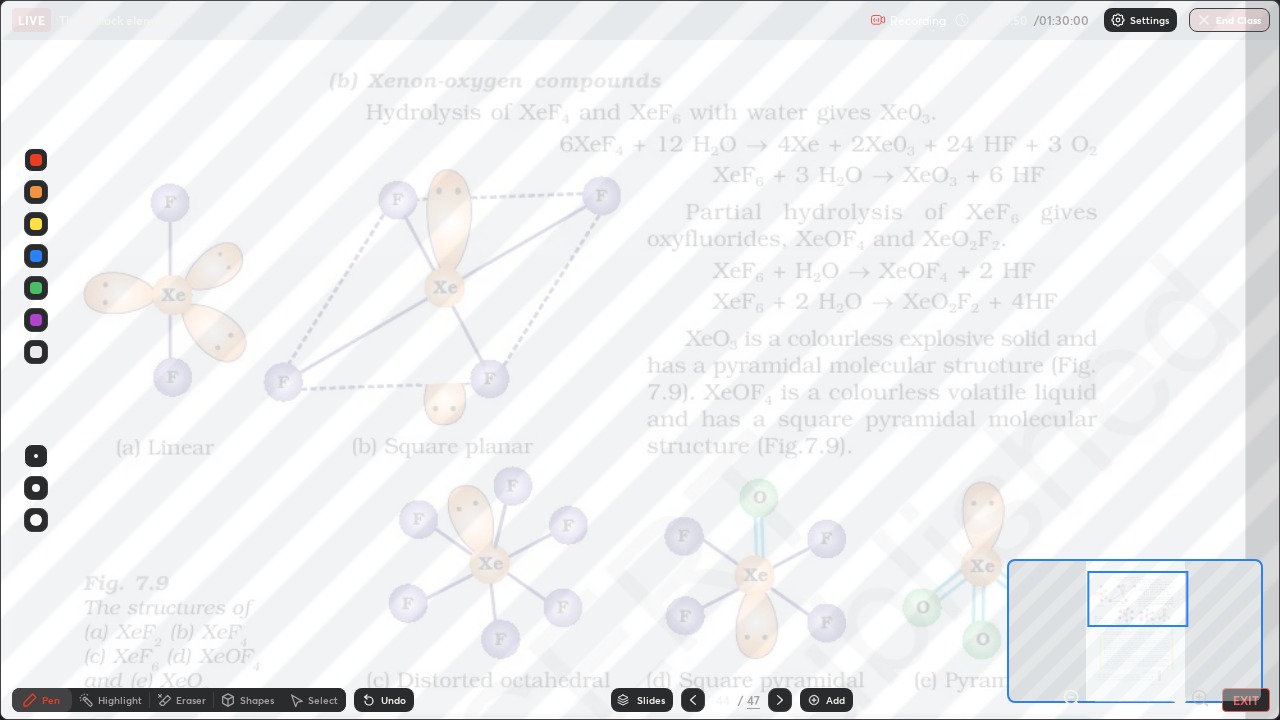 click on "Undo" at bounding box center [393, 700] 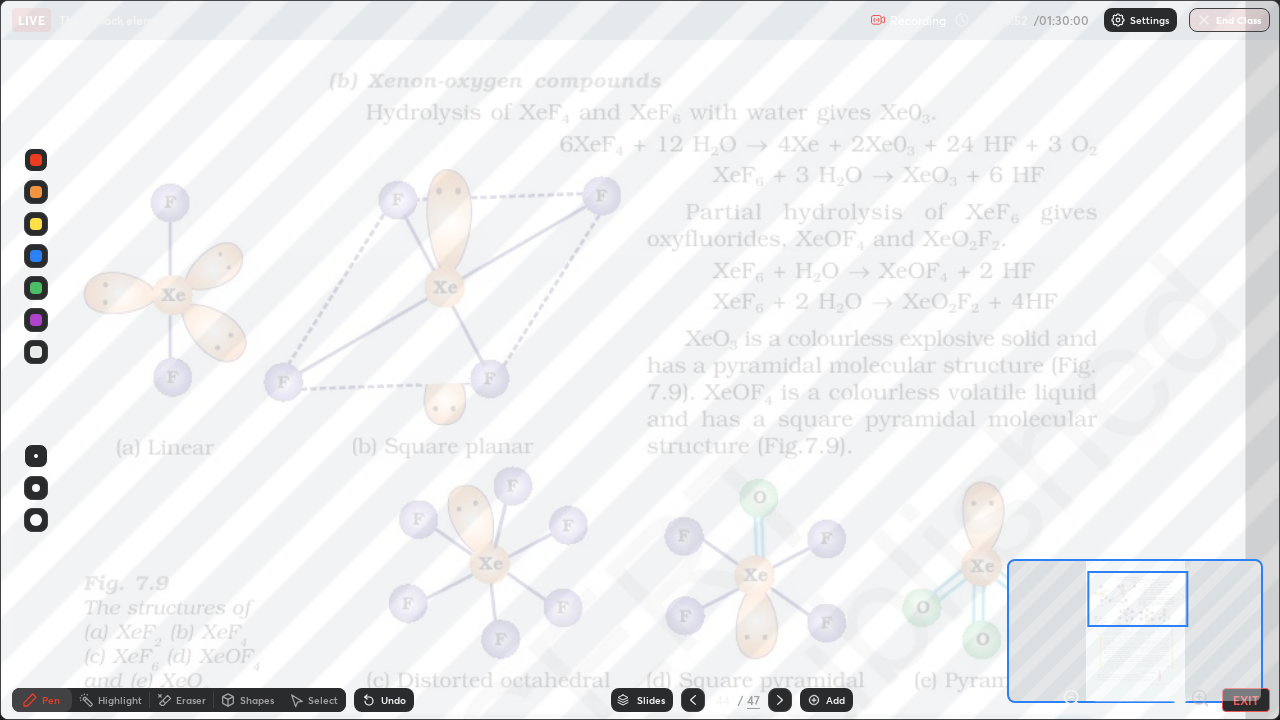click on "Undo" at bounding box center (393, 700) 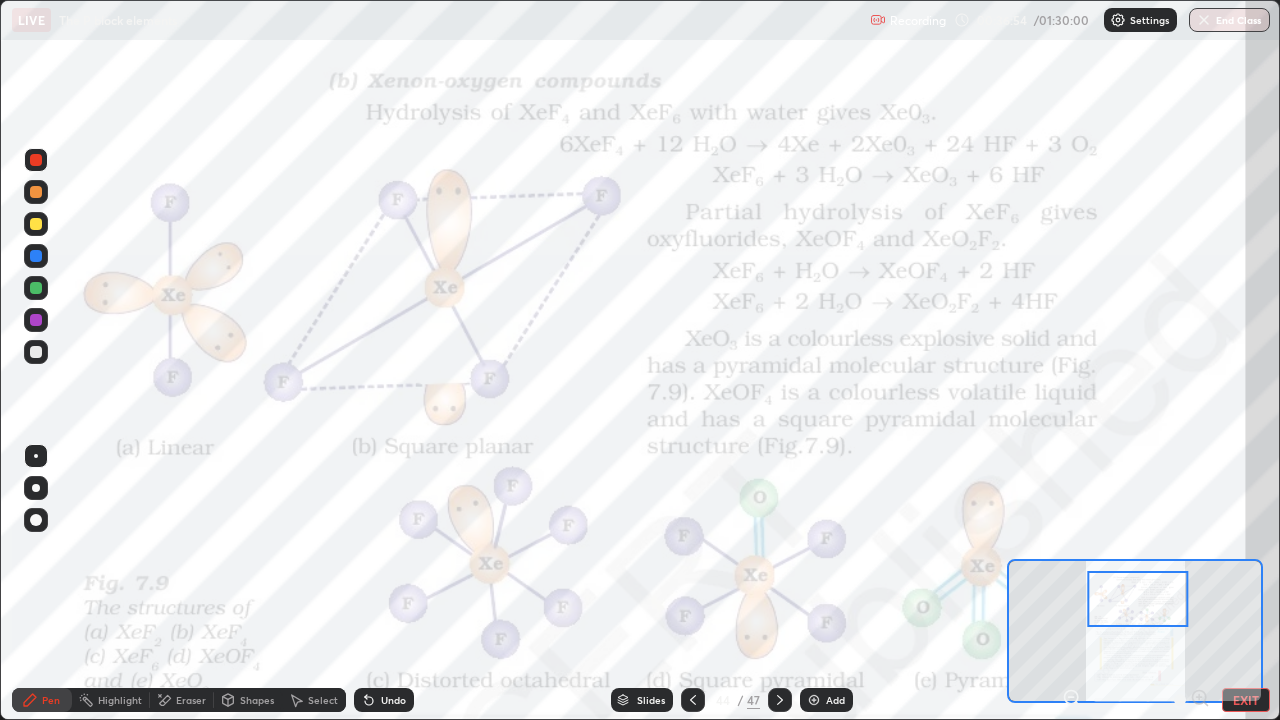 click on "Undo" at bounding box center [393, 700] 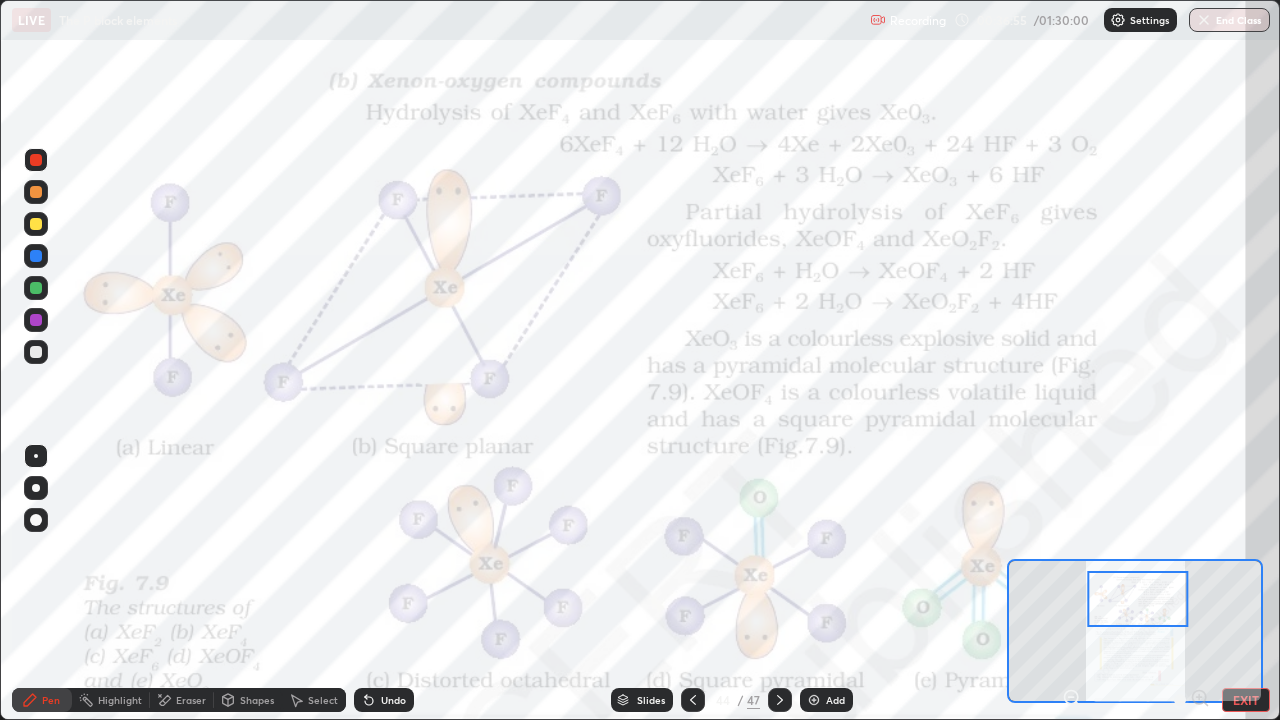 click on "Undo" at bounding box center (393, 700) 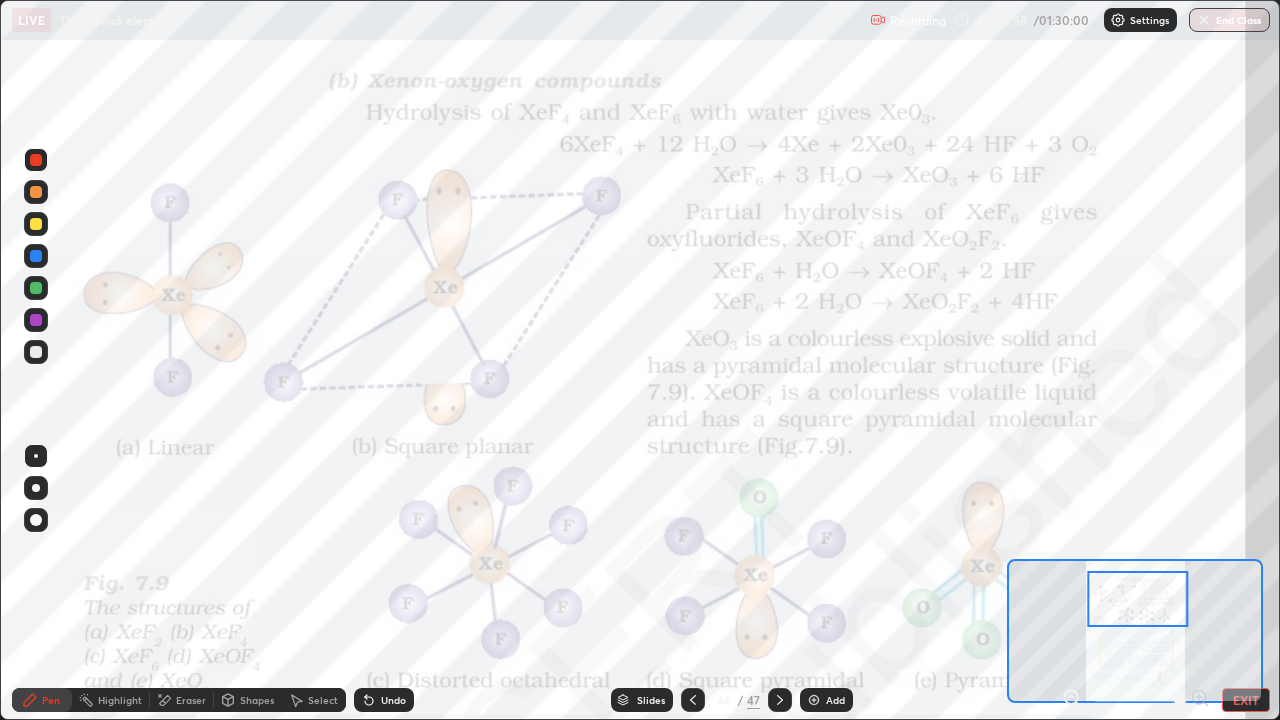 click on "Undo" at bounding box center (393, 700) 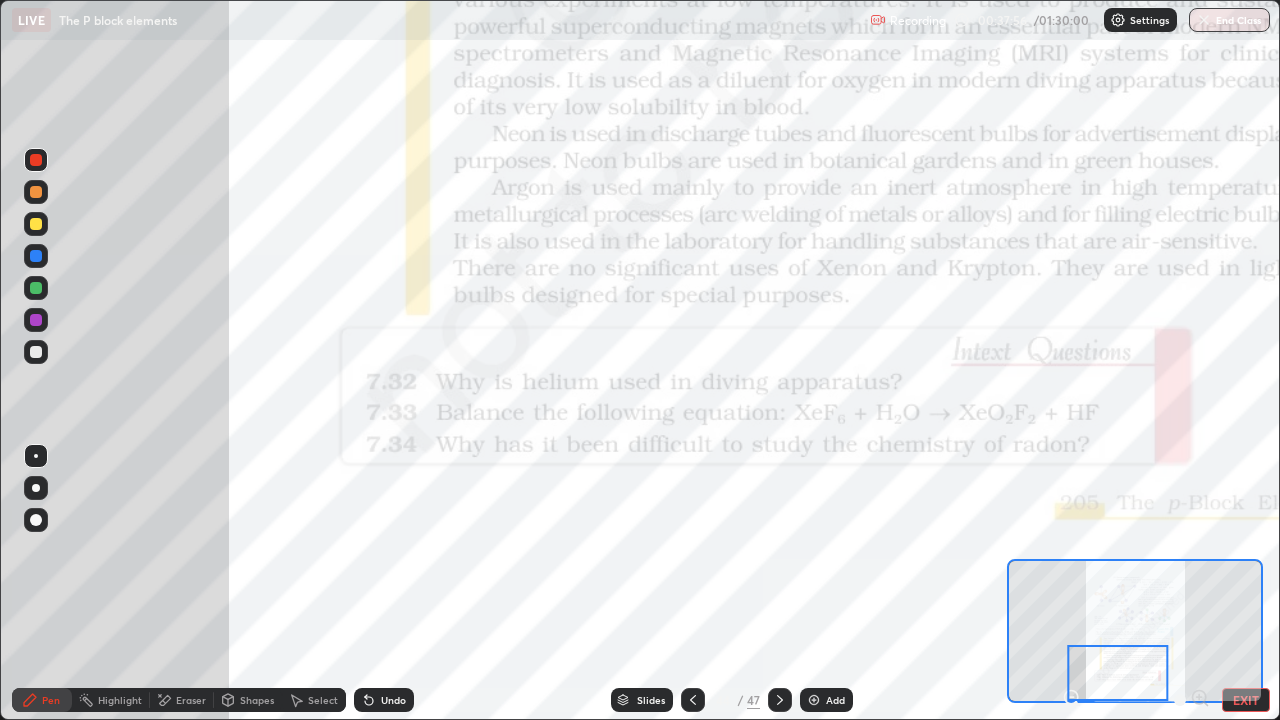 click 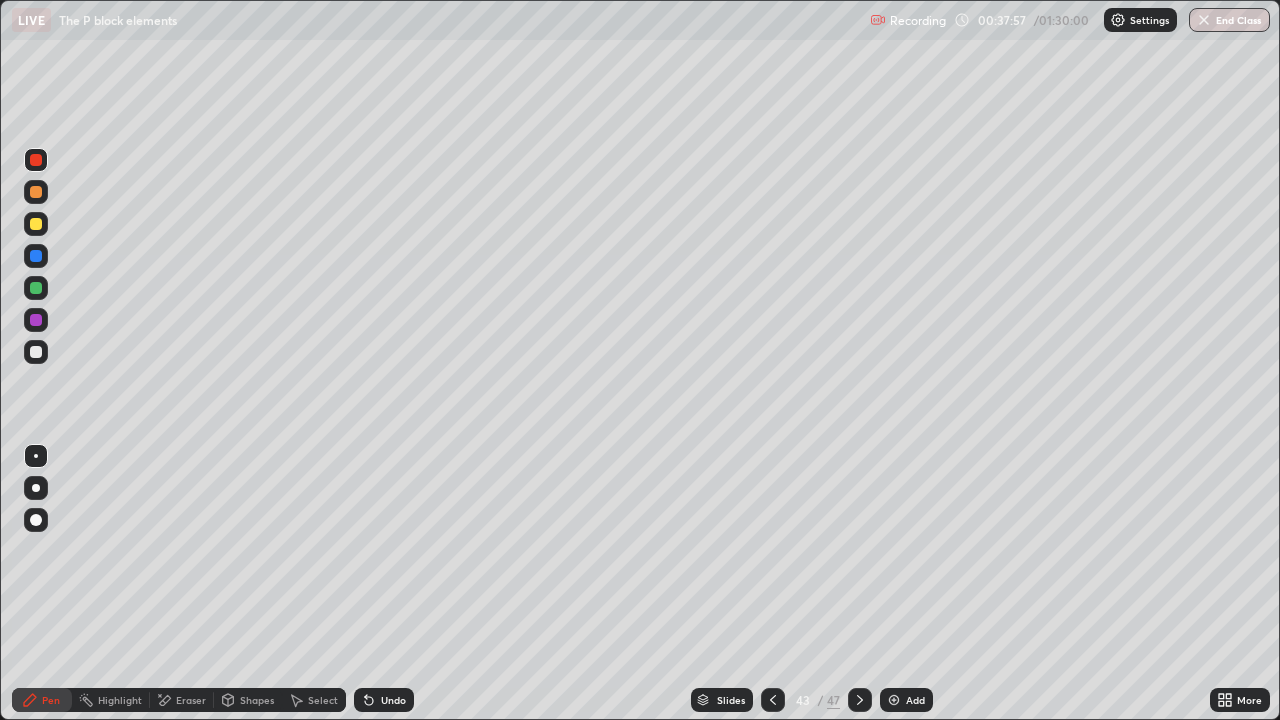 click 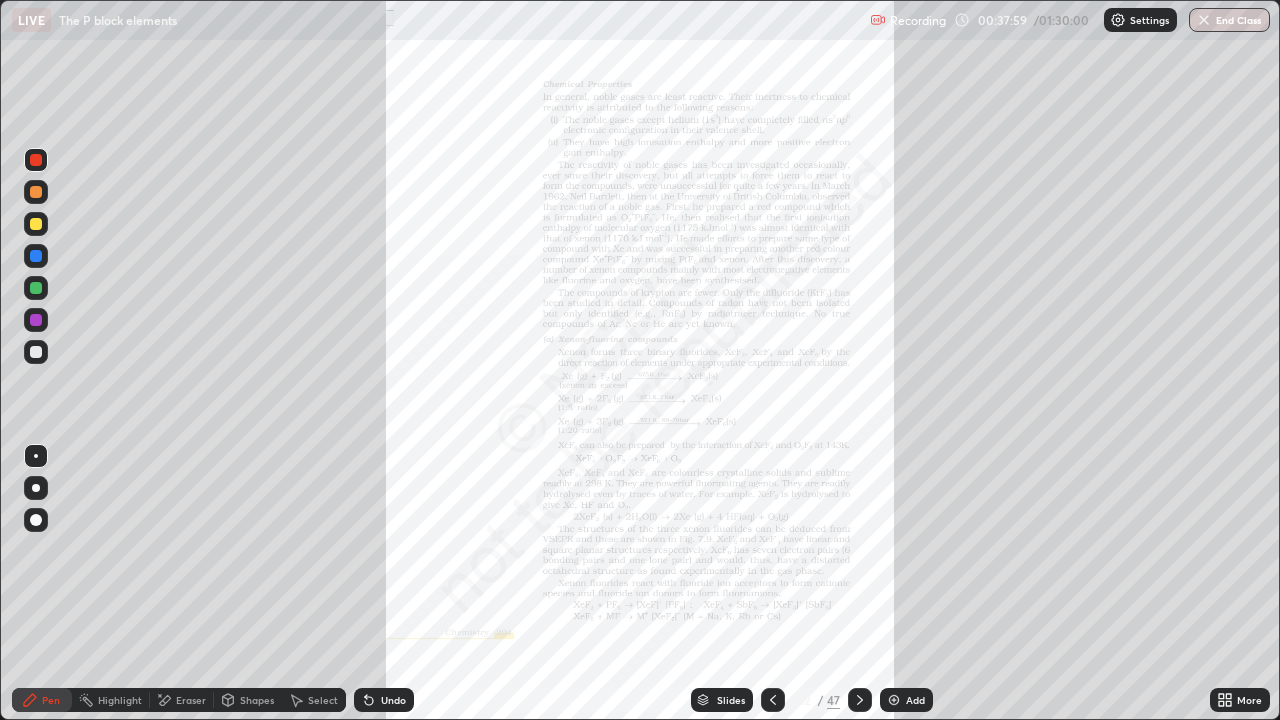 click 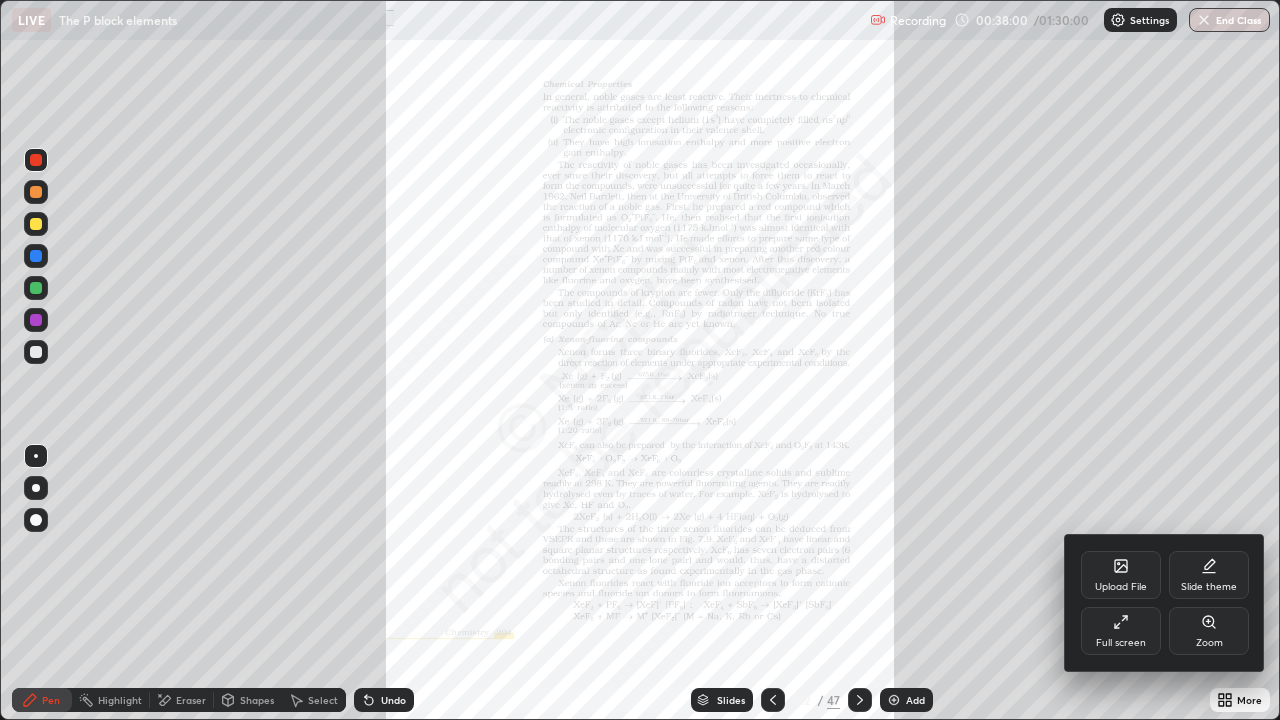 click on "Zoom" at bounding box center [1209, 631] 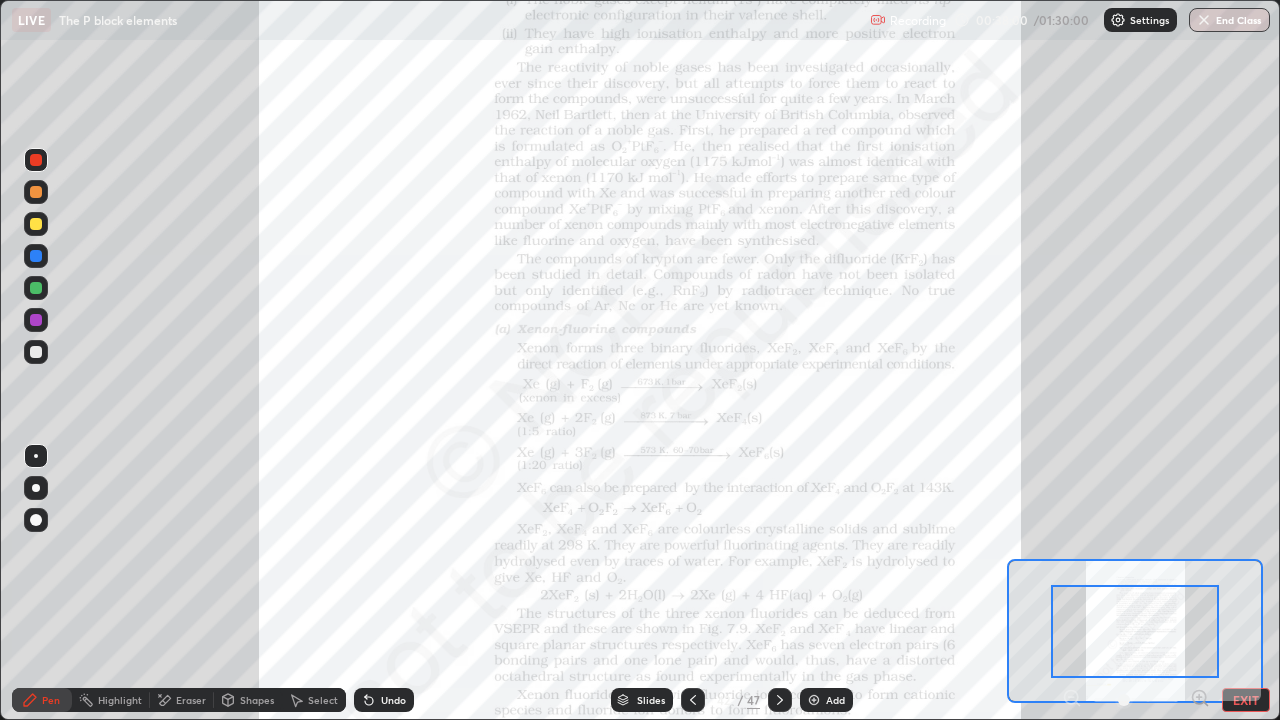 click 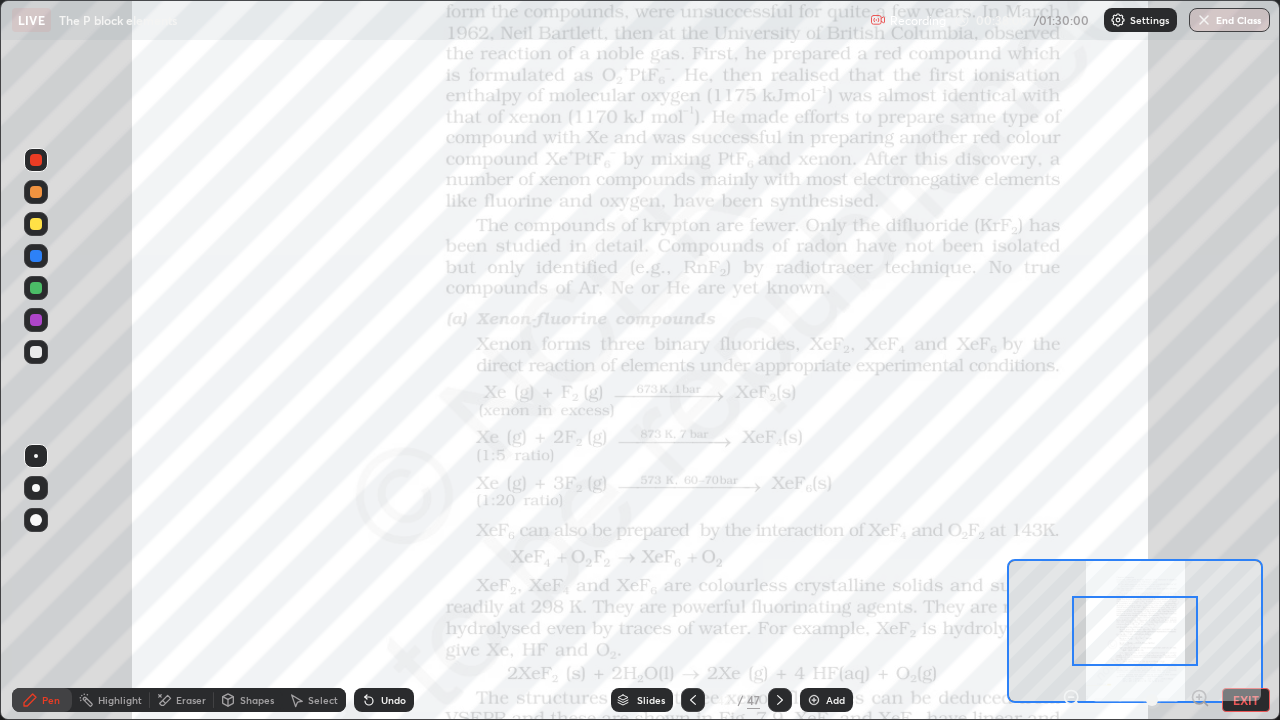 click 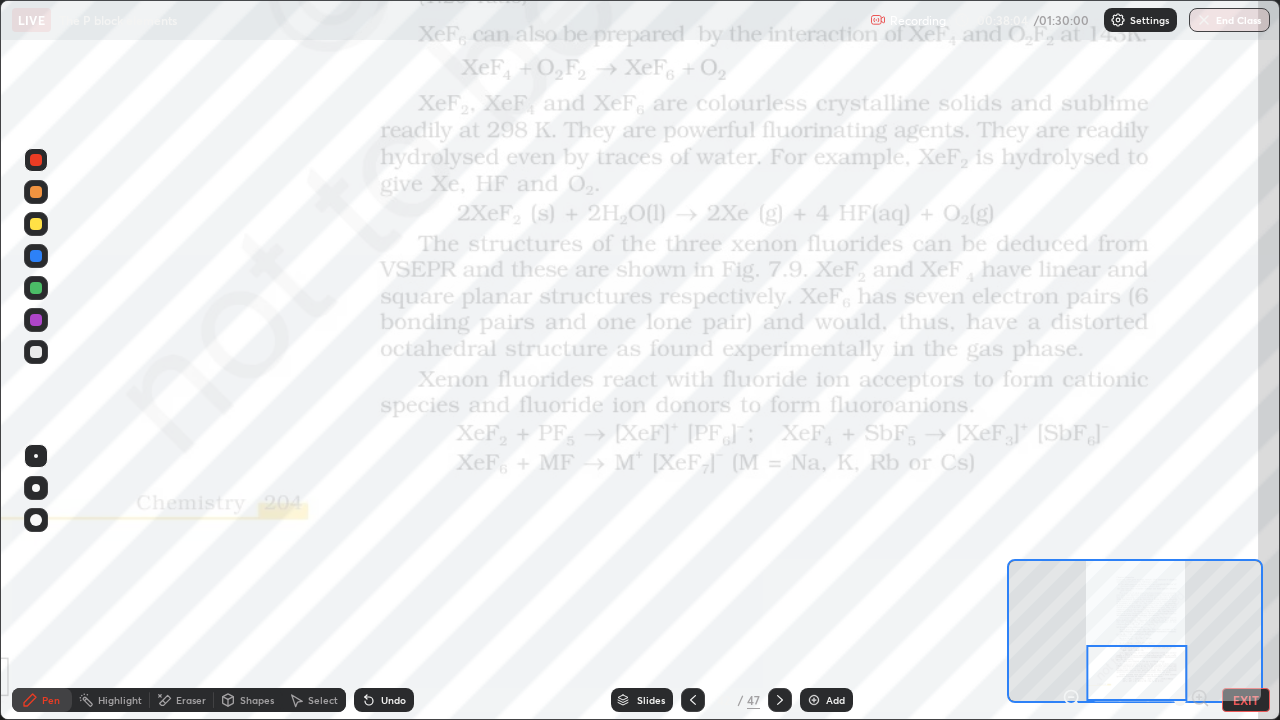click at bounding box center [36, 288] 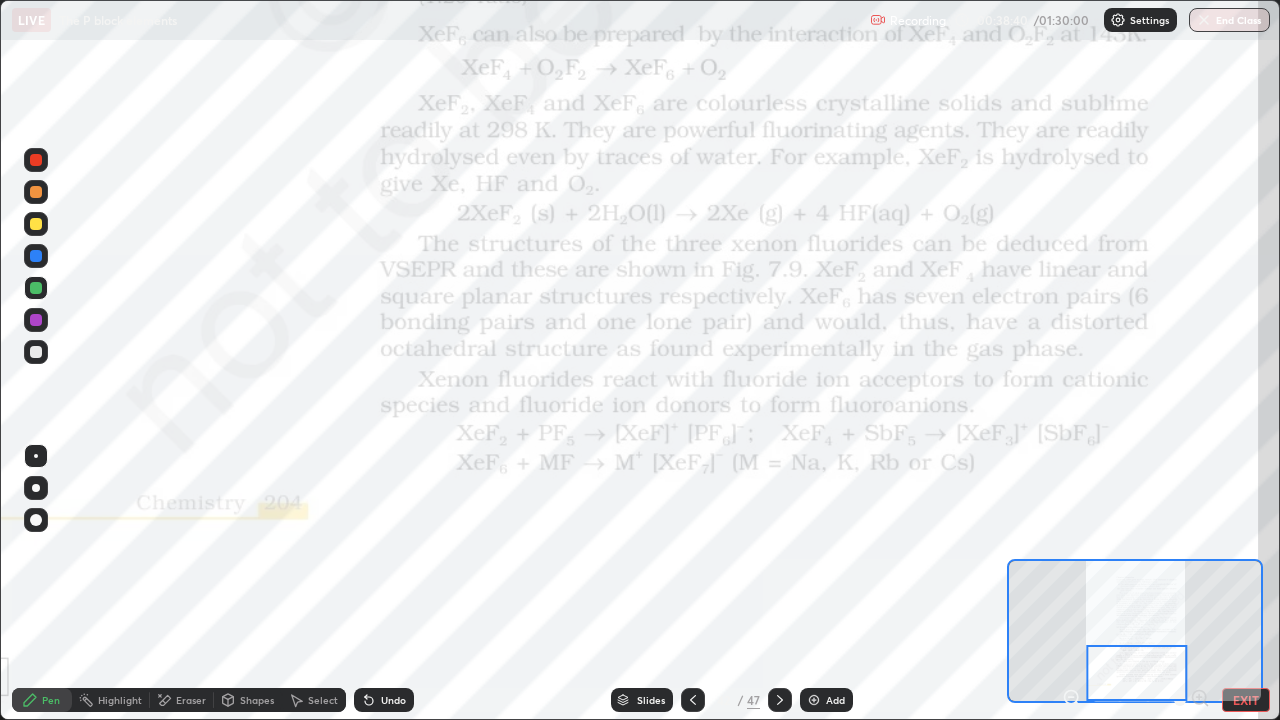 click at bounding box center (36, 160) 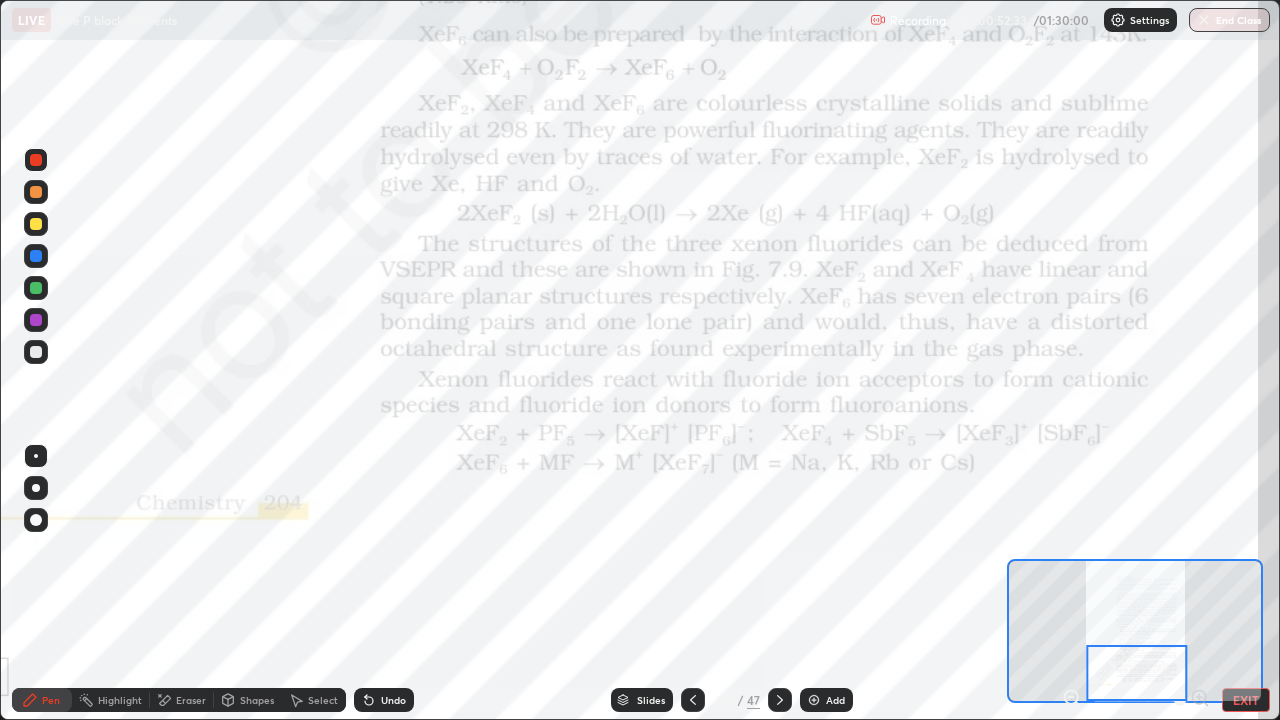 click on "Slides" at bounding box center [651, 700] 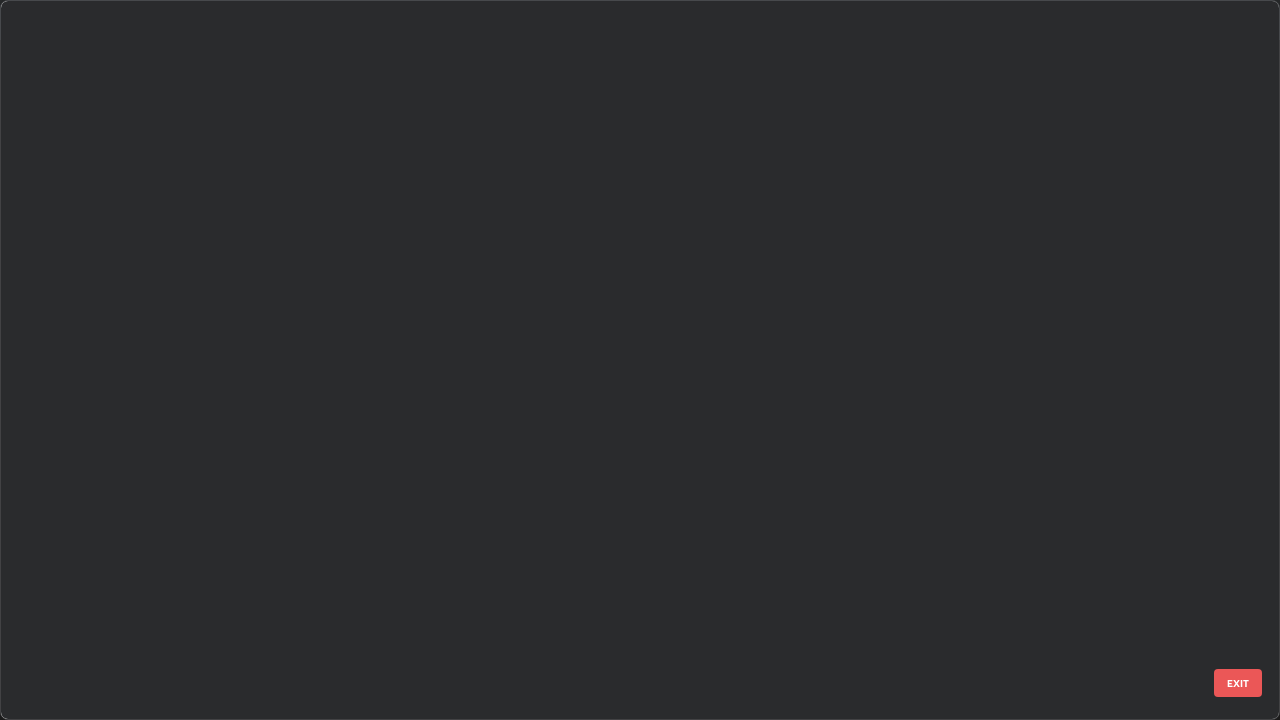 scroll, scrollTop: 2426, scrollLeft: 0, axis: vertical 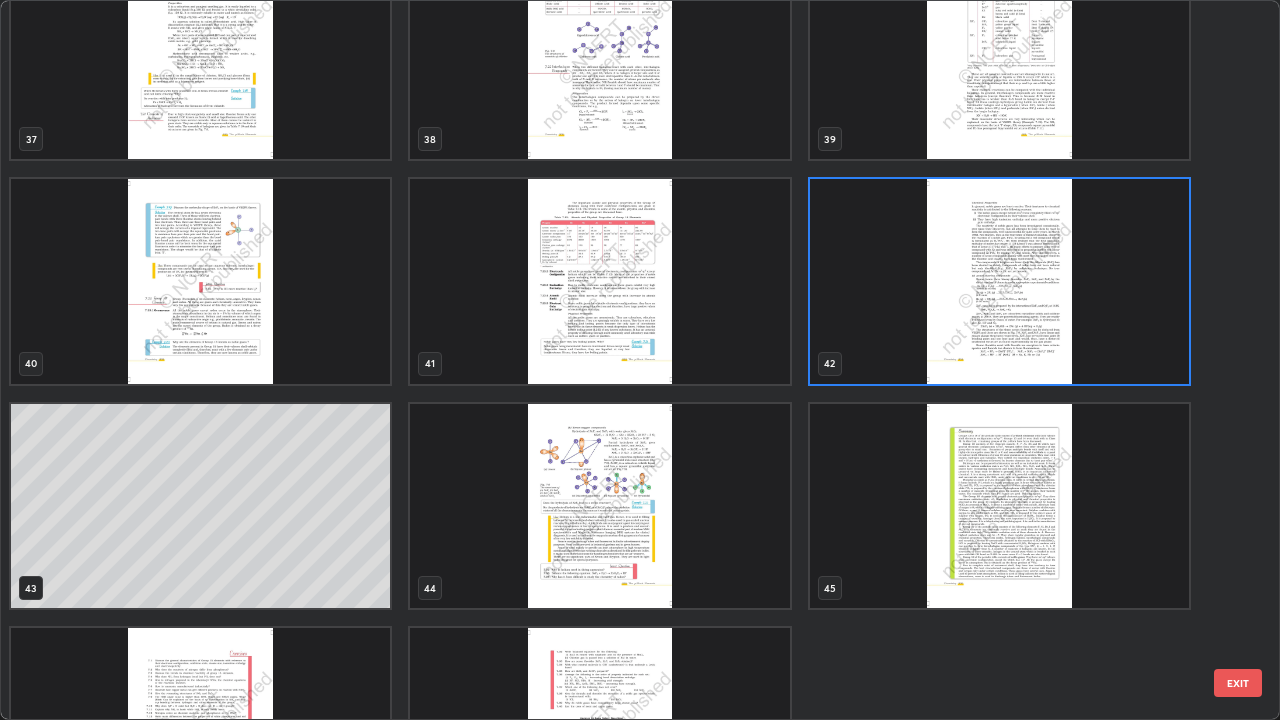 click at bounding box center [999, 57] 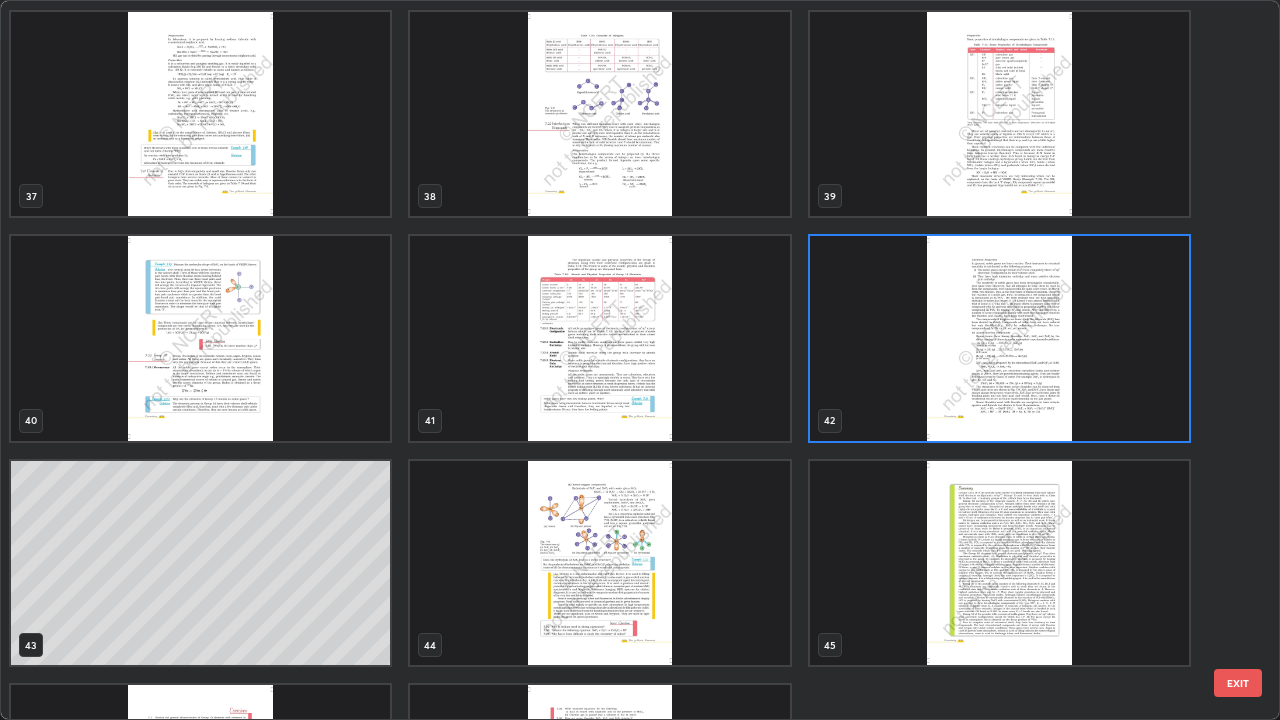click at bounding box center (999, 114) 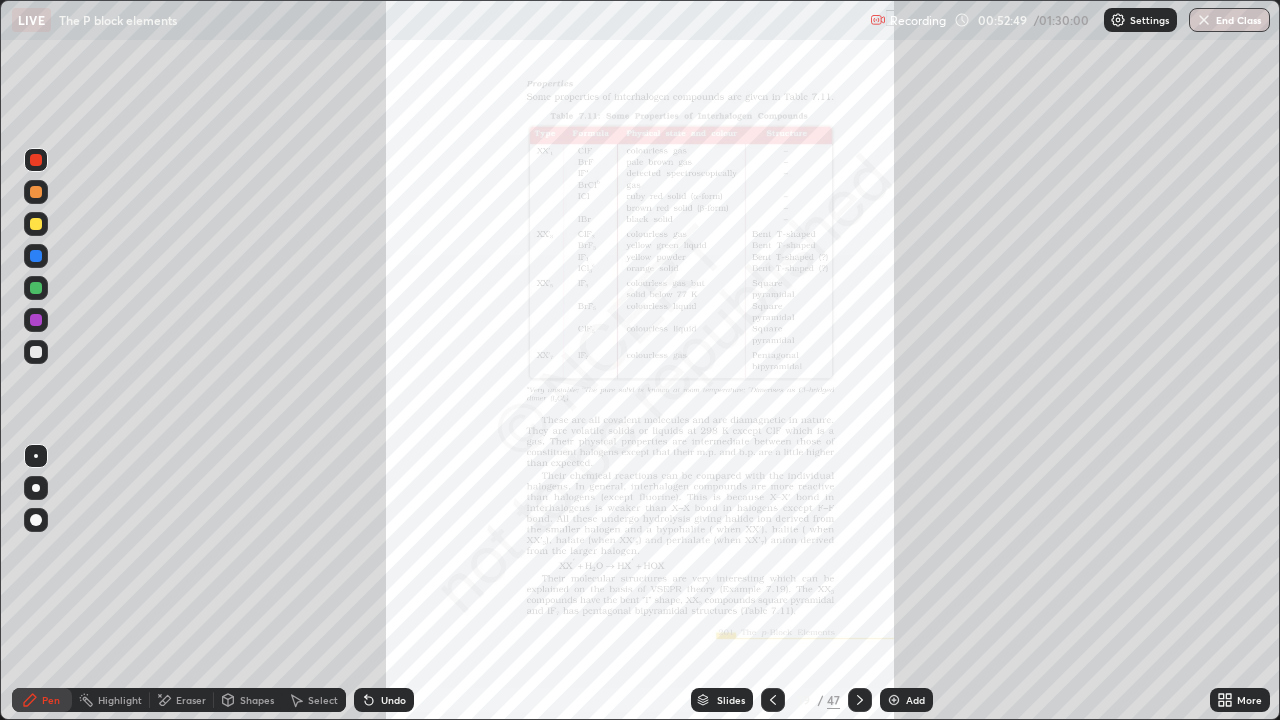 click on "More" at bounding box center (1240, 700) 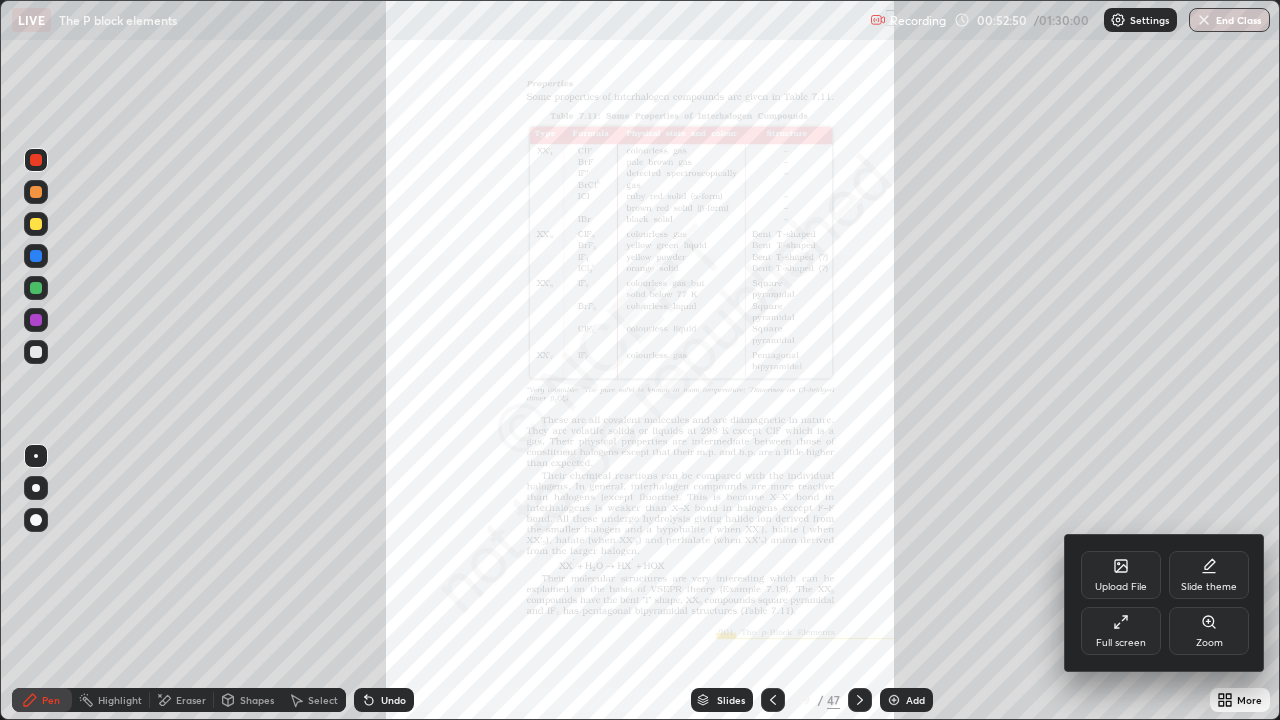click on "Zoom" at bounding box center [1209, 643] 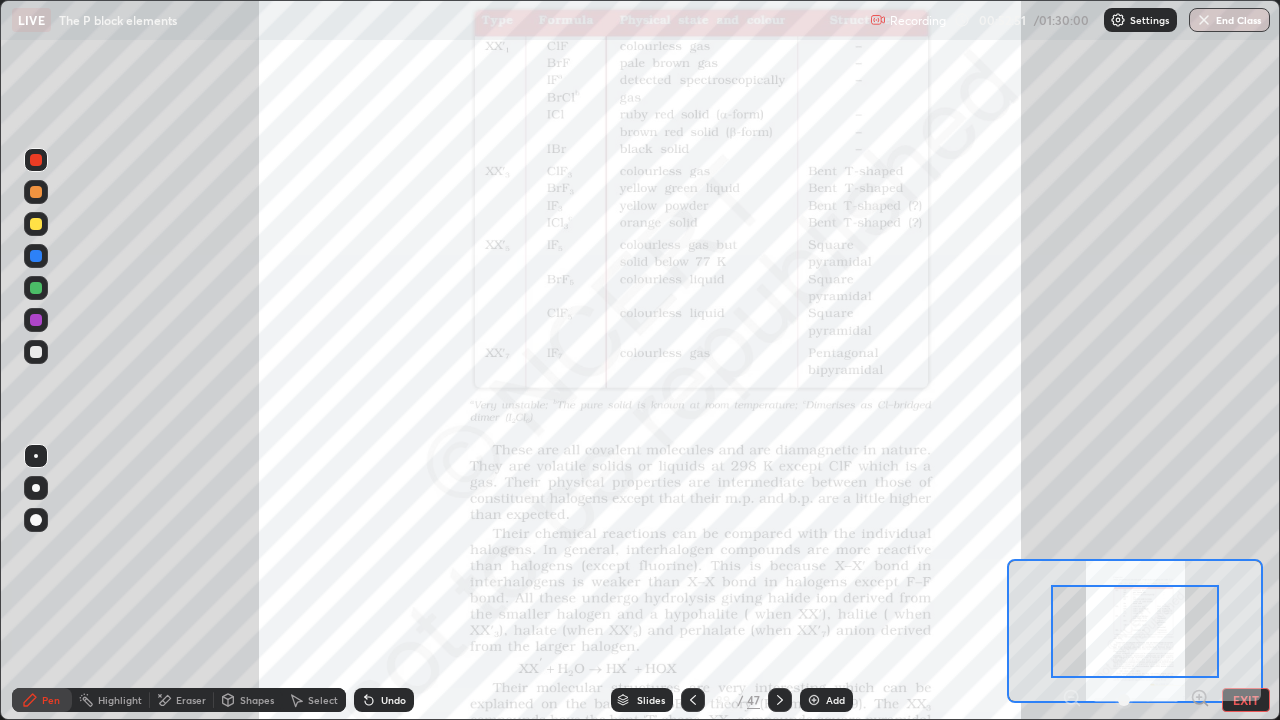 click 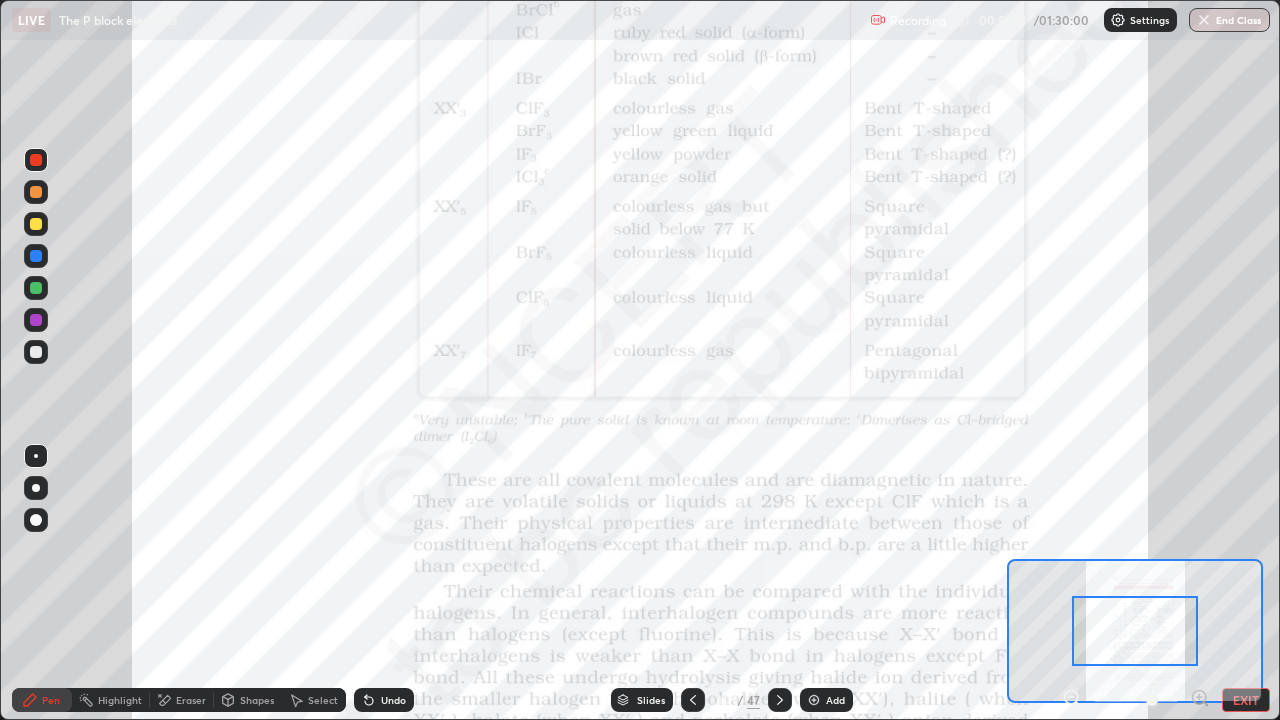 click 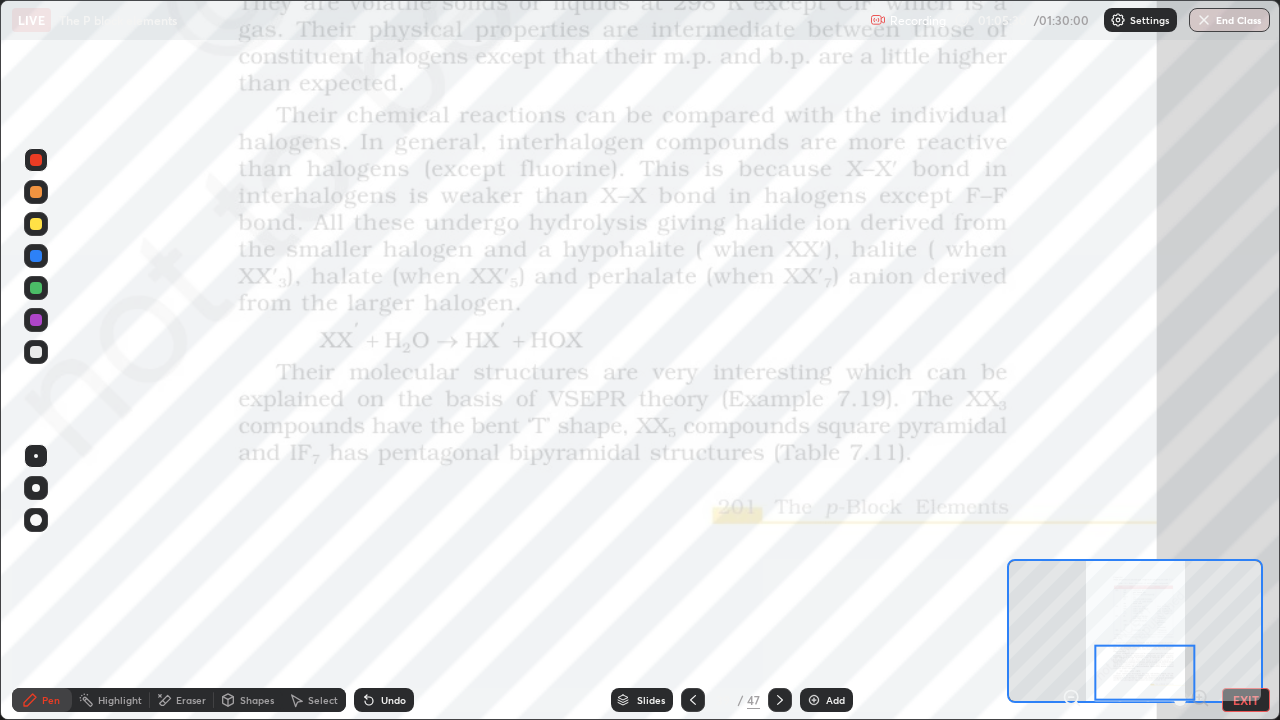 click on "Slides" at bounding box center (651, 700) 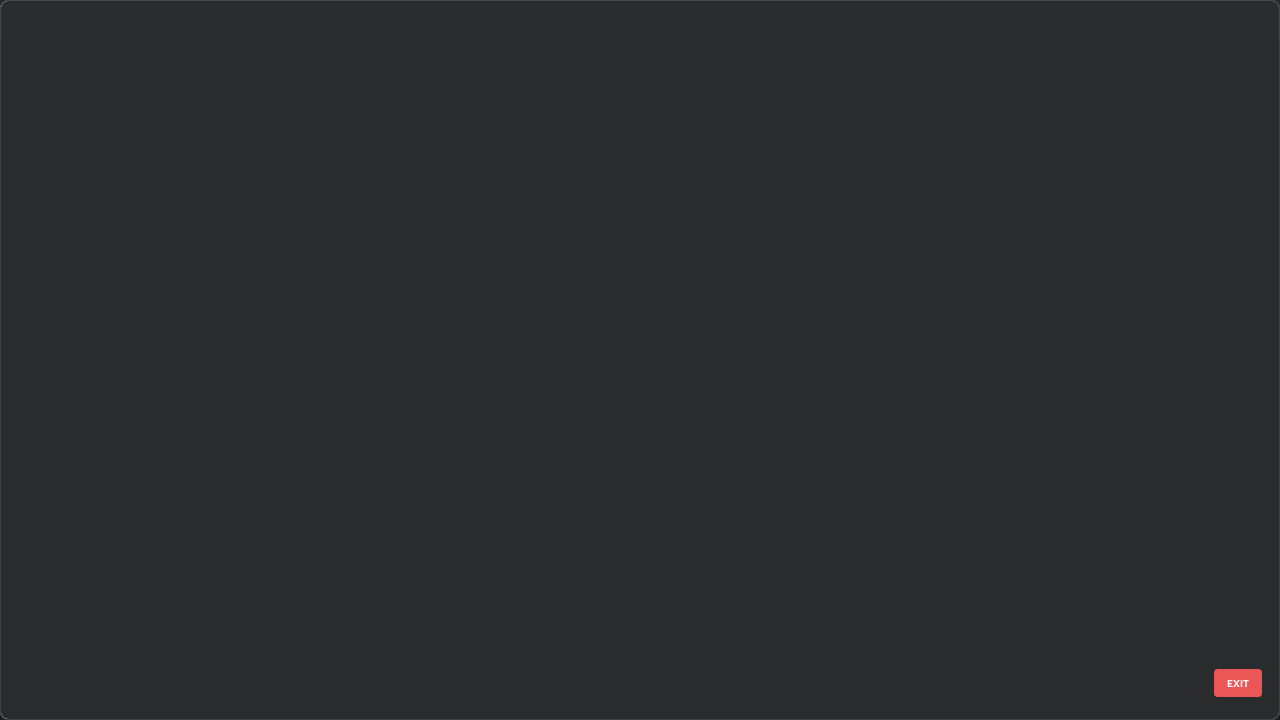 scroll, scrollTop: 712, scrollLeft: 1268, axis: both 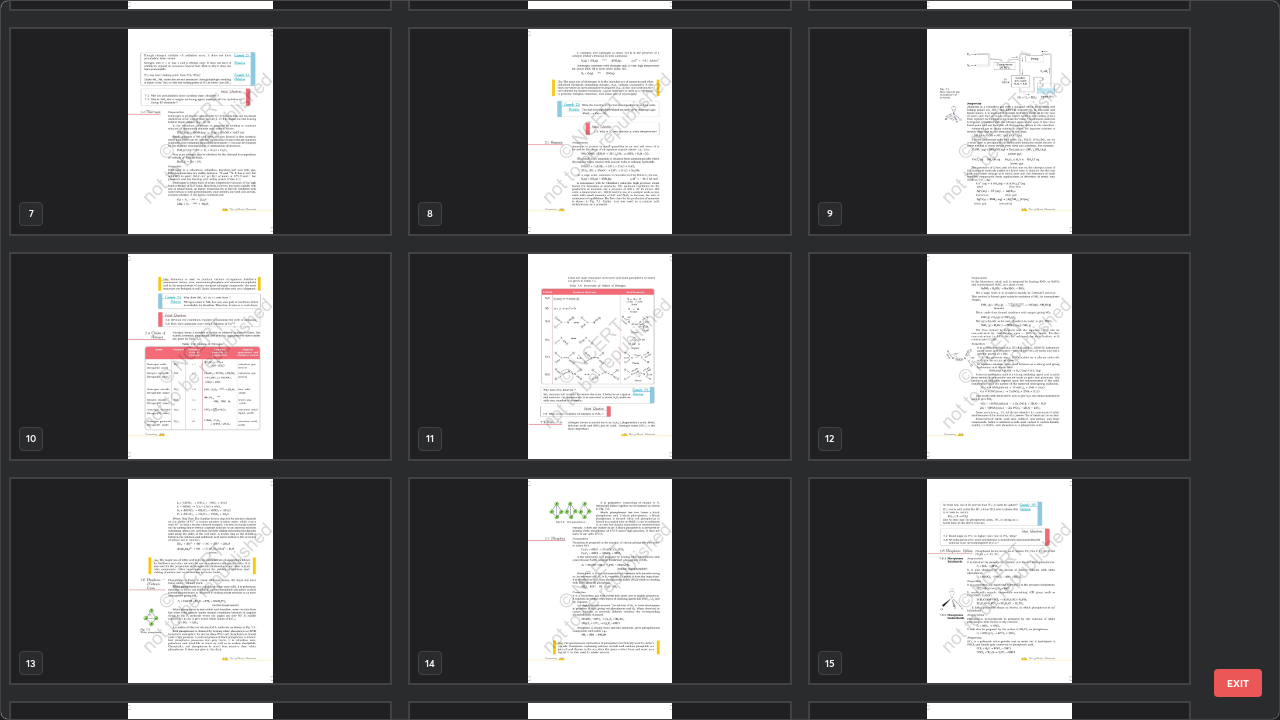 click at bounding box center (200, 356) 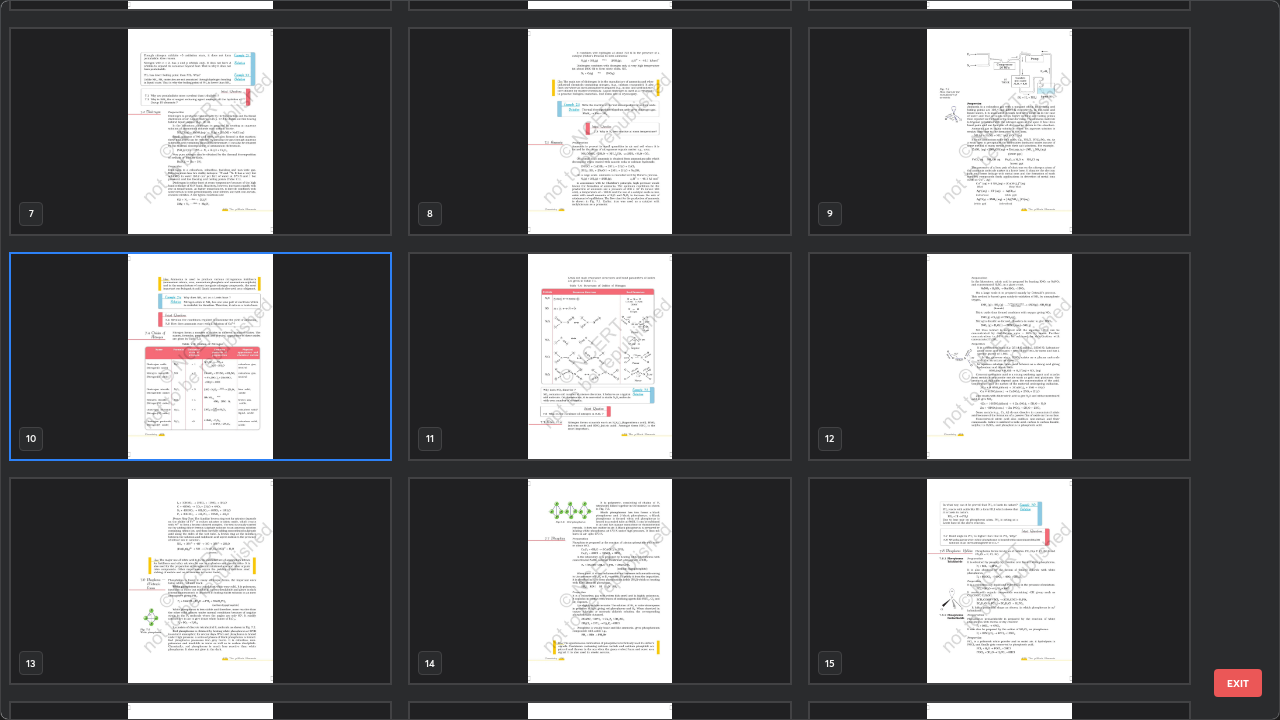 click at bounding box center (200, 356) 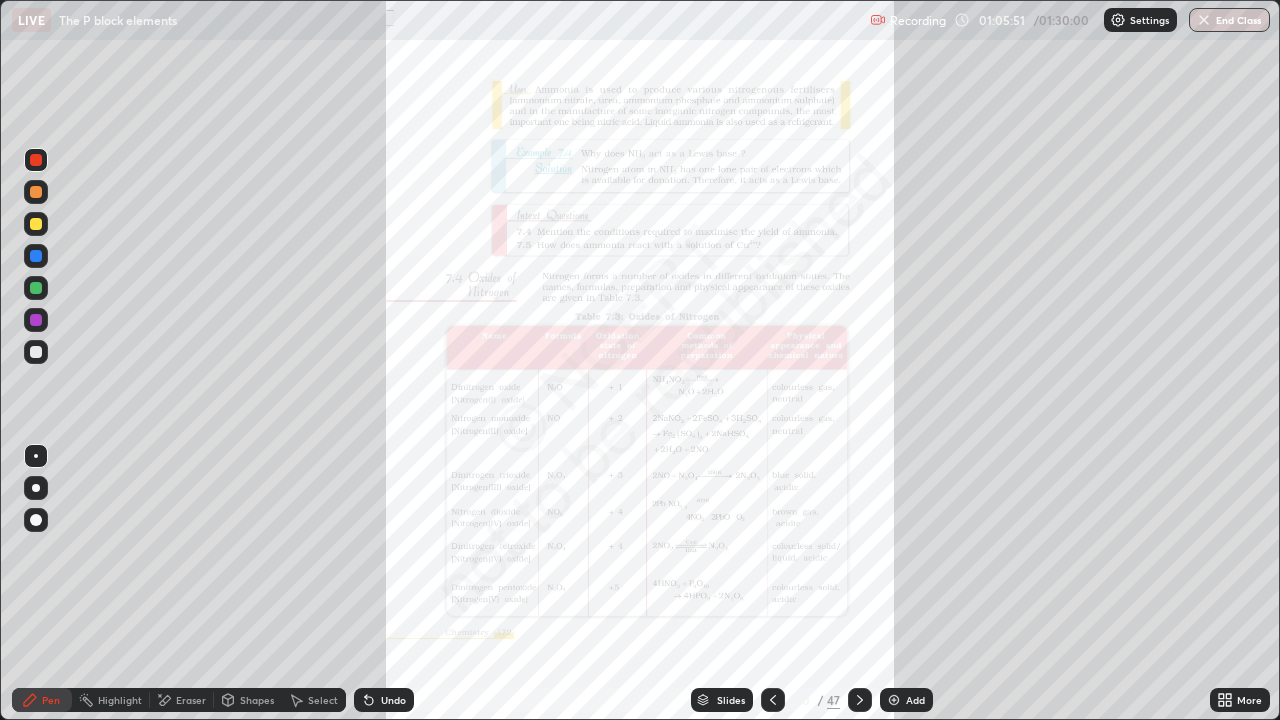click on "Slides" at bounding box center (722, 700) 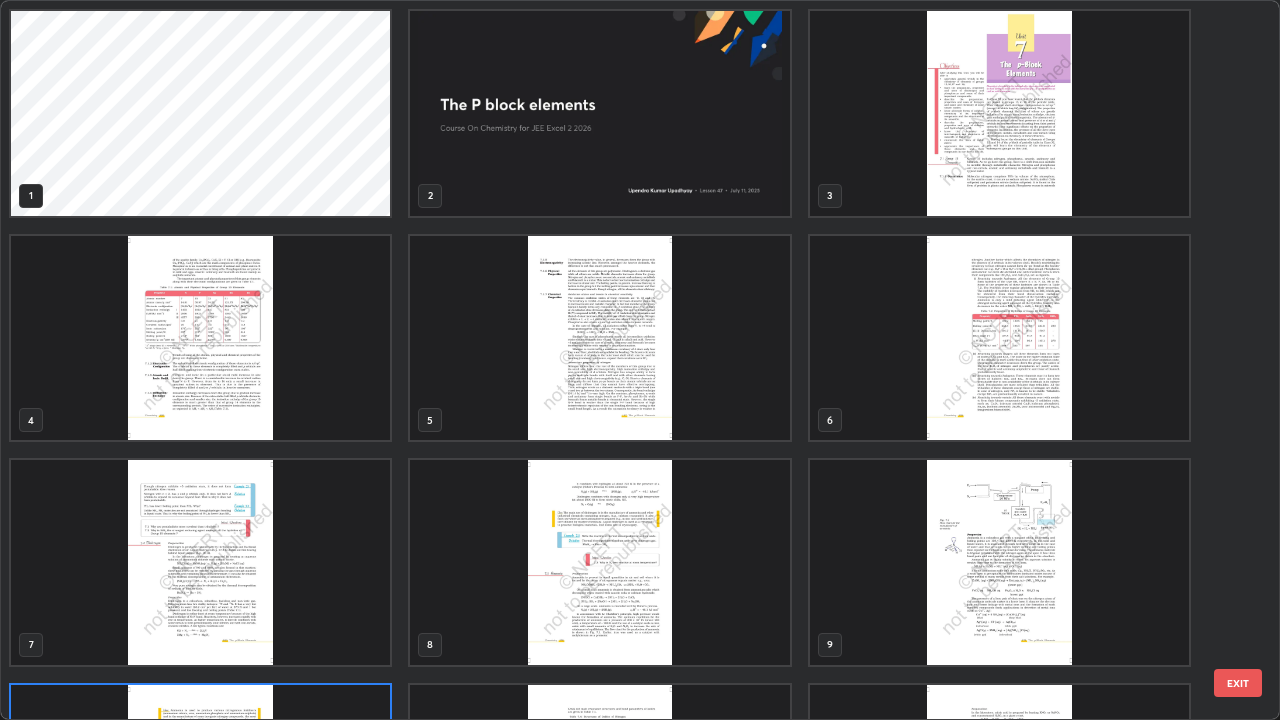 scroll, scrollTop: 180, scrollLeft: 0, axis: vertical 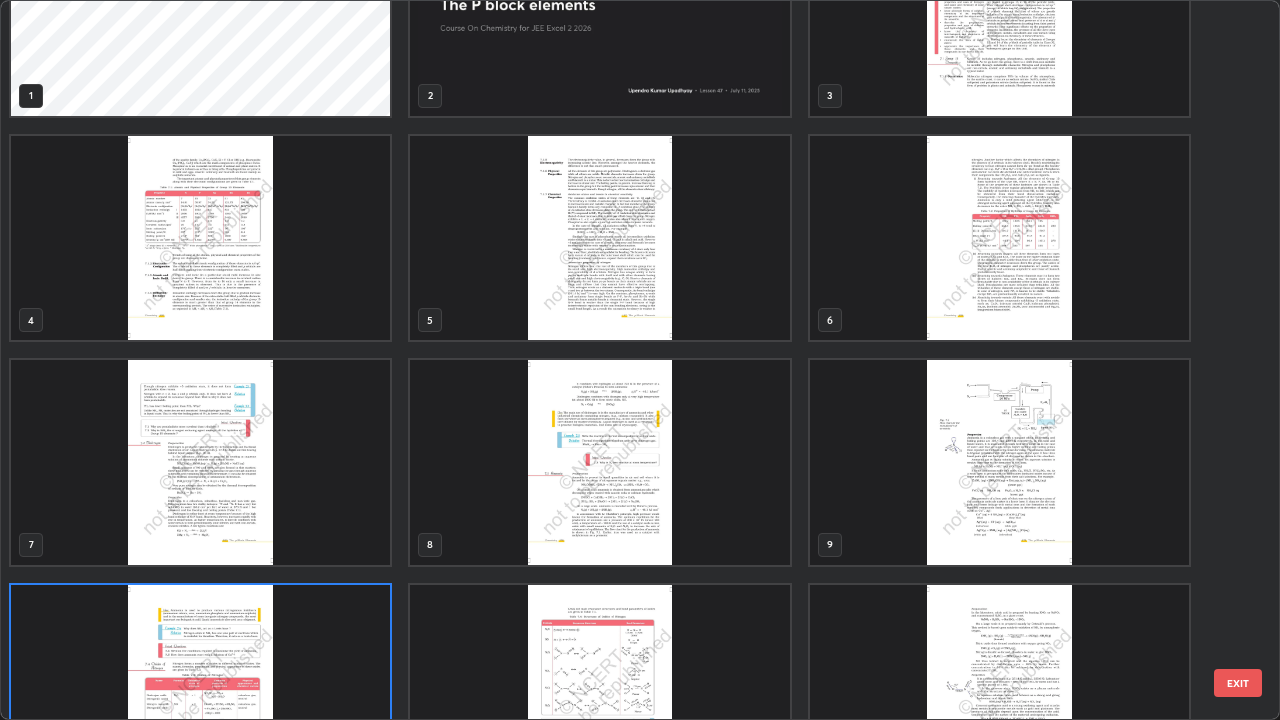 click at bounding box center [200, 462] 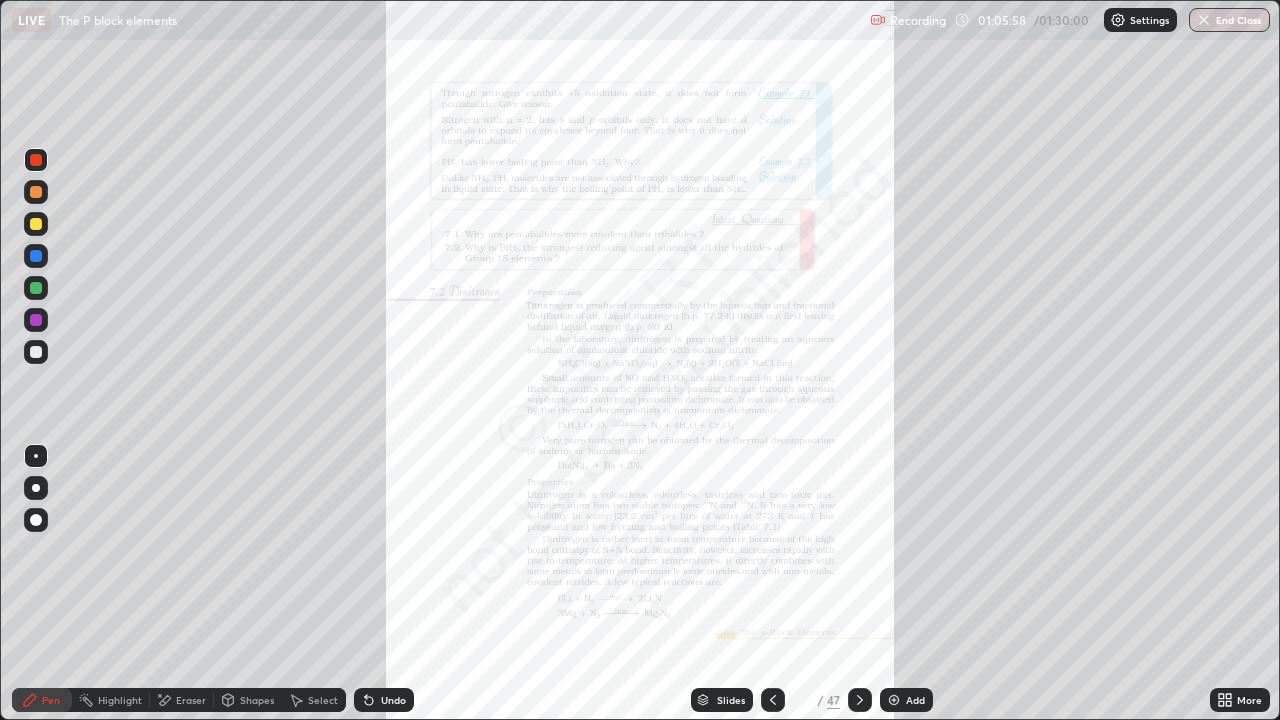 click 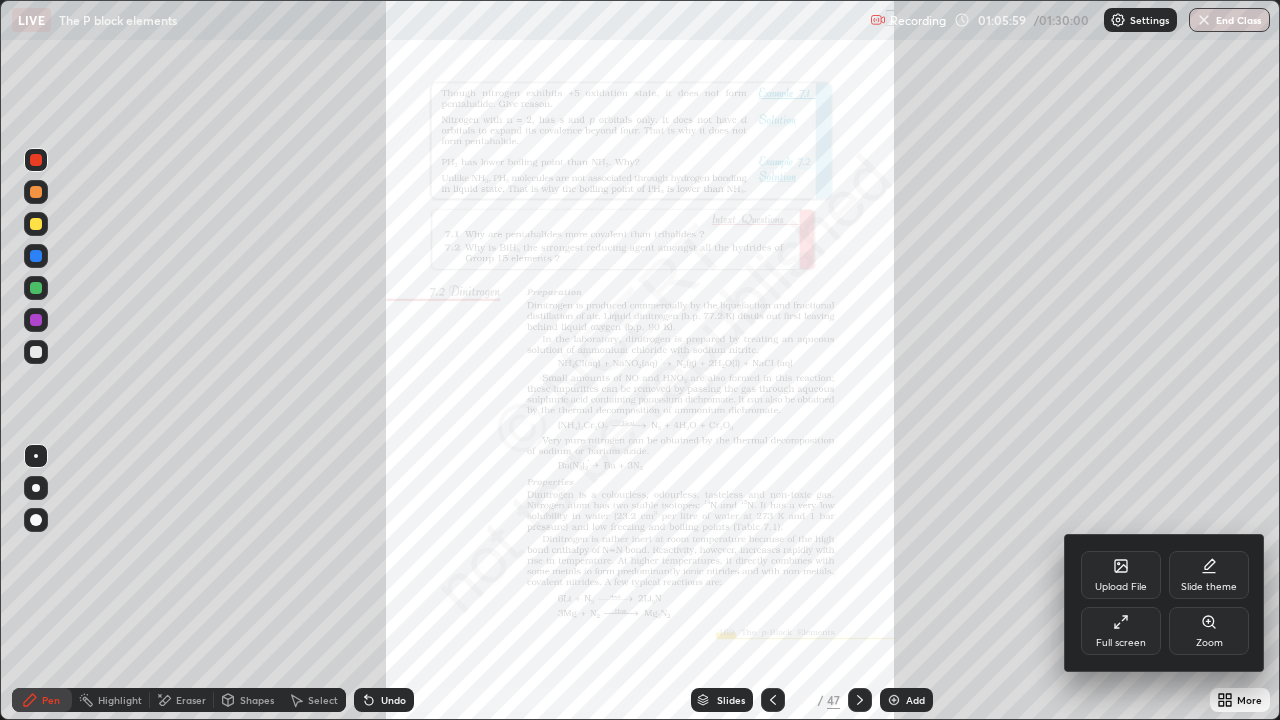 click on "Zoom" at bounding box center [1209, 631] 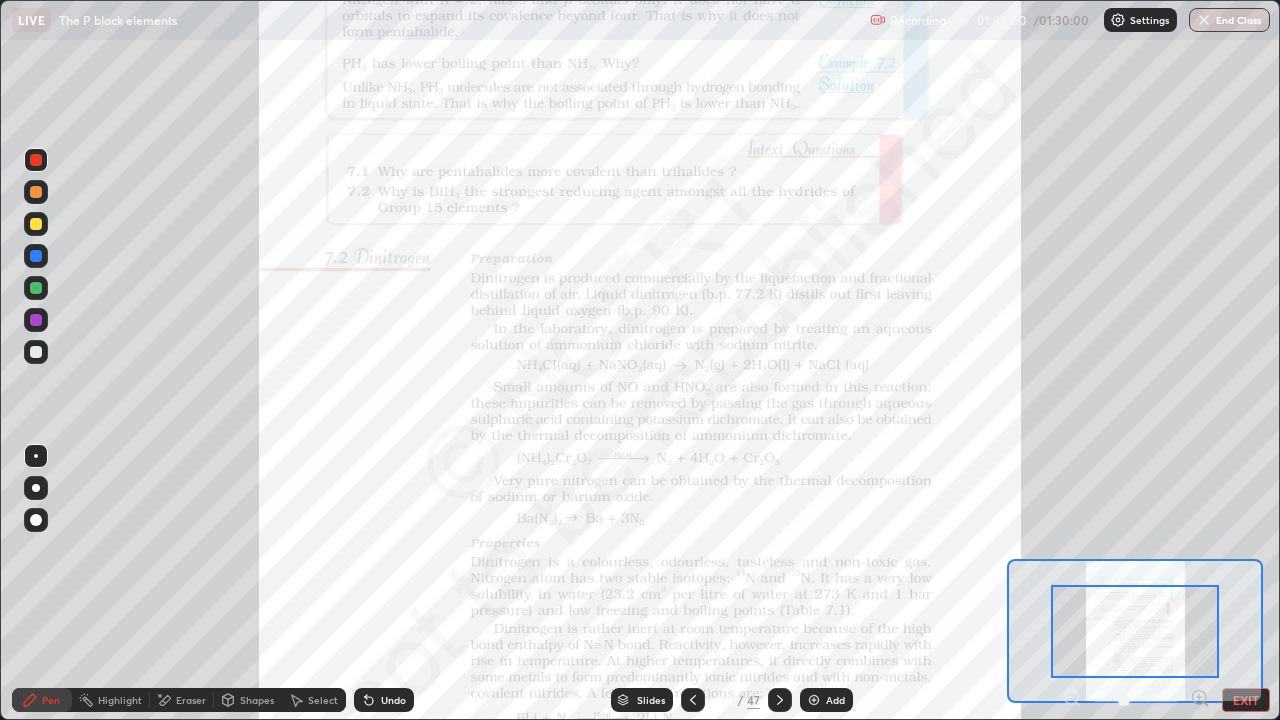 click 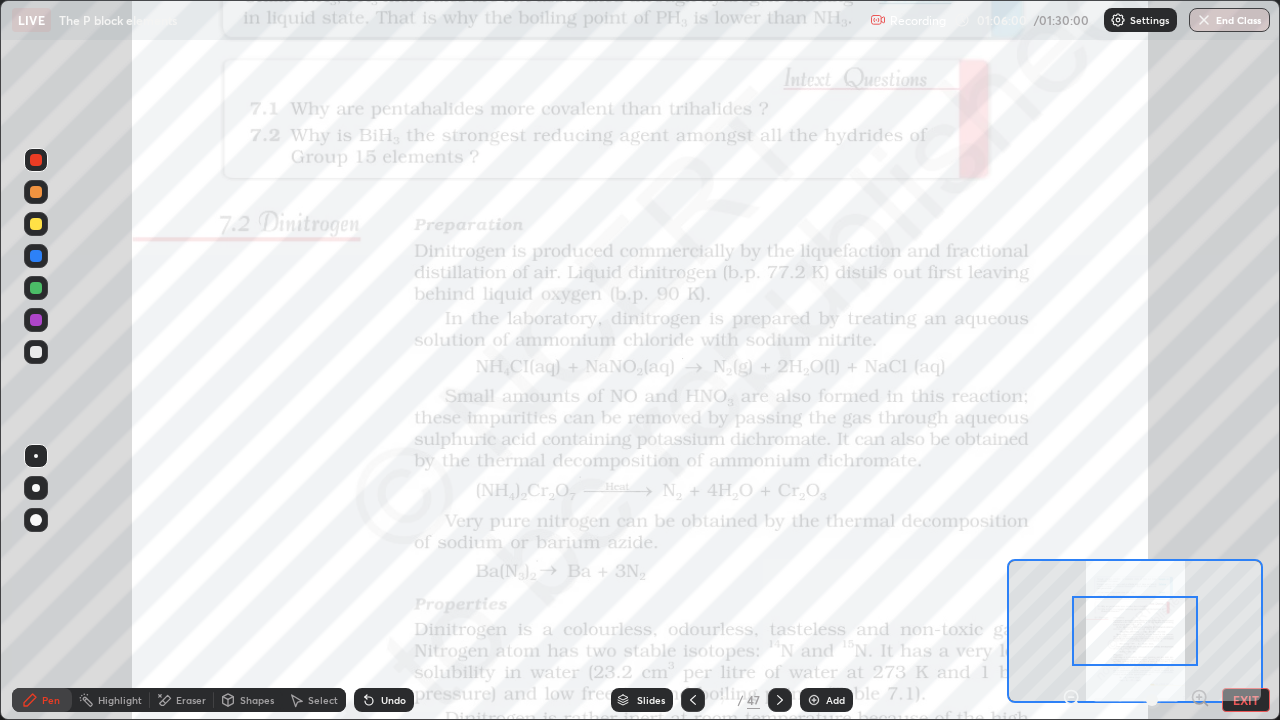 click 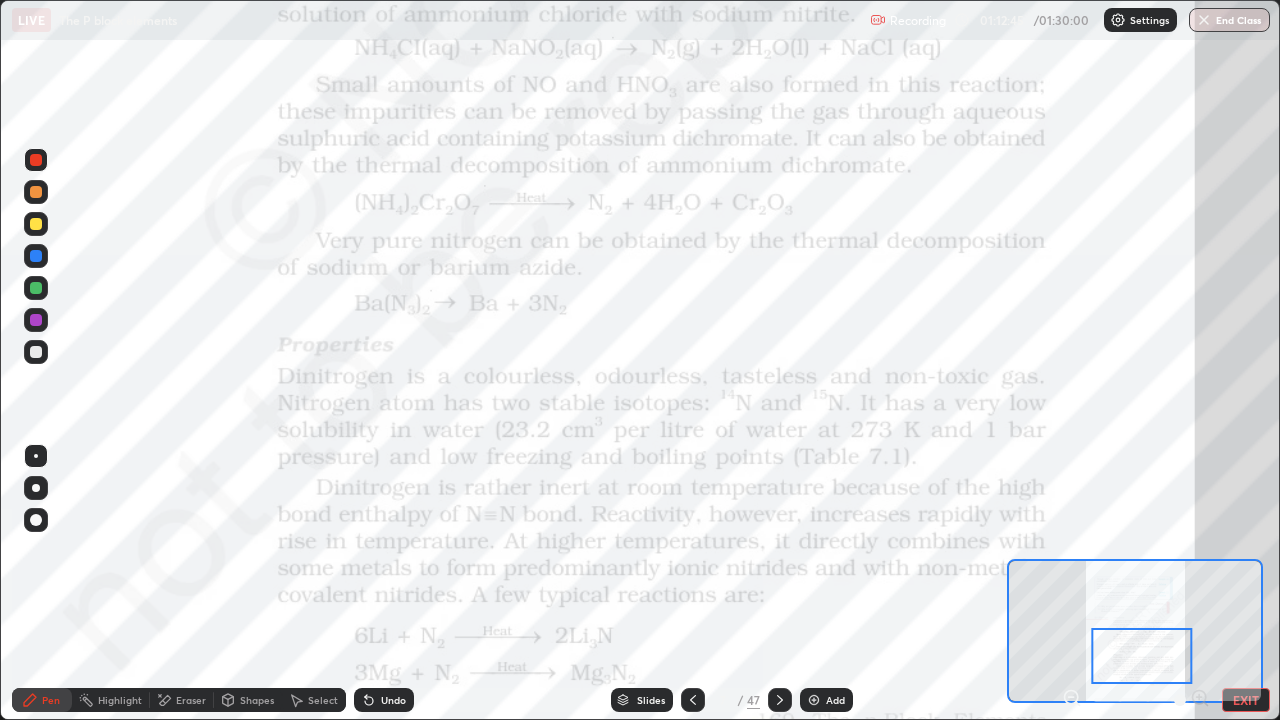click on "Slides" at bounding box center [642, 700] 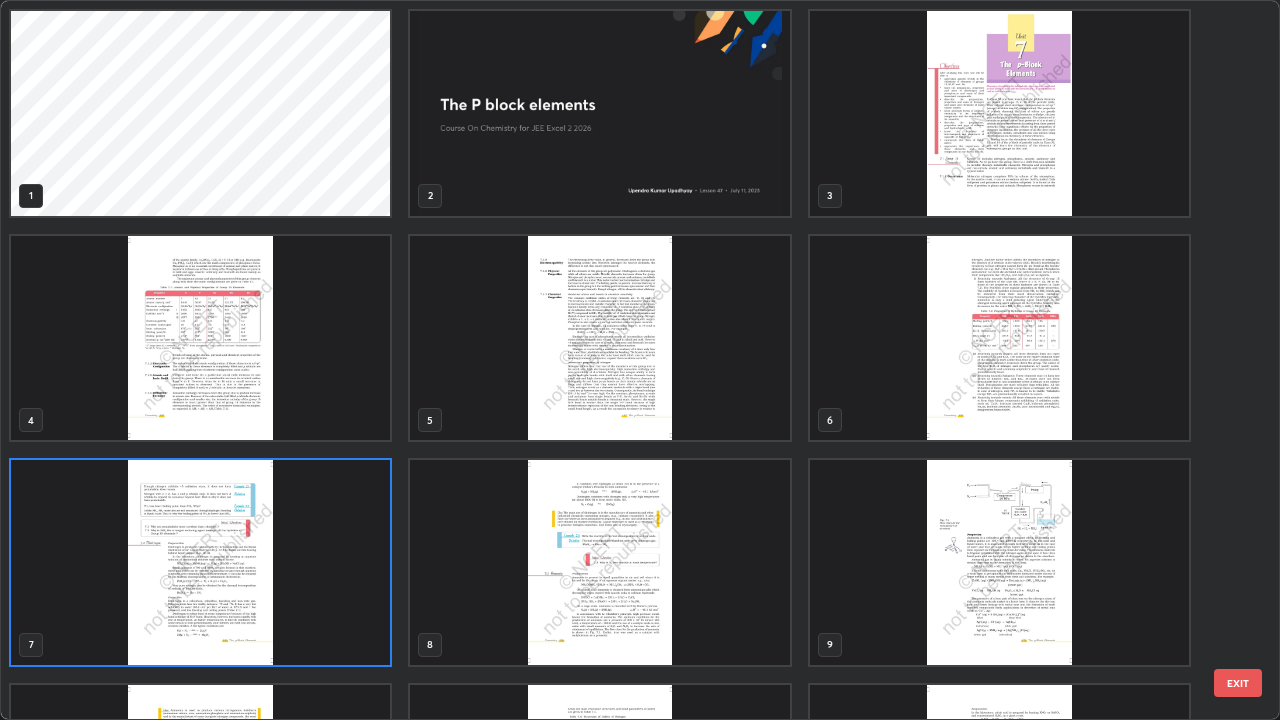 scroll, scrollTop: 7, scrollLeft: 11, axis: both 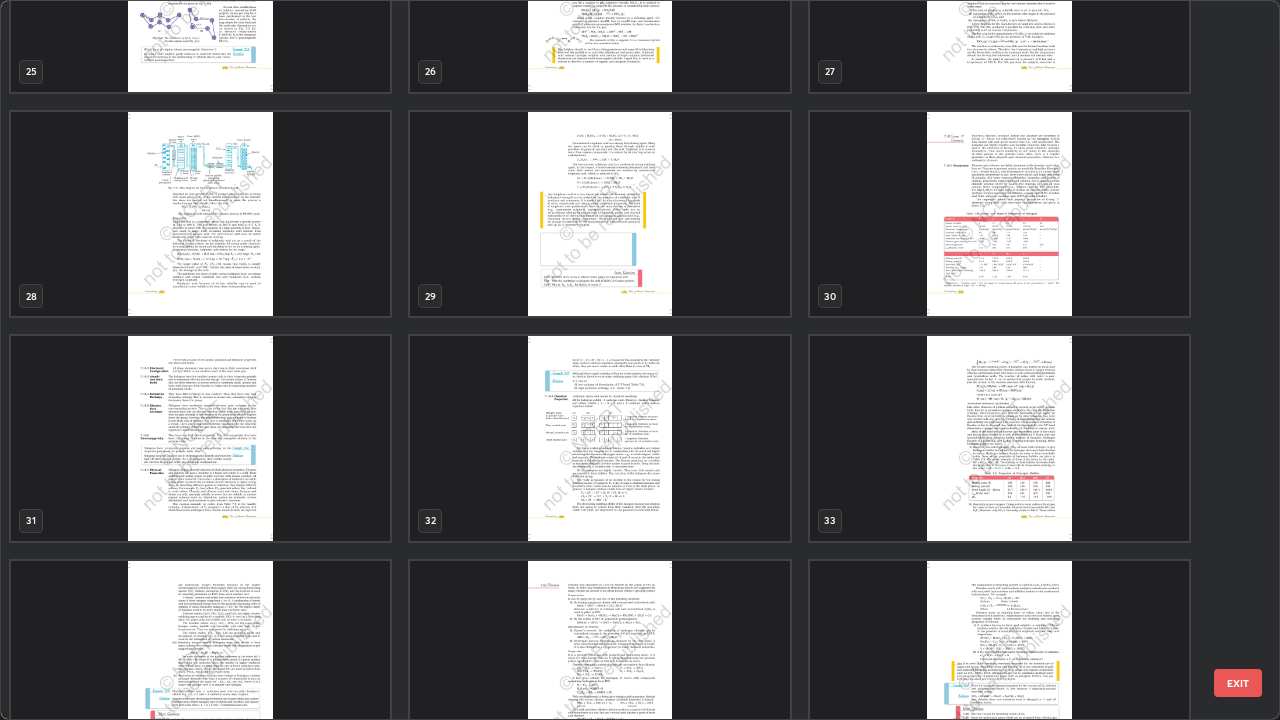 click at bounding box center [599, 438] 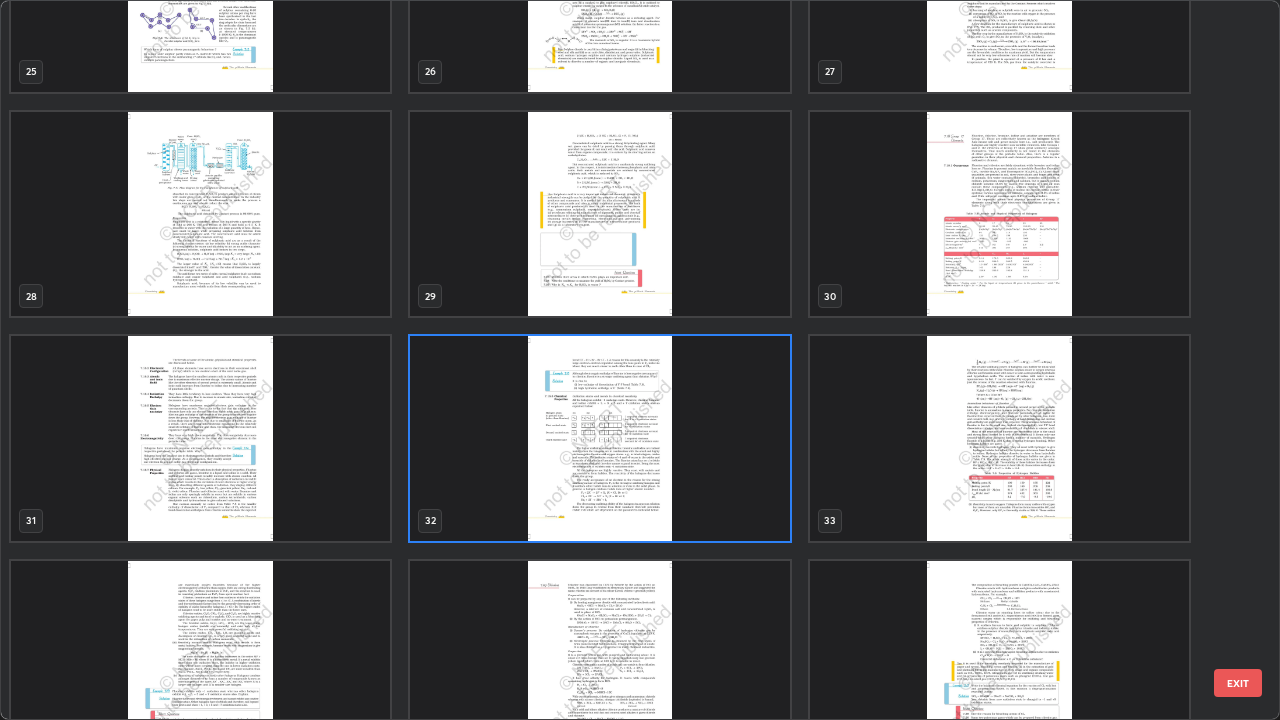 click at bounding box center [599, 438] 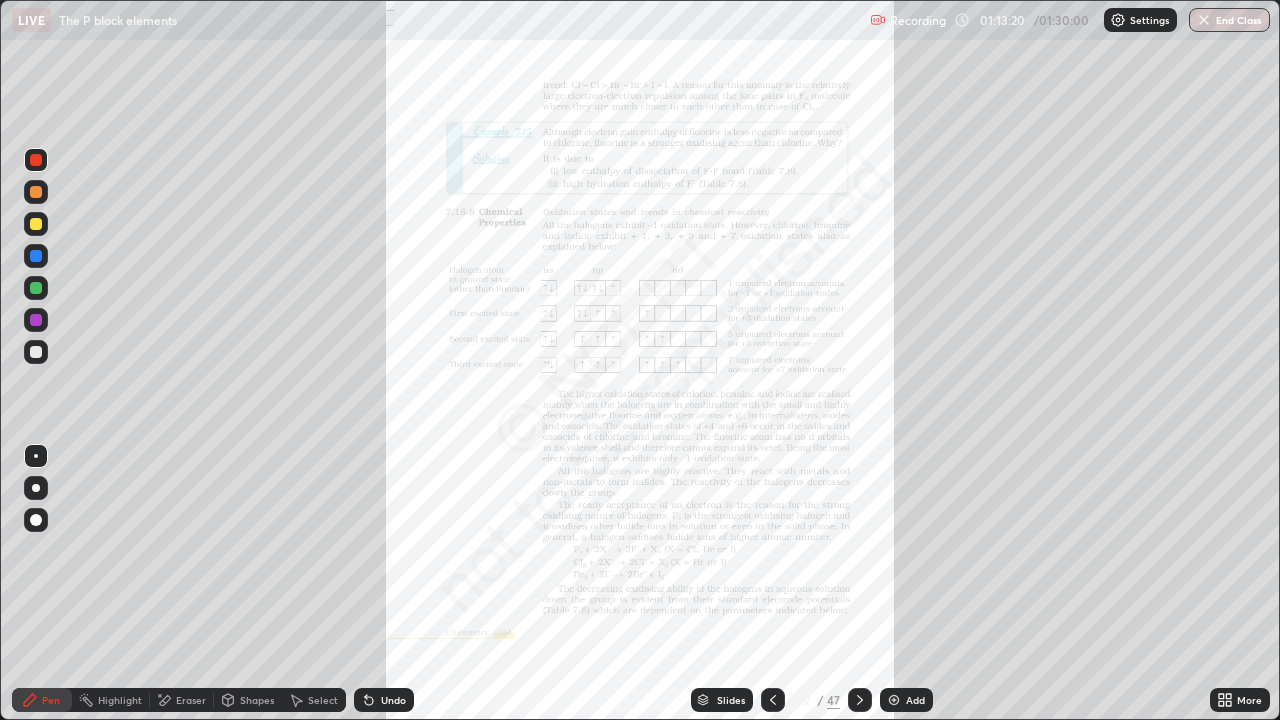 click on "More" at bounding box center (1249, 700) 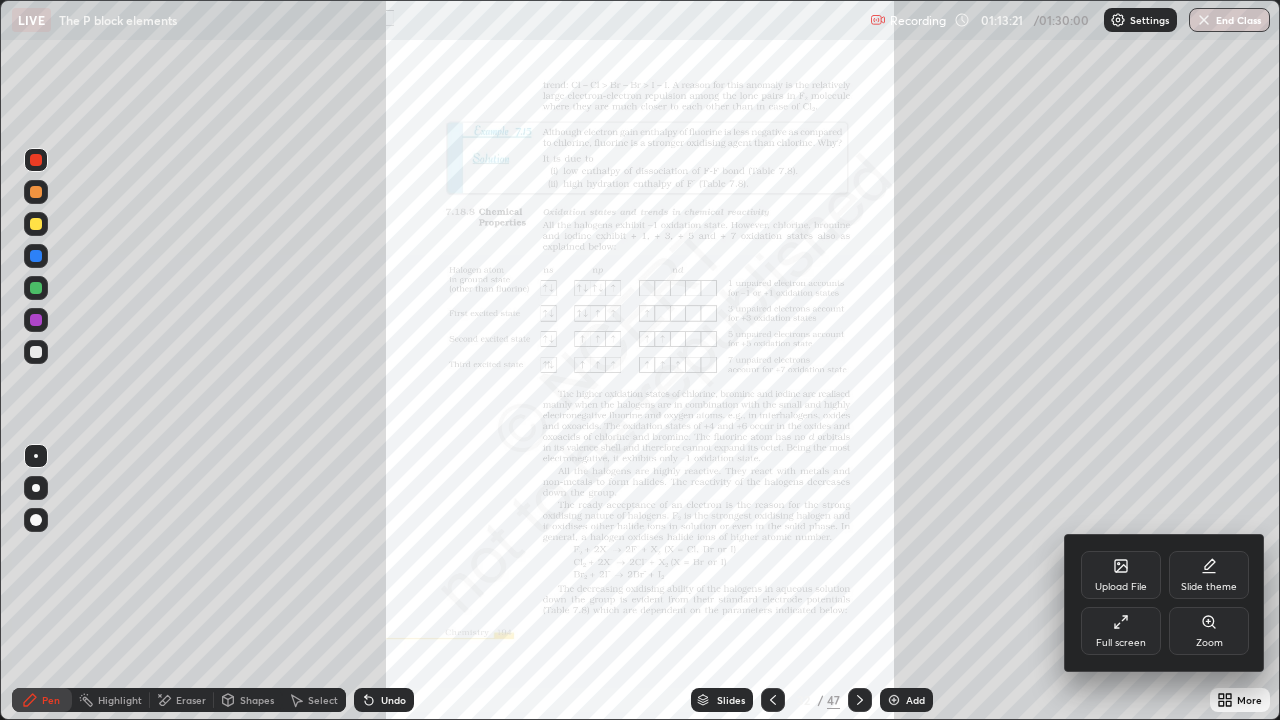 click on "Zoom" at bounding box center (1209, 631) 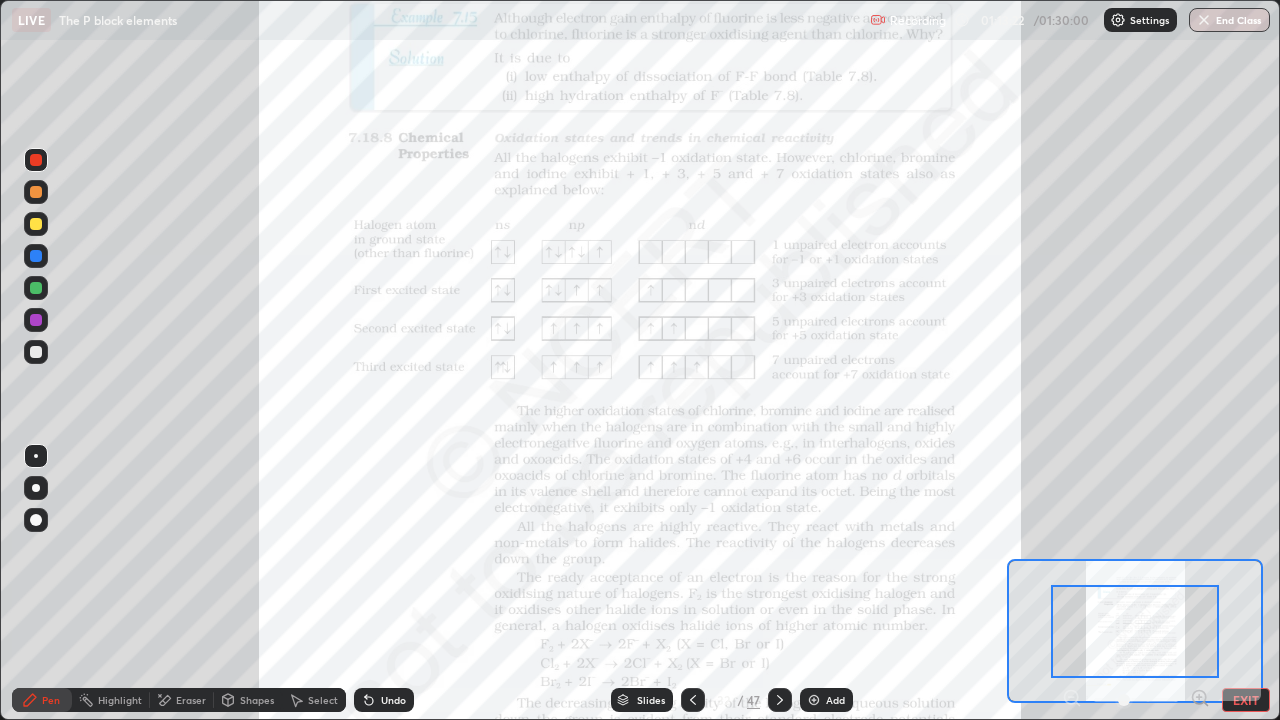 click 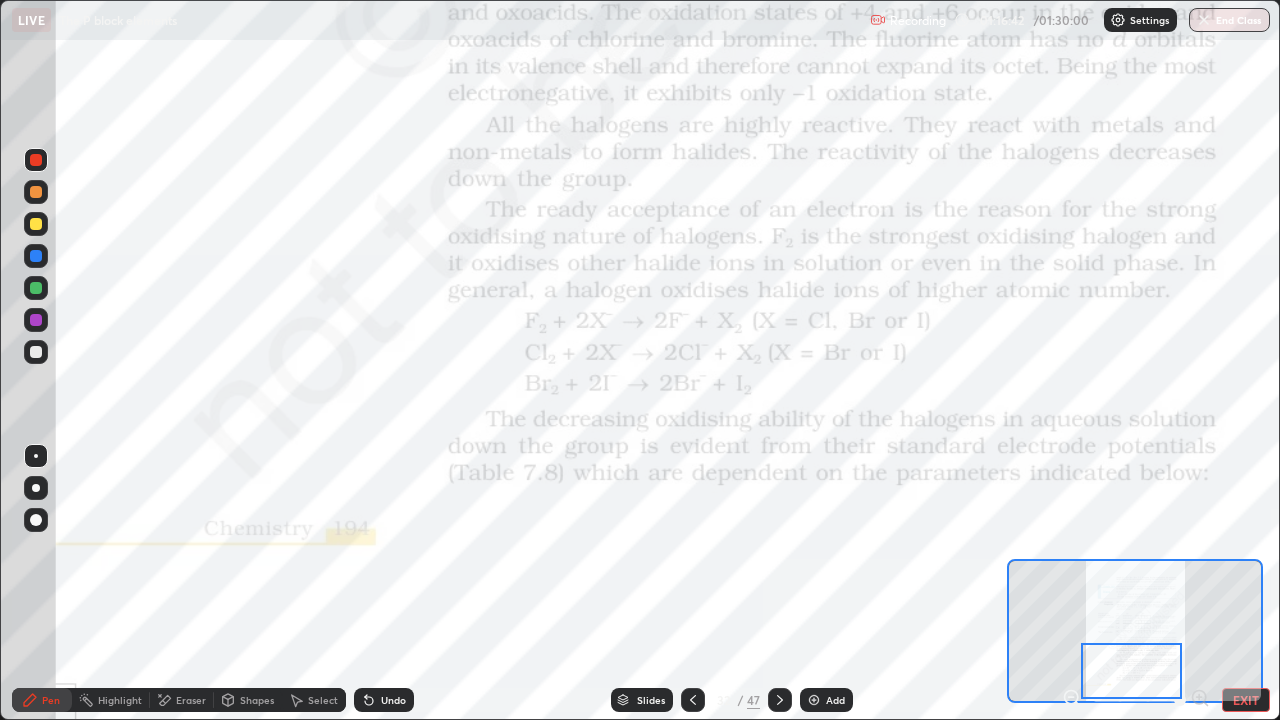 click on "Add" at bounding box center [835, 700] 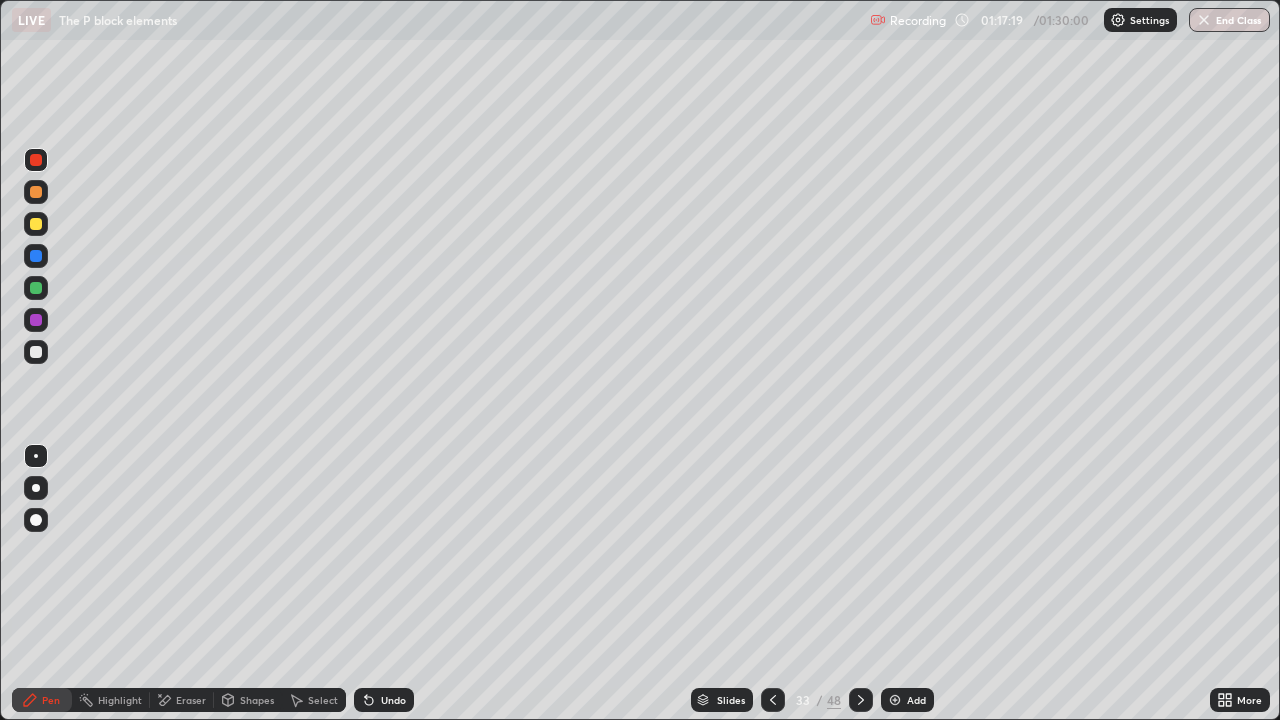 click on "Undo" at bounding box center (393, 700) 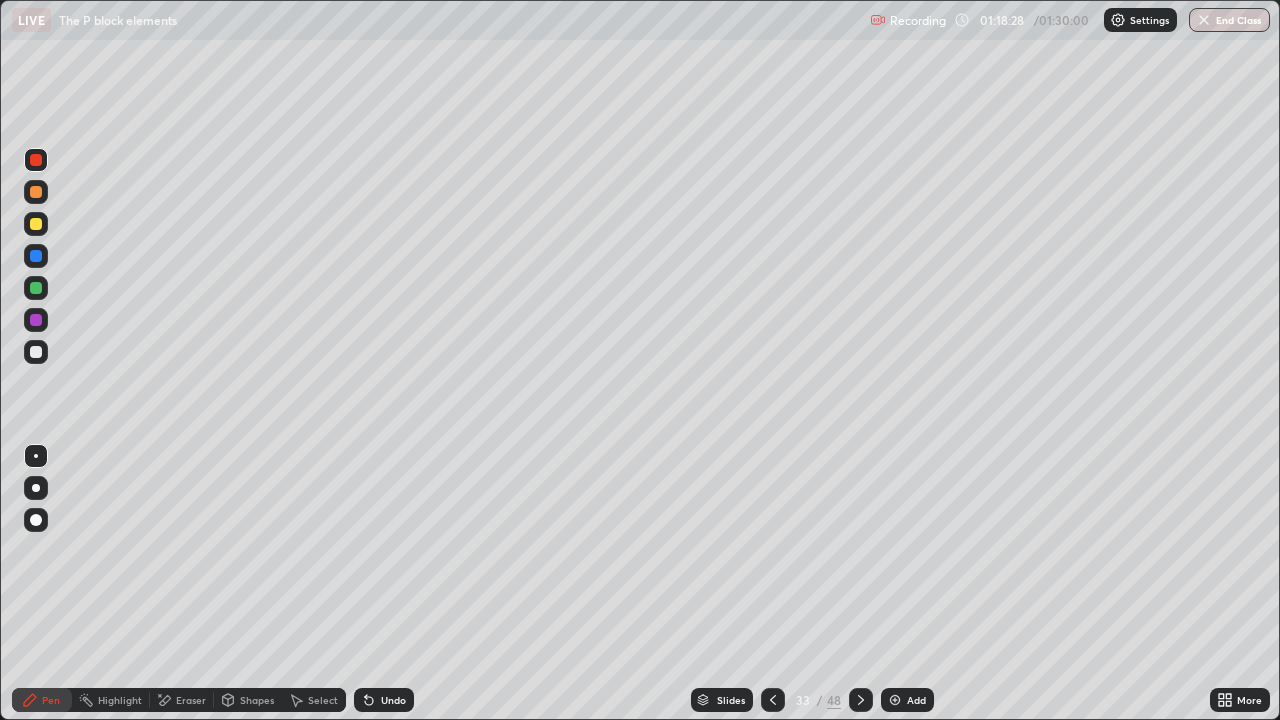 click on "Slides" at bounding box center [722, 700] 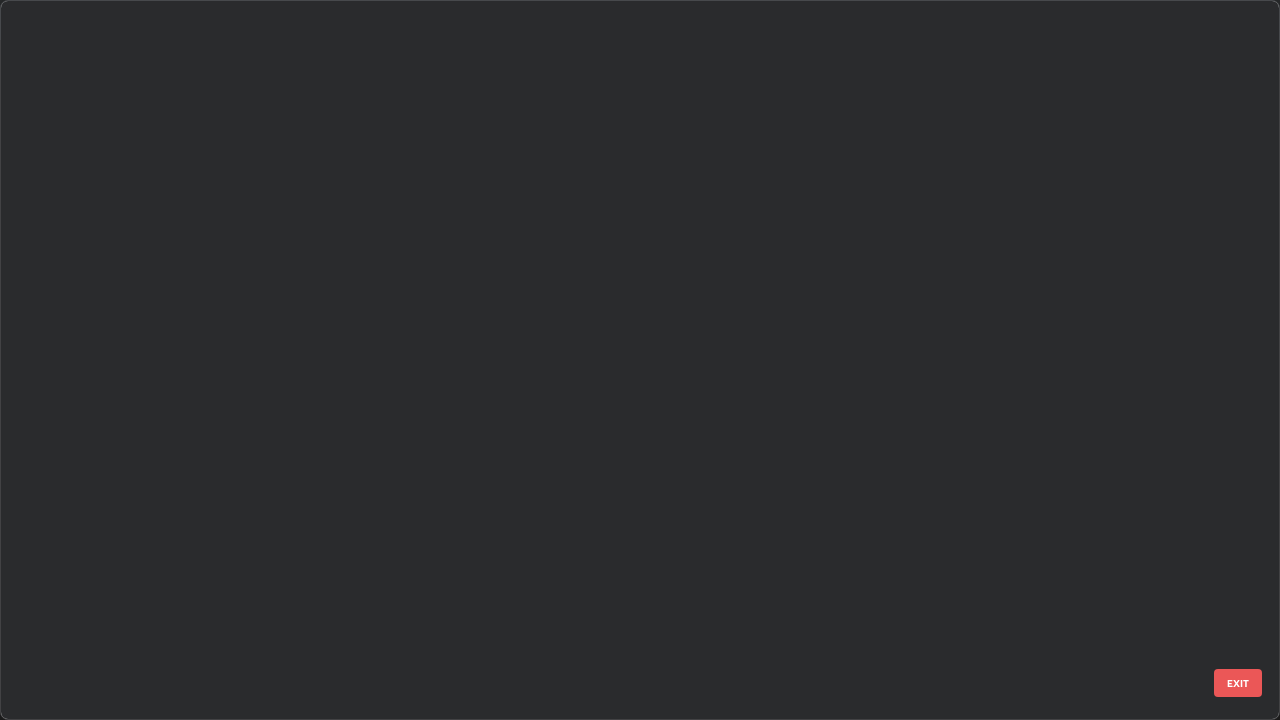 scroll, scrollTop: 1753, scrollLeft: 0, axis: vertical 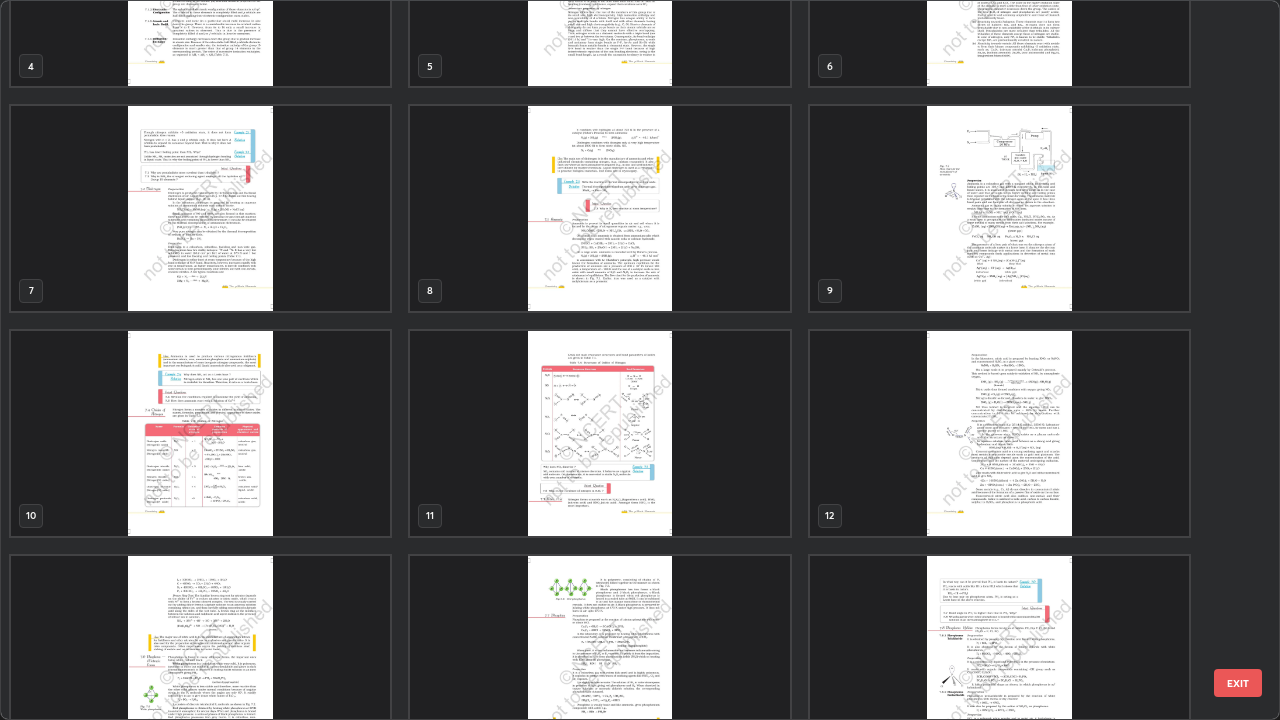 click at bounding box center [599, 208] 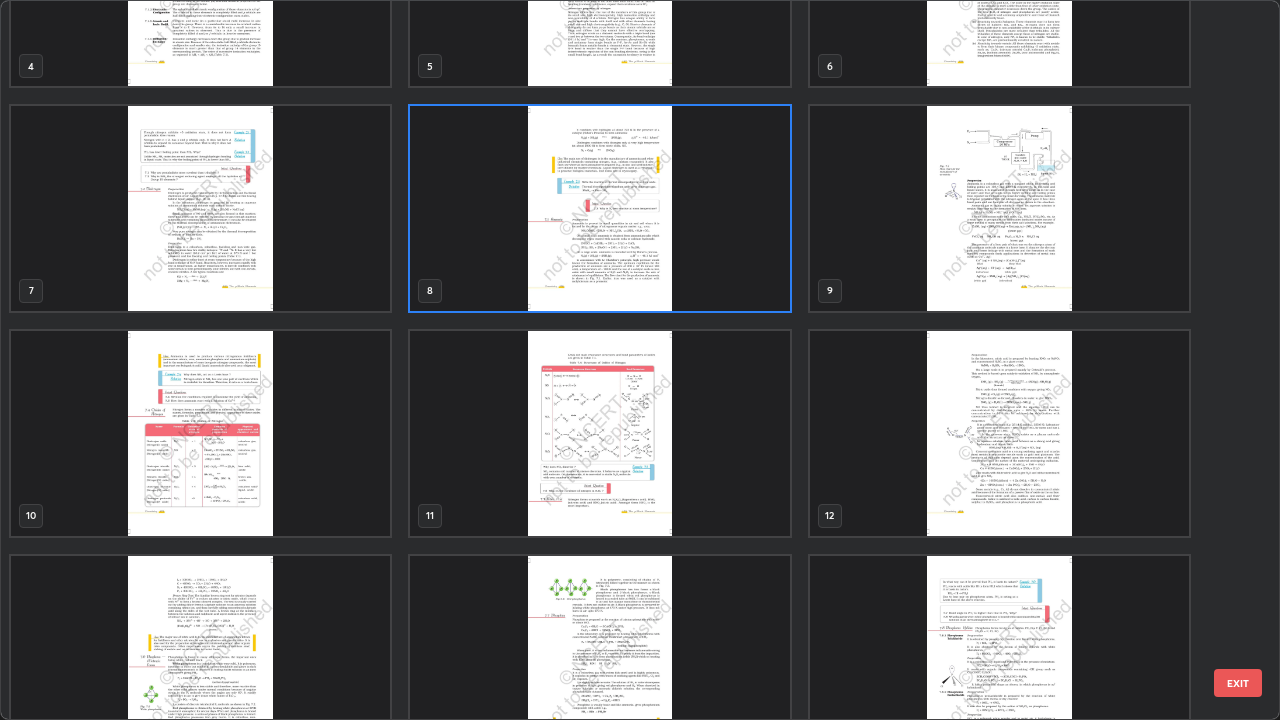 click at bounding box center [599, 208] 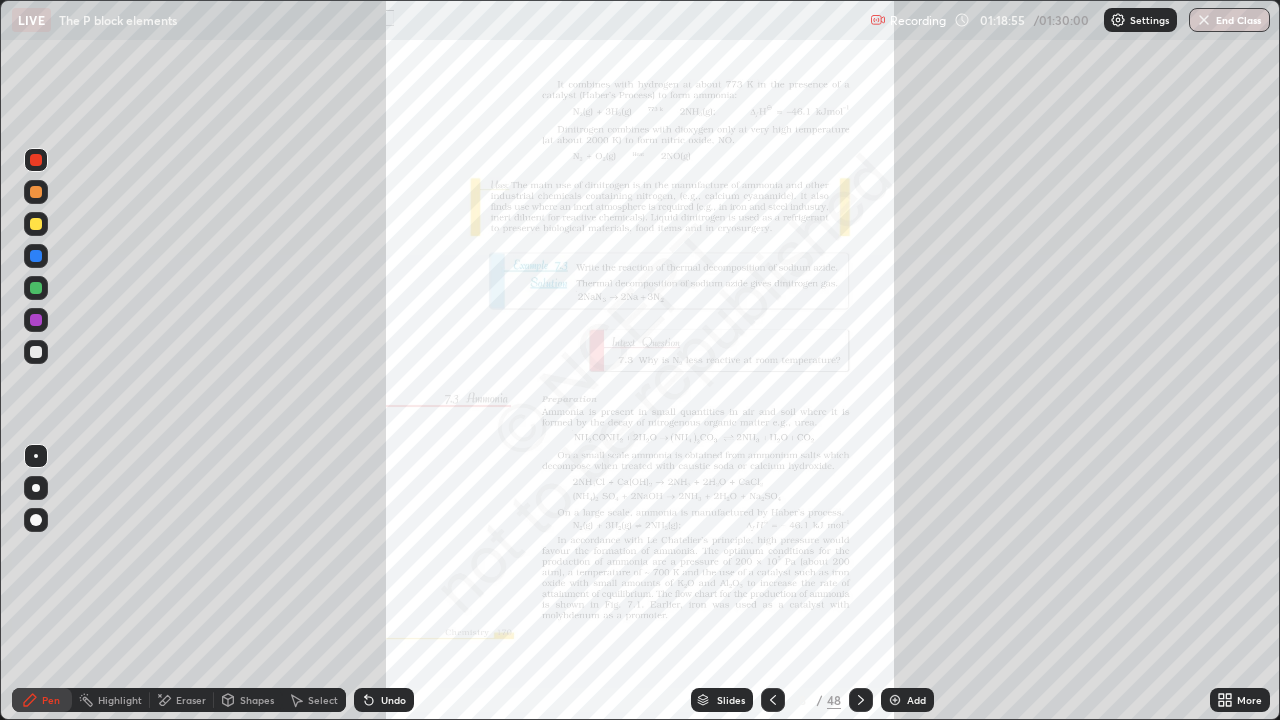 click 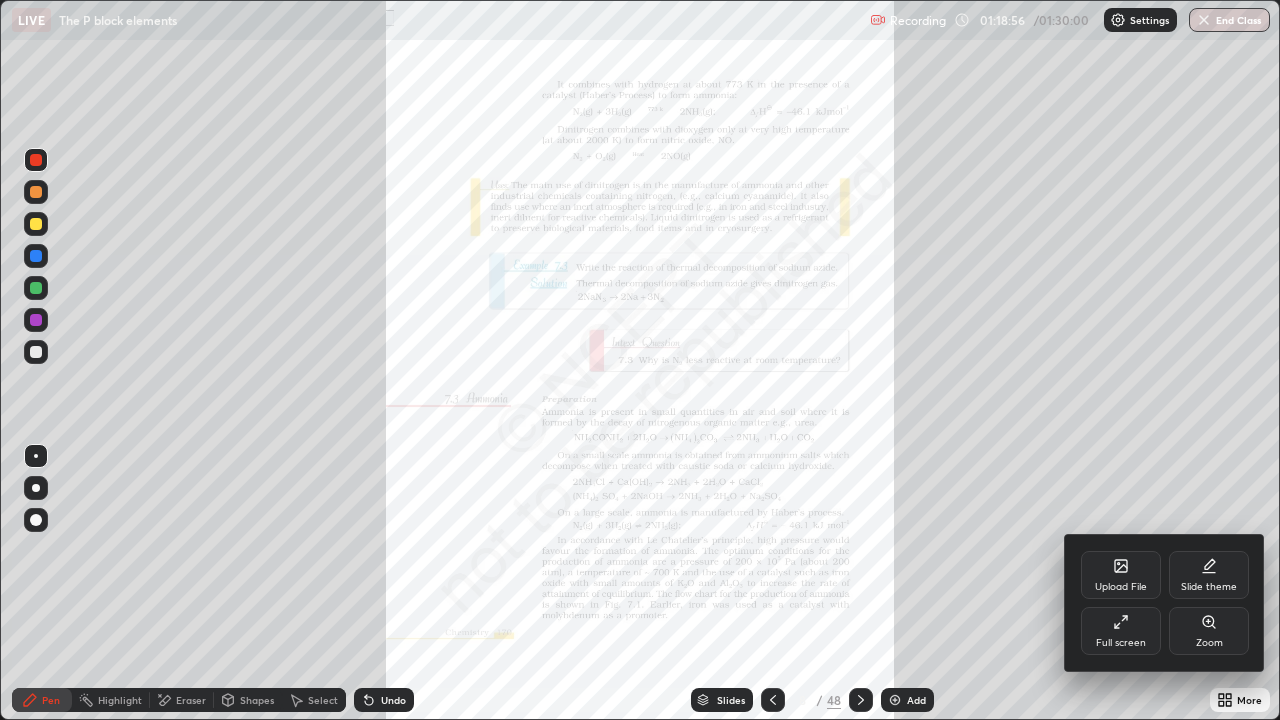 click on "Zoom" at bounding box center [1209, 643] 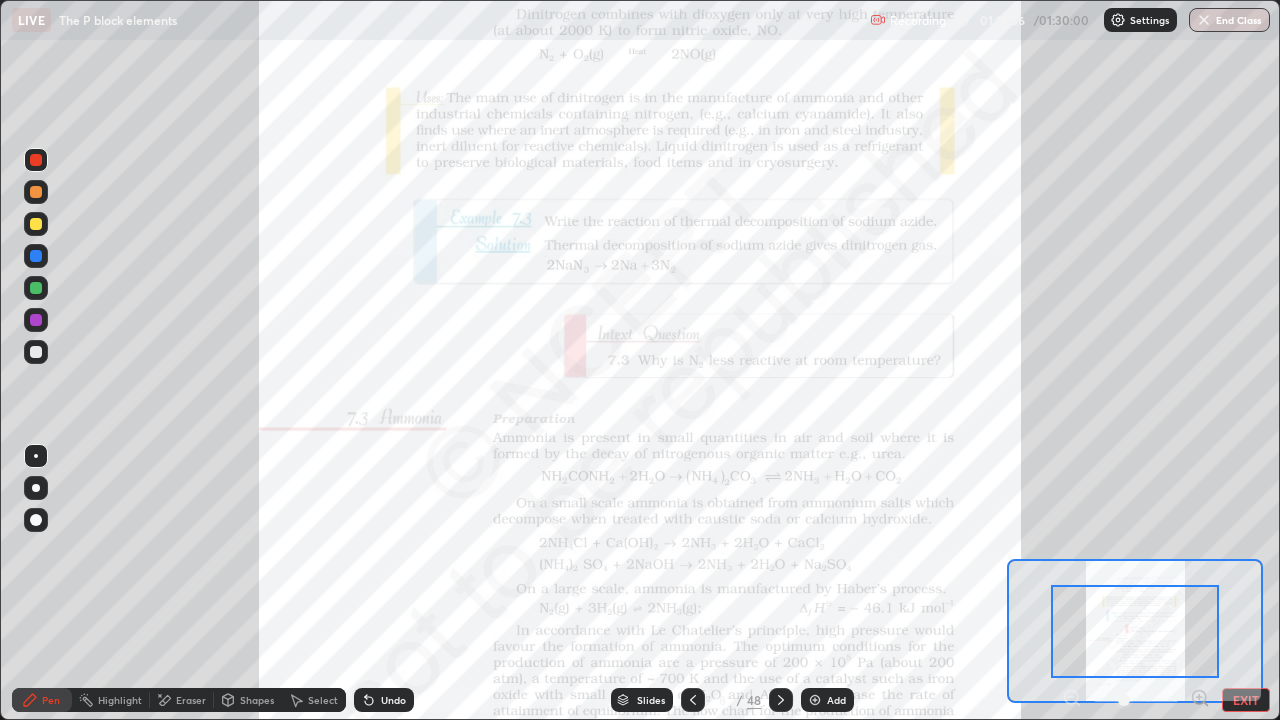 click 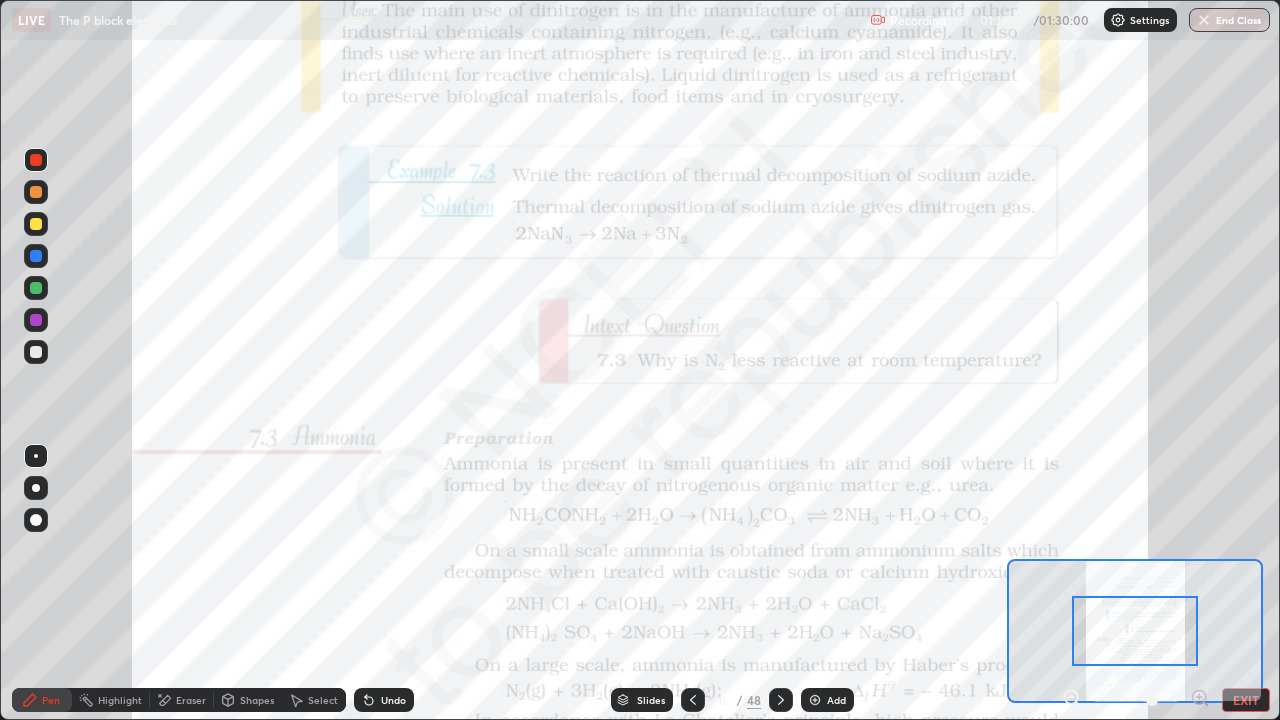 click 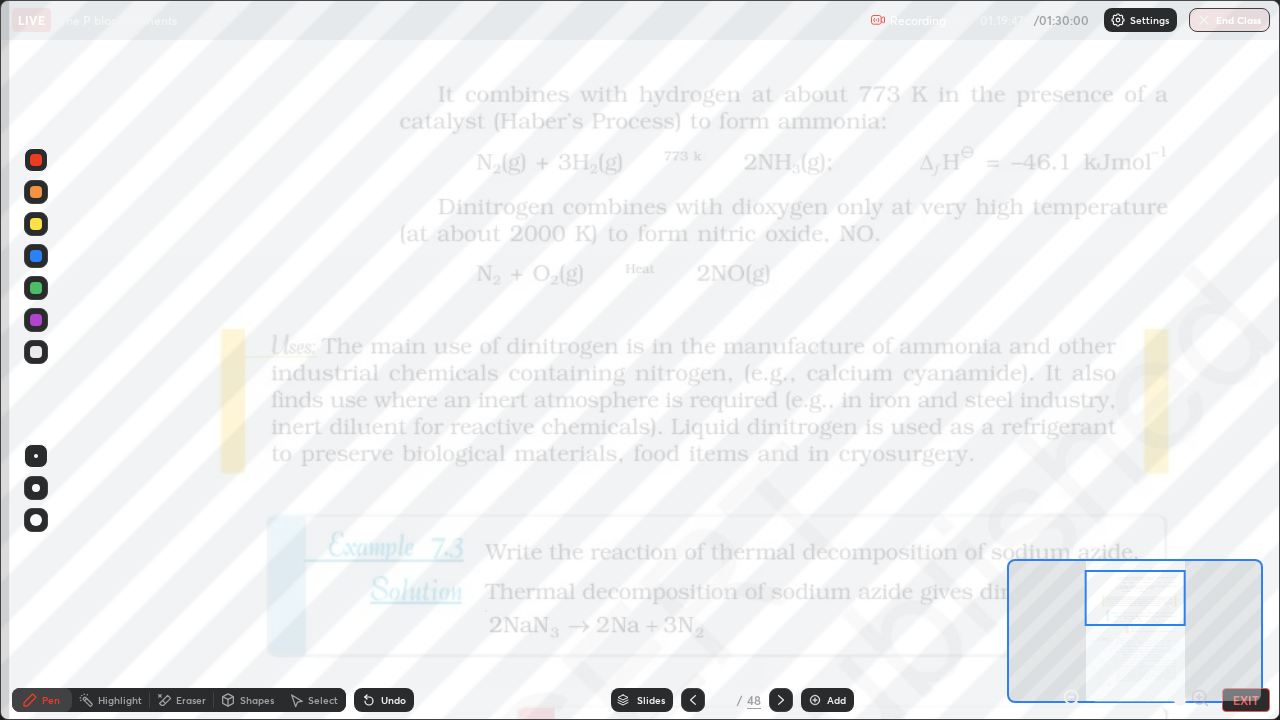 click on "Slides" at bounding box center [651, 700] 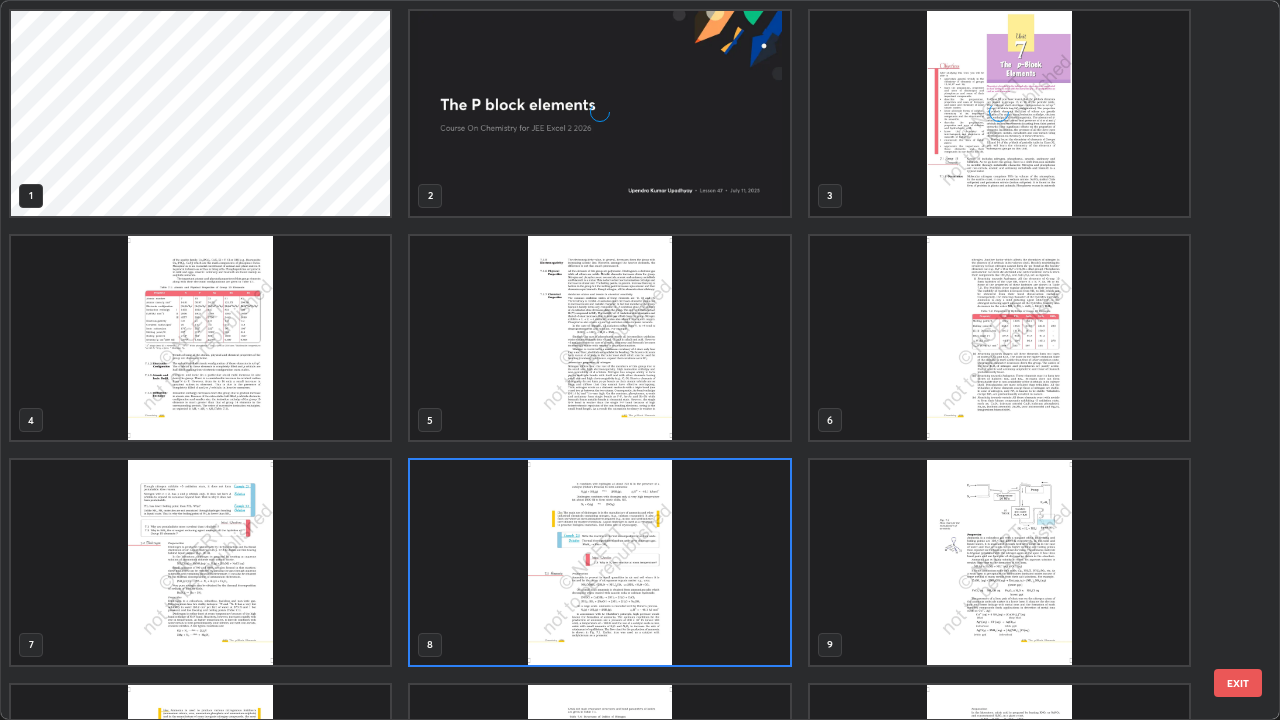 scroll, scrollTop: 7, scrollLeft: 11, axis: both 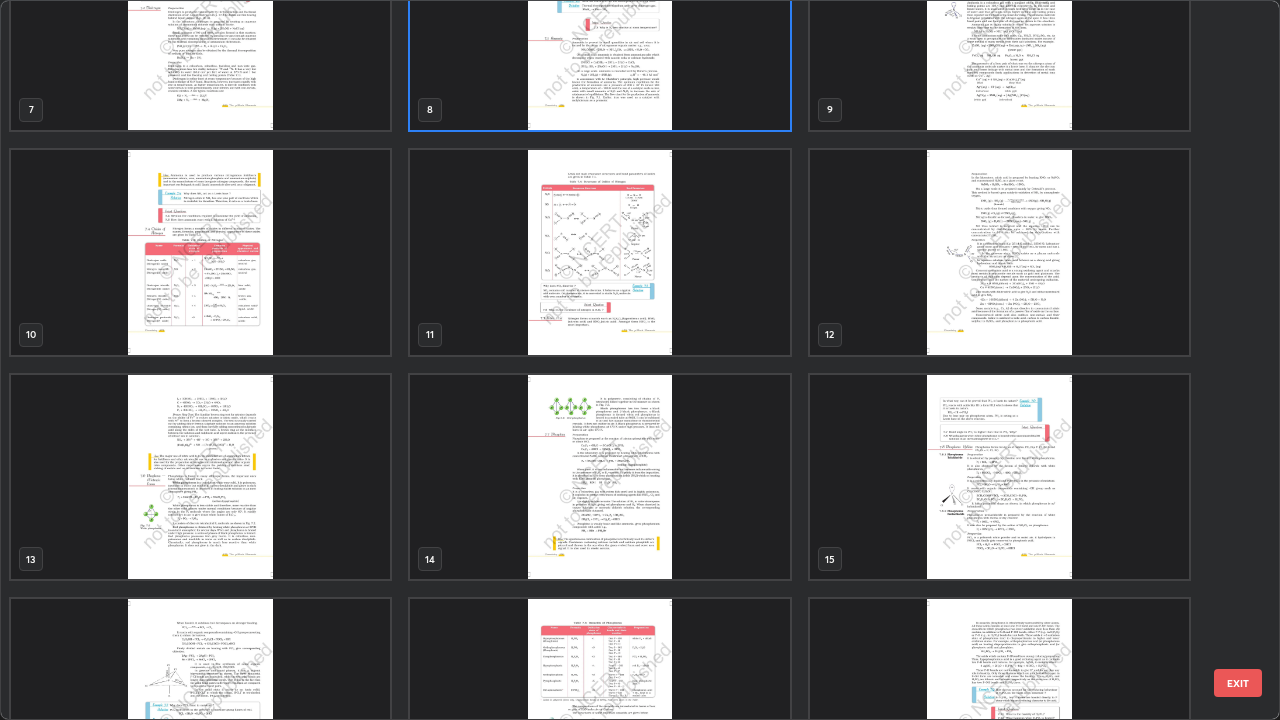click at bounding box center [599, 477] 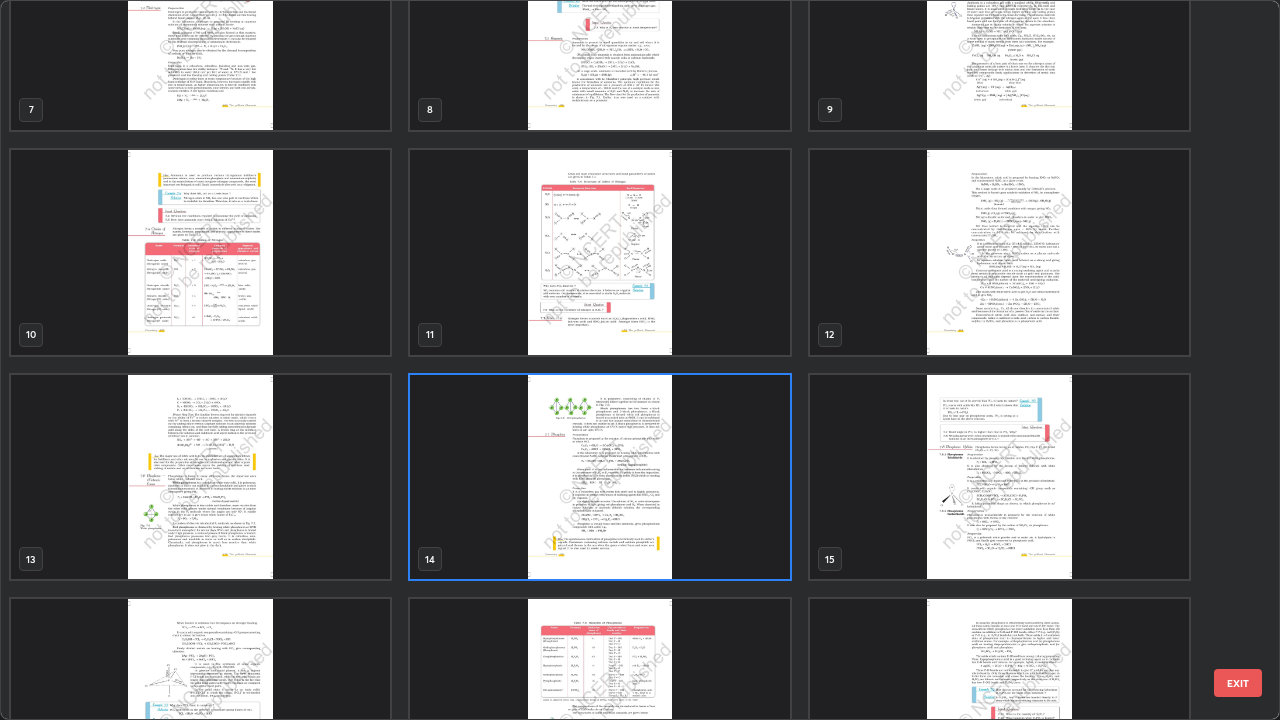 click at bounding box center [599, 477] 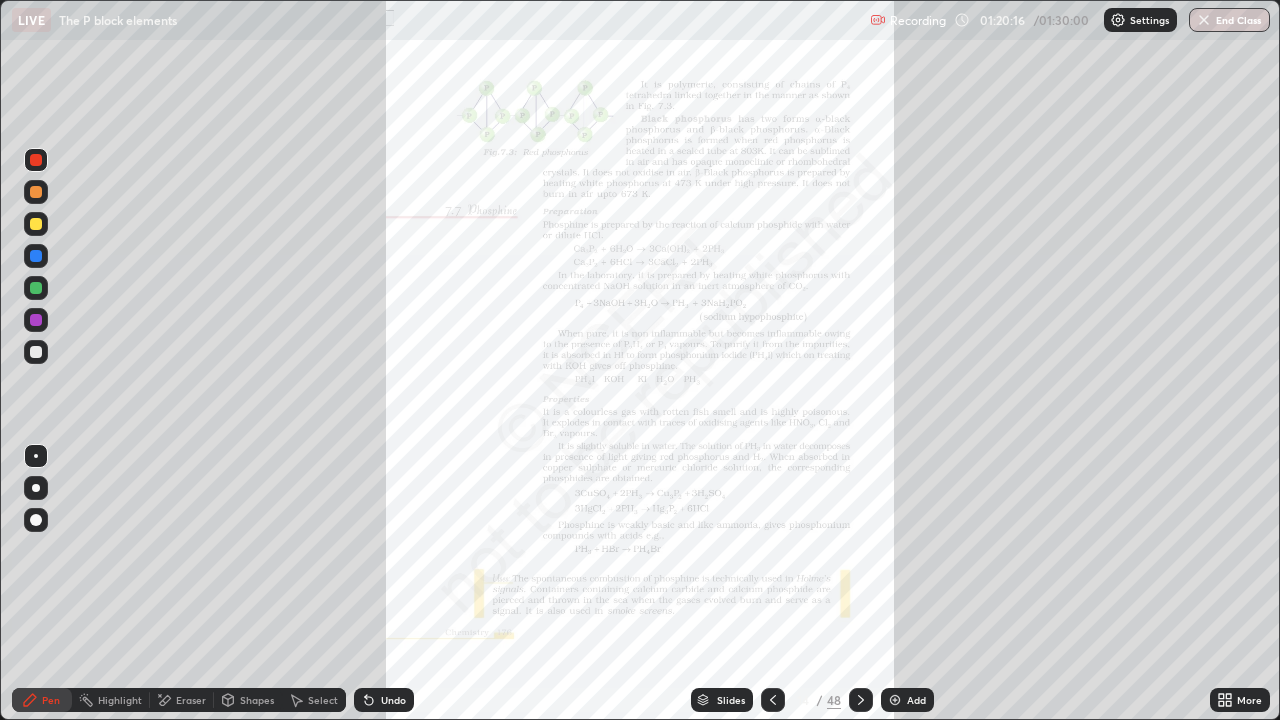 click on "More" at bounding box center (1249, 700) 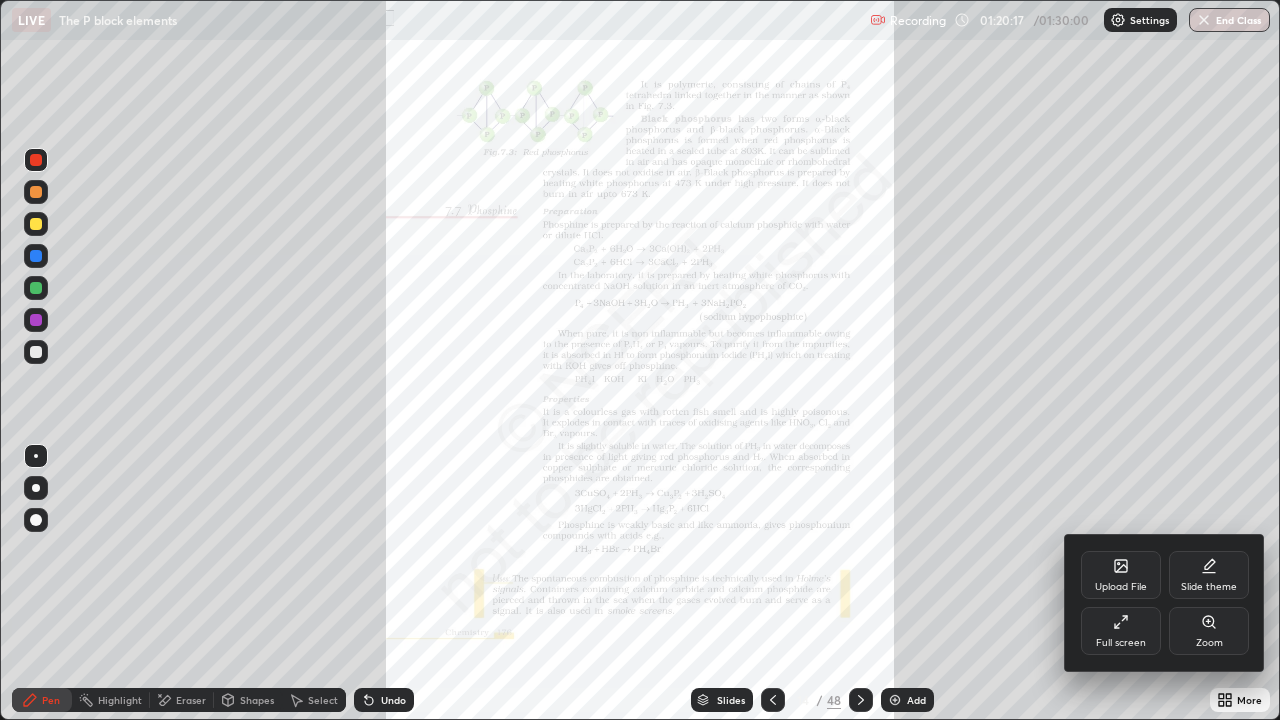 click on "Zoom" at bounding box center [1209, 631] 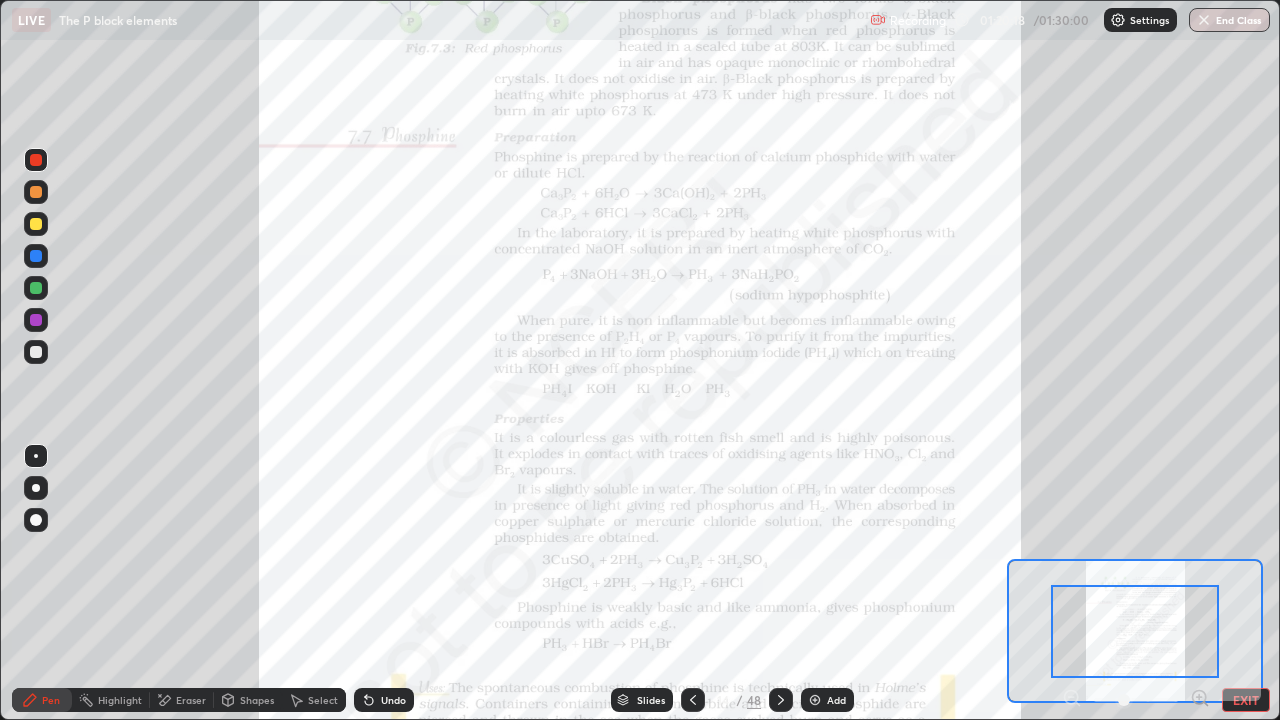 click at bounding box center (1200, 700) 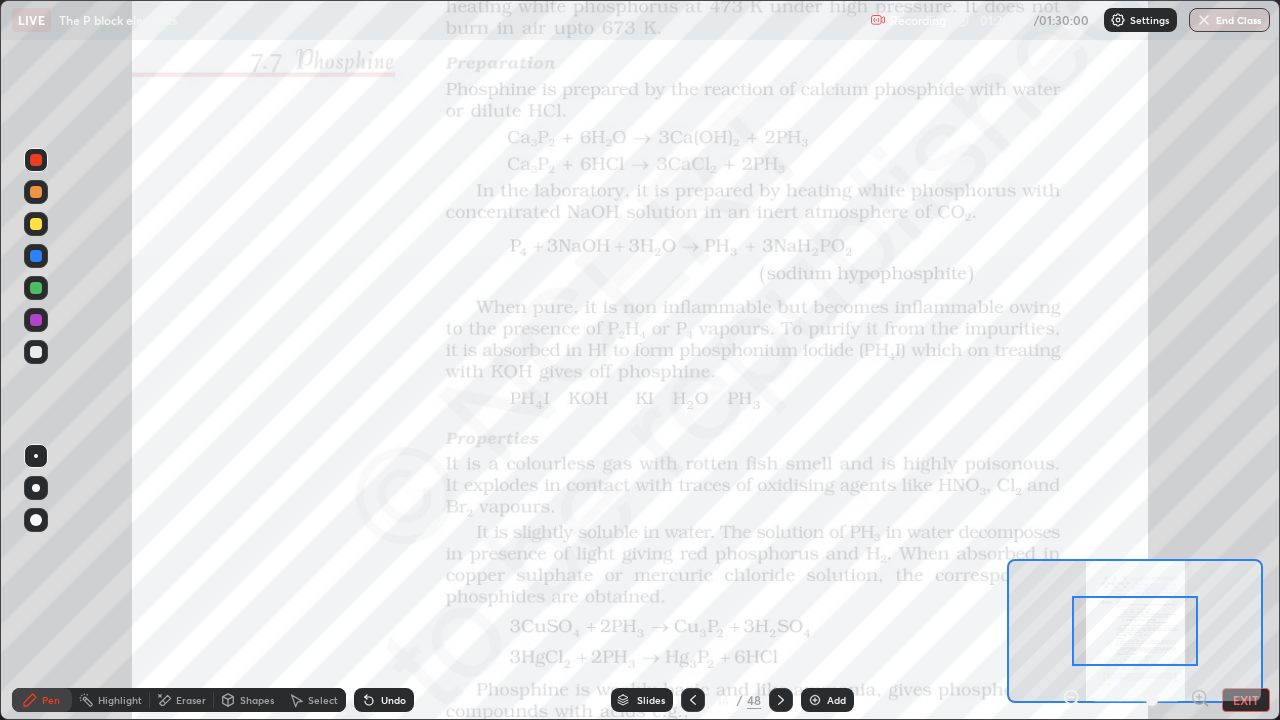 click 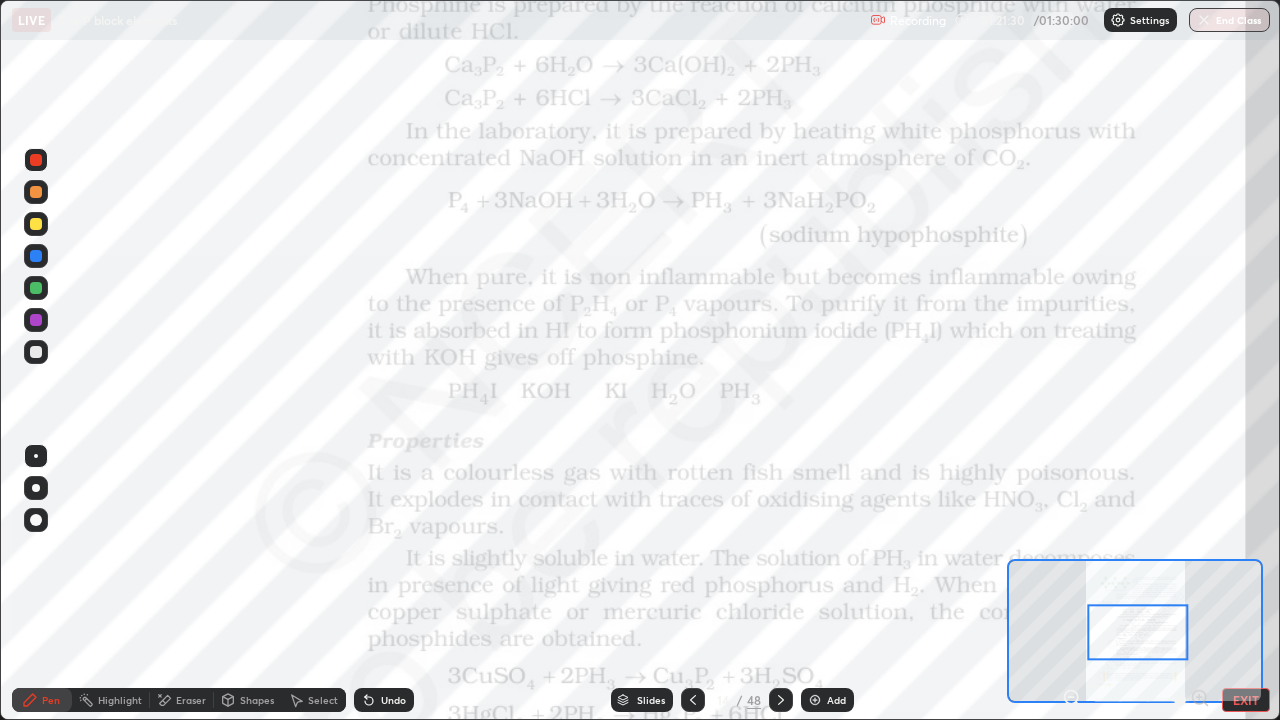 click on "Slides" at bounding box center [651, 700] 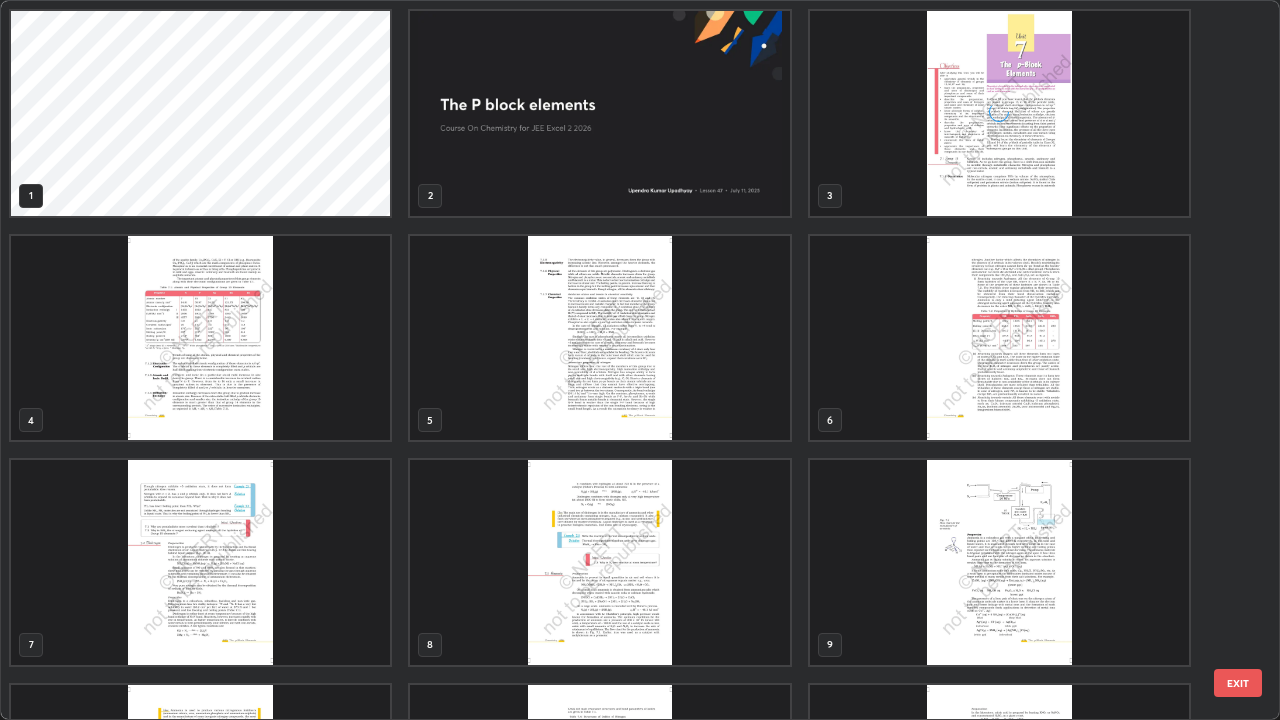 scroll, scrollTop: 405, scrollLeft: 0, axis: vertical 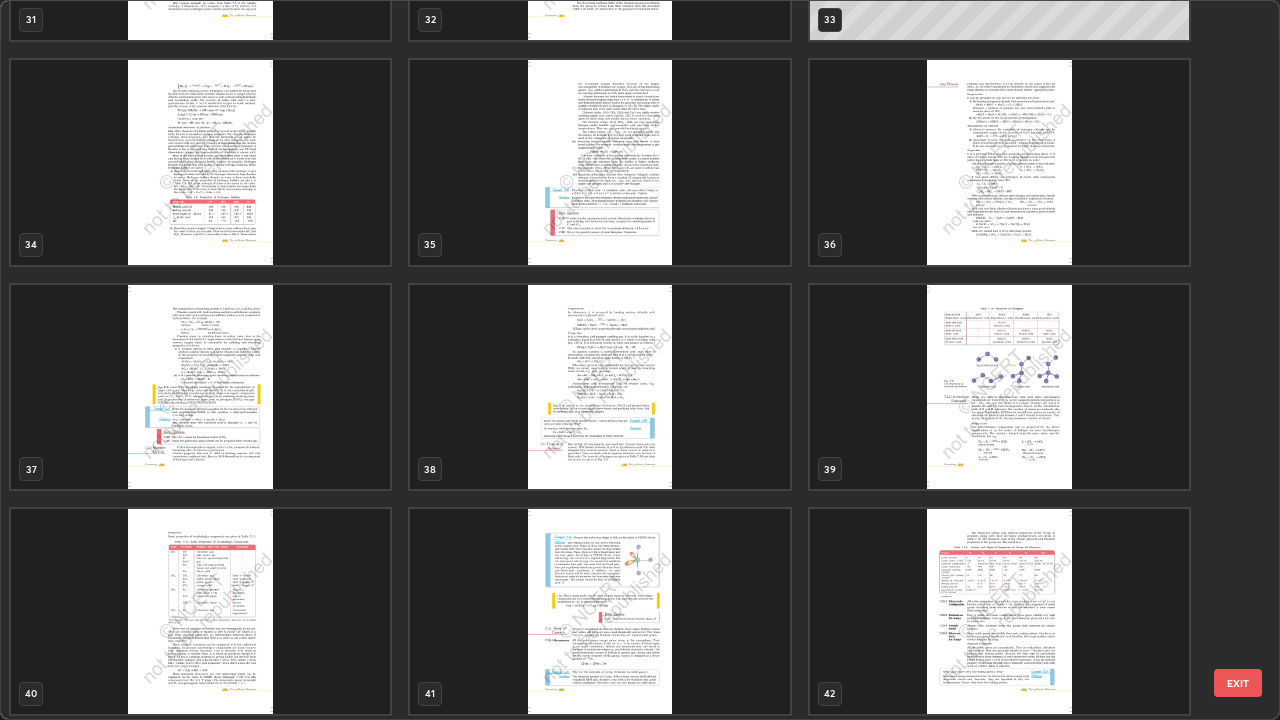 click at bounding box center (999, 162) 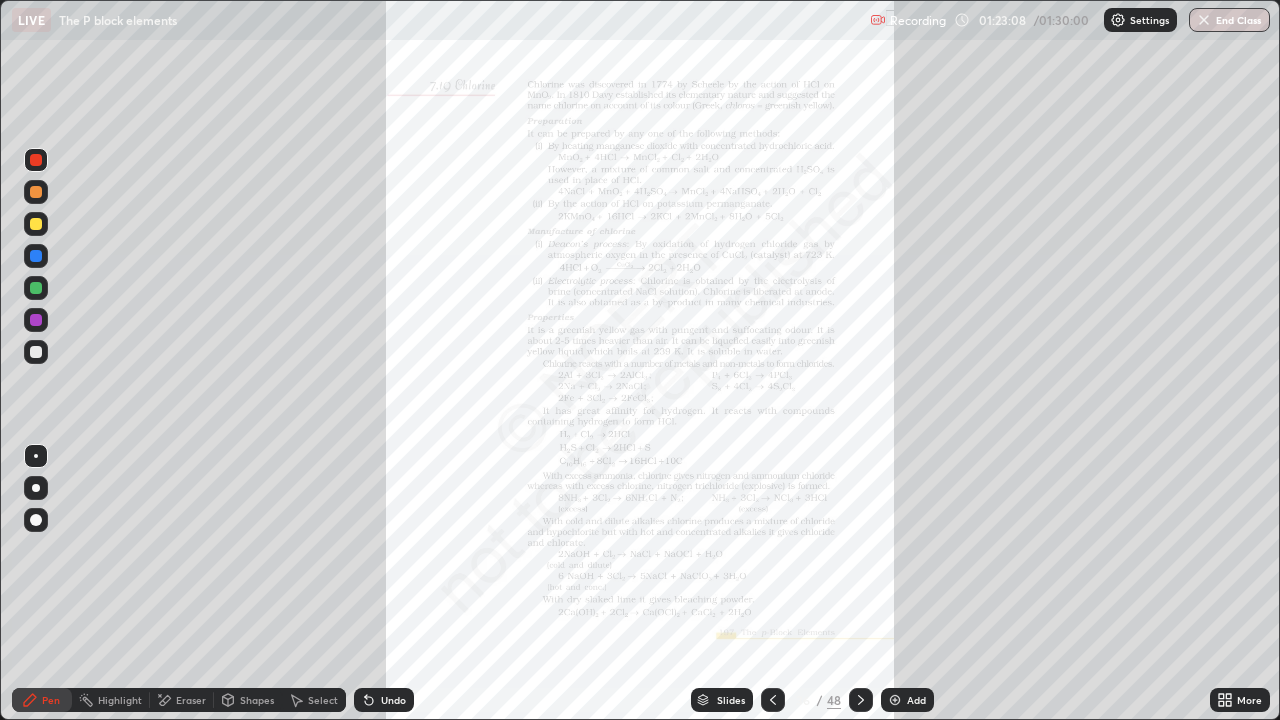 click 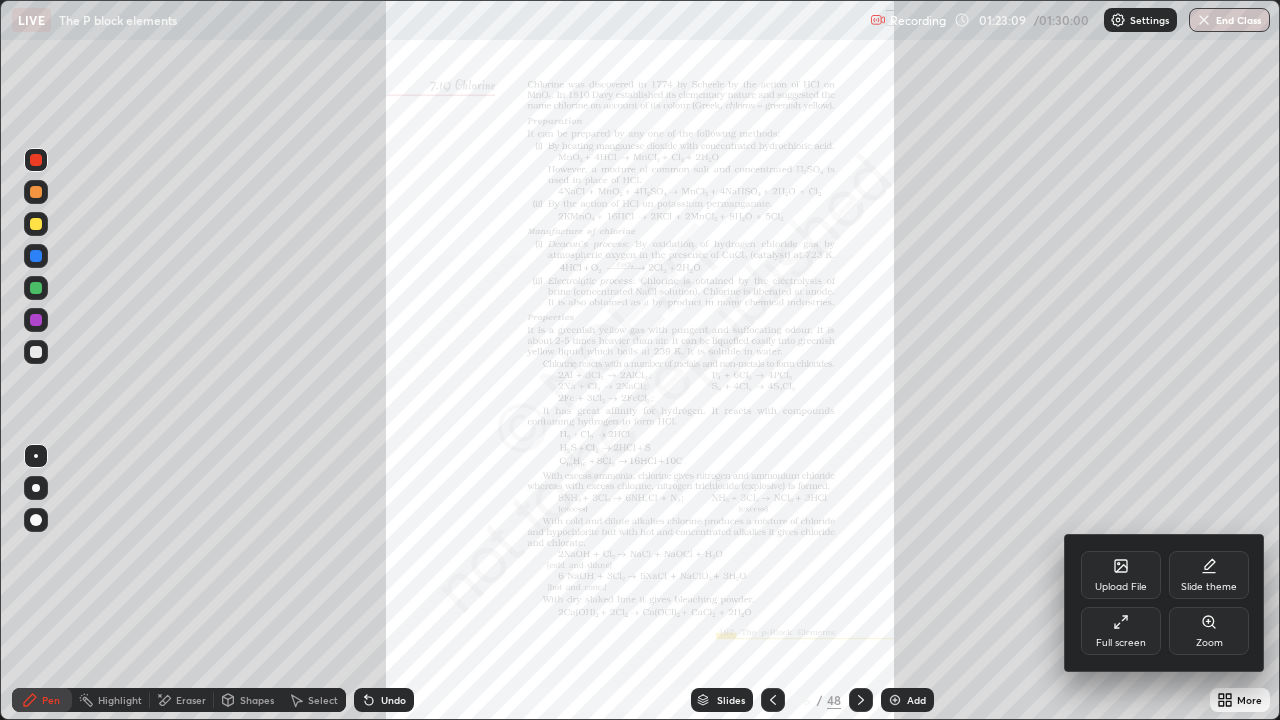 click on "Zoom" at bounding box center [1209, 631] 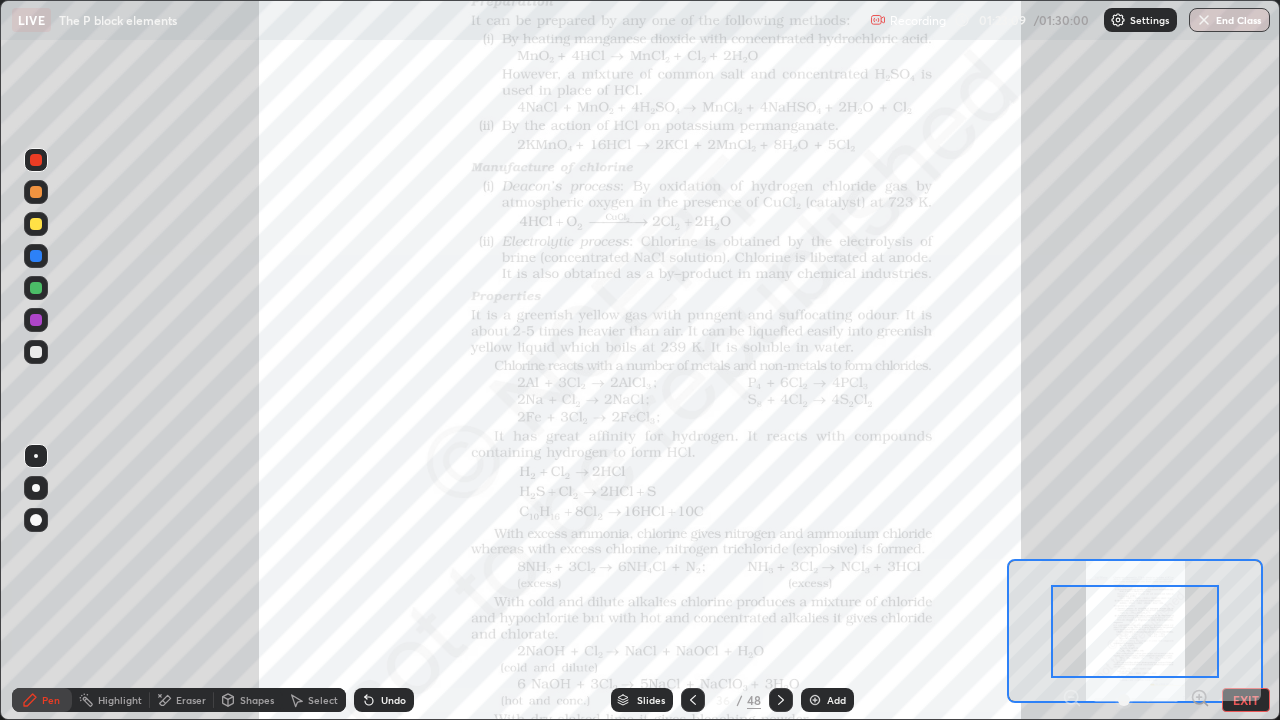 click 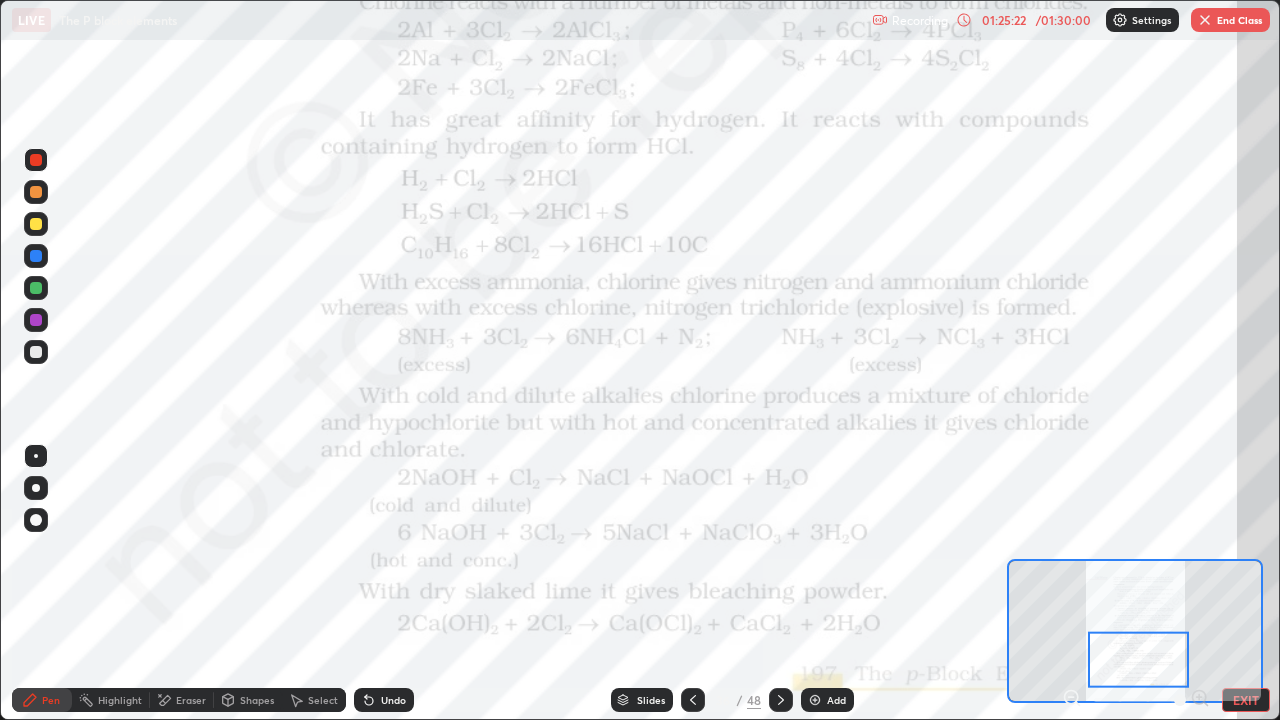 click on "Add" at bounding box center [827, 700] 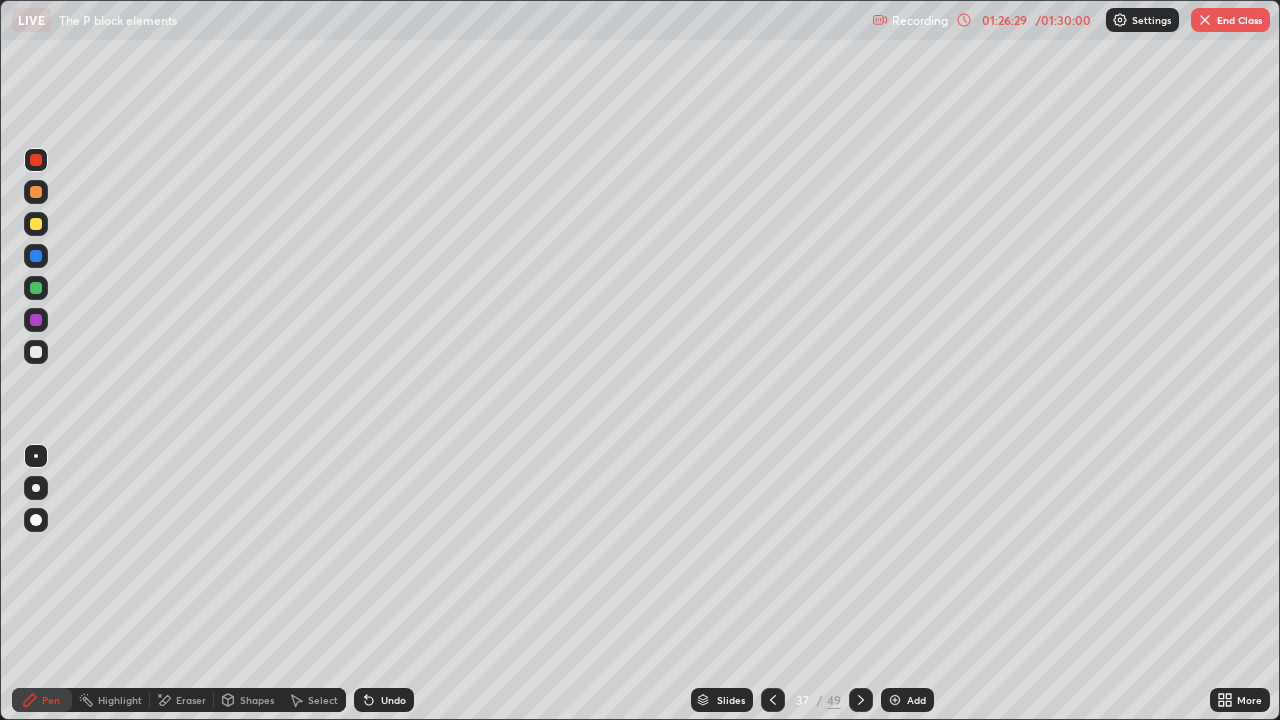 click on "Slides" at bounding box center (722, 700) 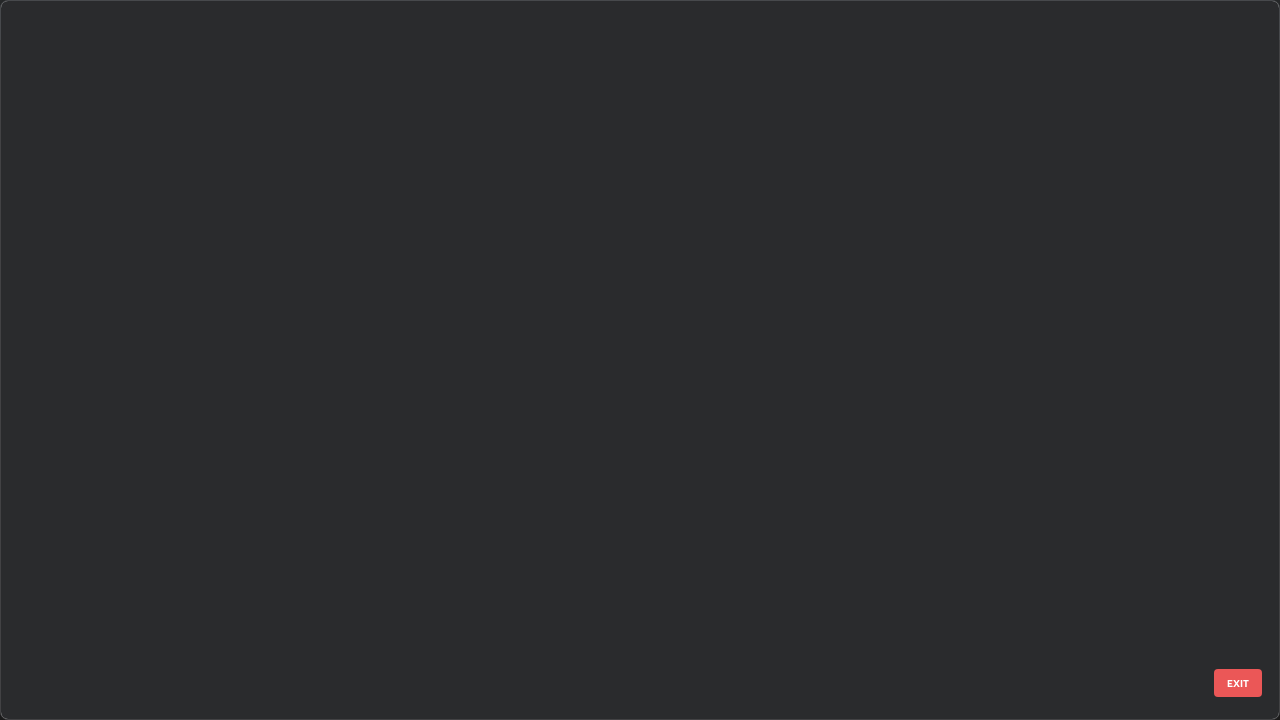 scroll, scrollTop: 2202, scrollLeft: 0, axis: vertical 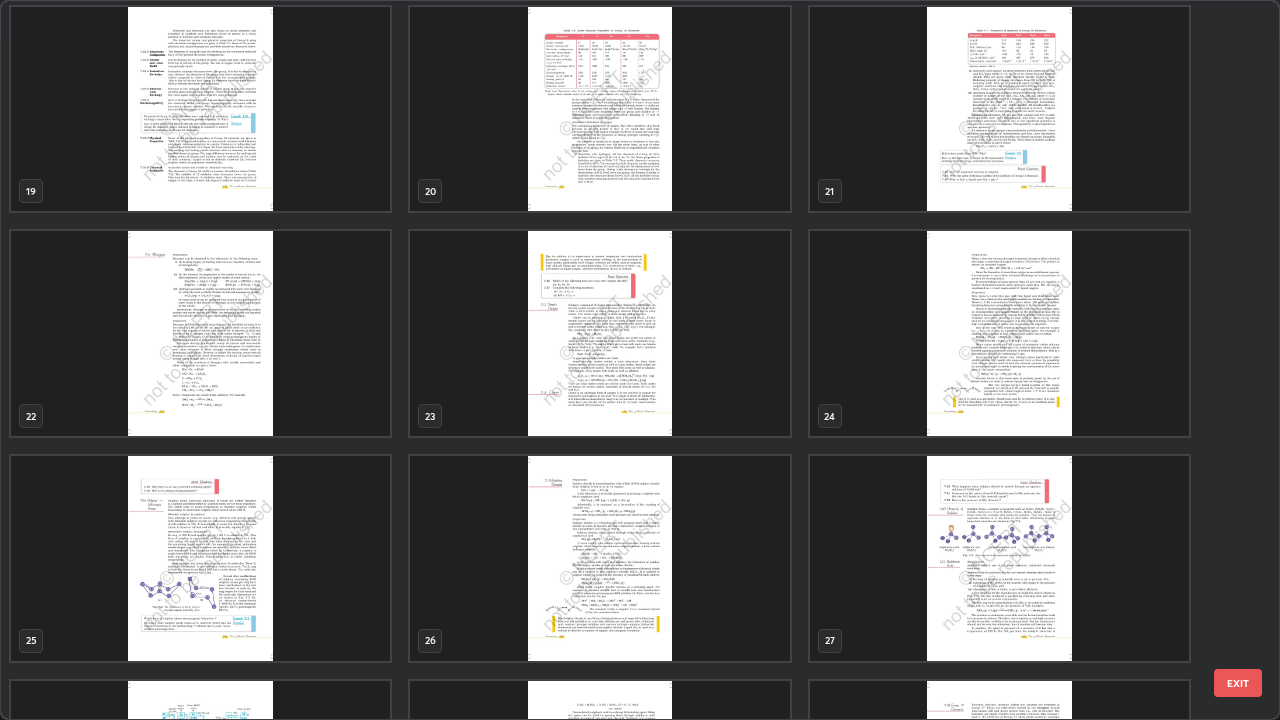click on "16 17 18 19 20 21 22 23 24 25 26 27 28 29 30" at bounding box center [622, 360] 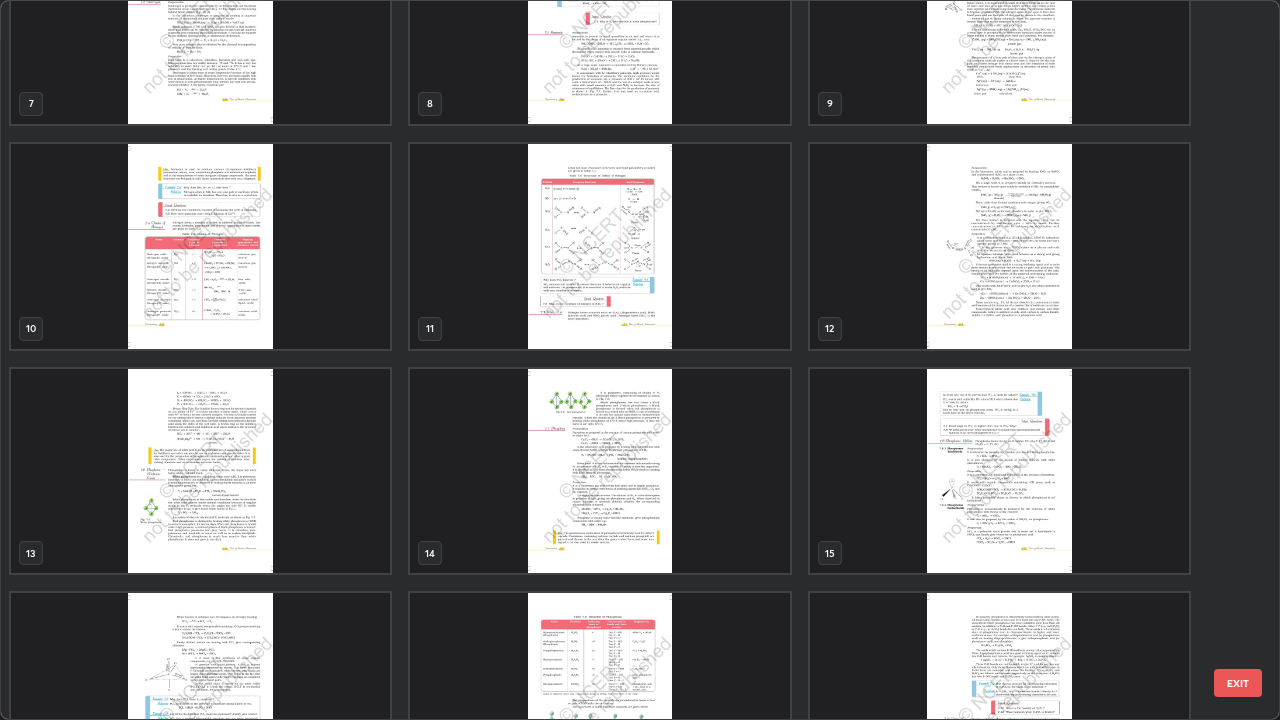 scroll, scrollTop: 541, scrollLeft: 0, axis: vertical 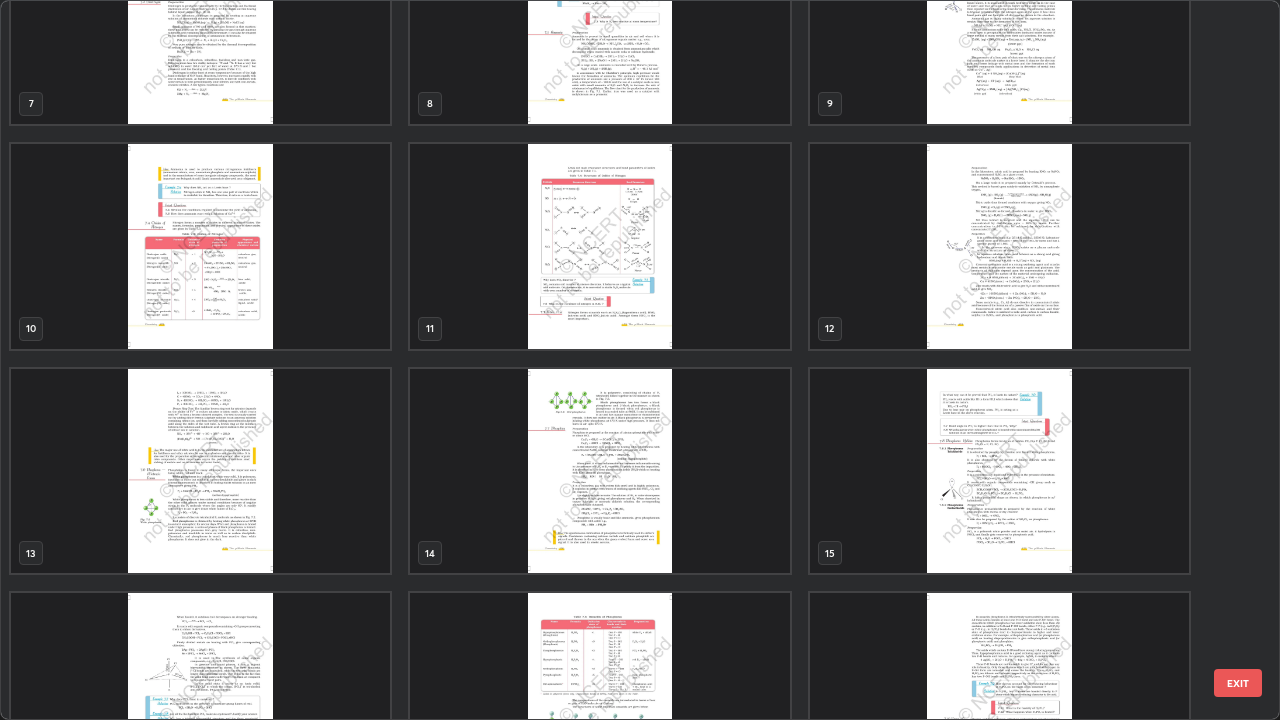 click at bounding box center (200, 246) 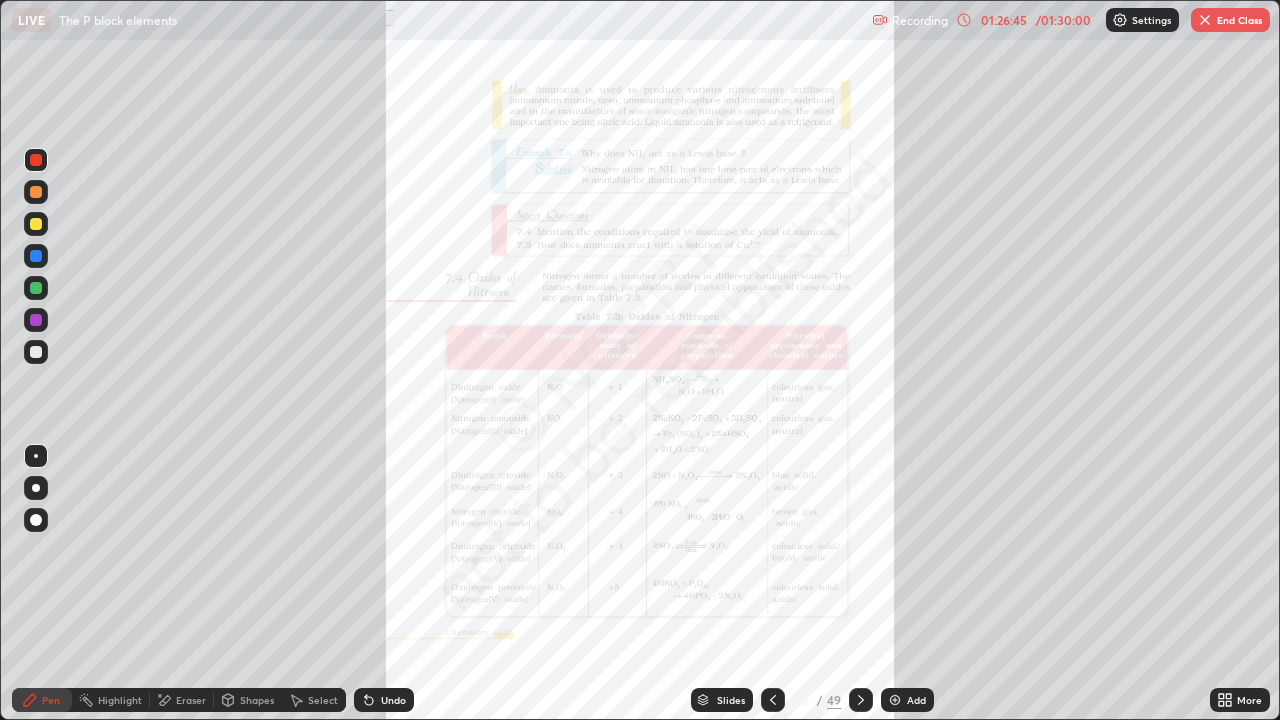 click 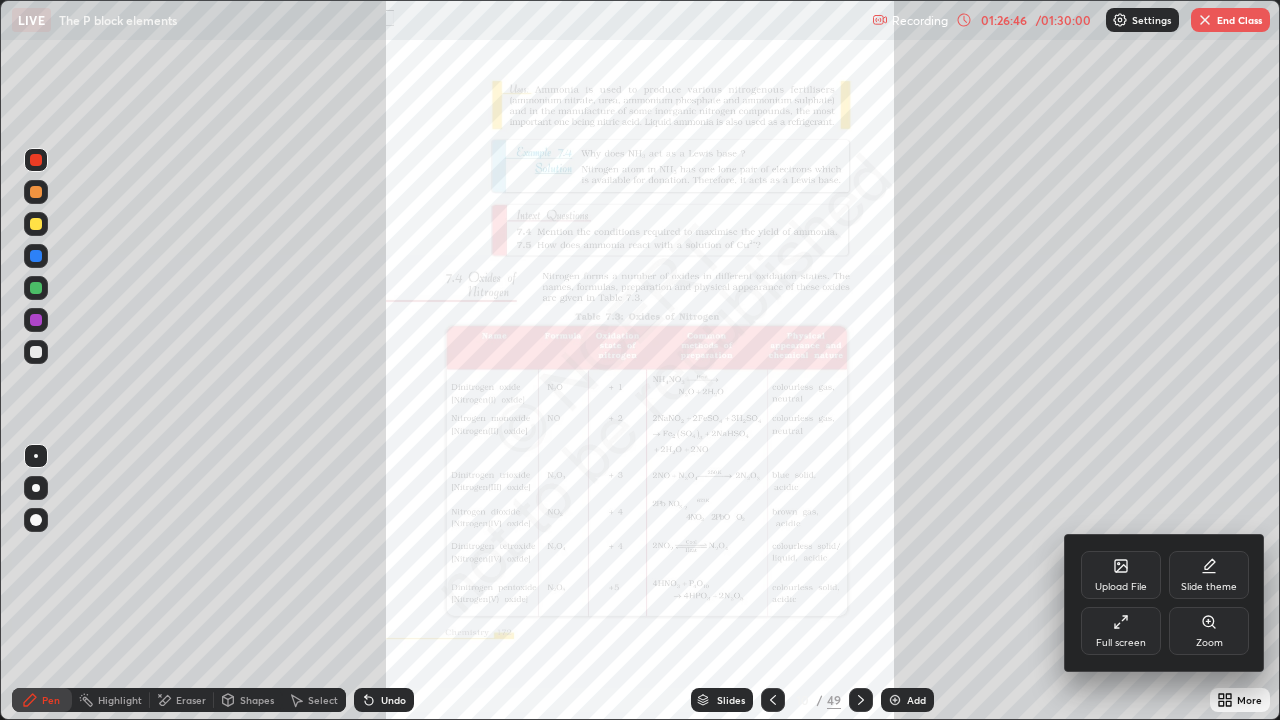 click on "Zoom" at bounding box center [1209, 643] 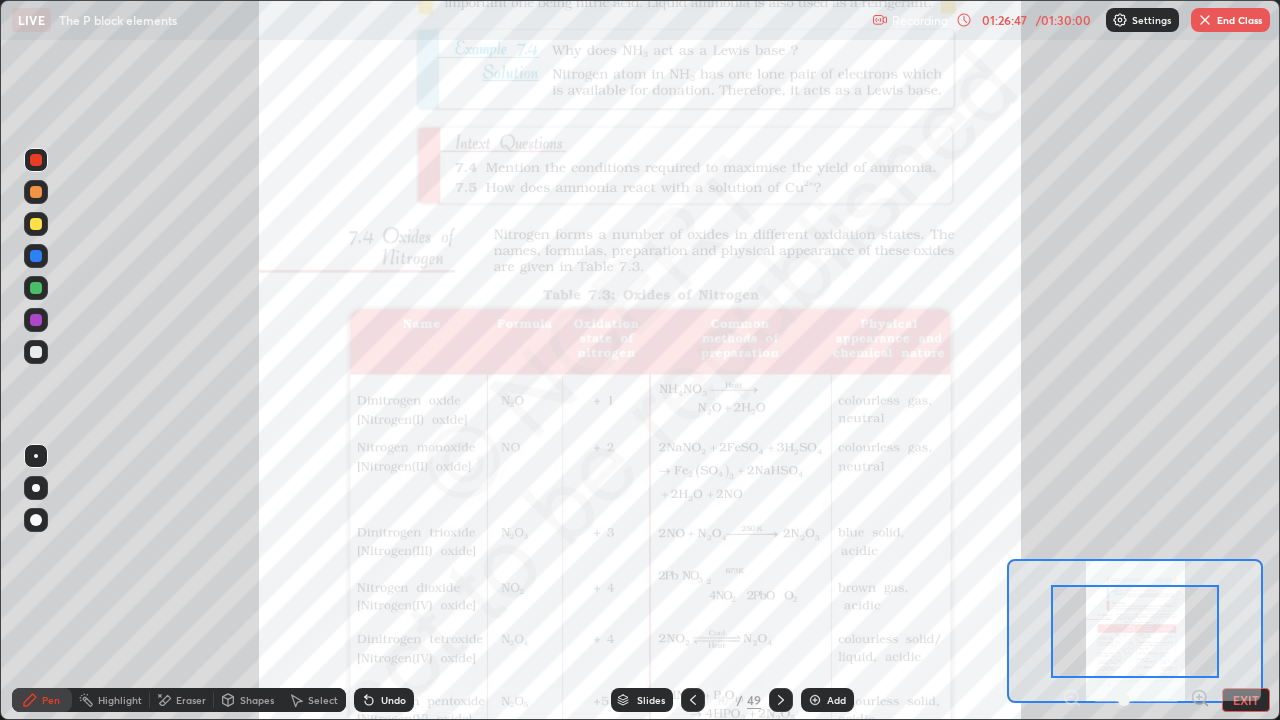 click 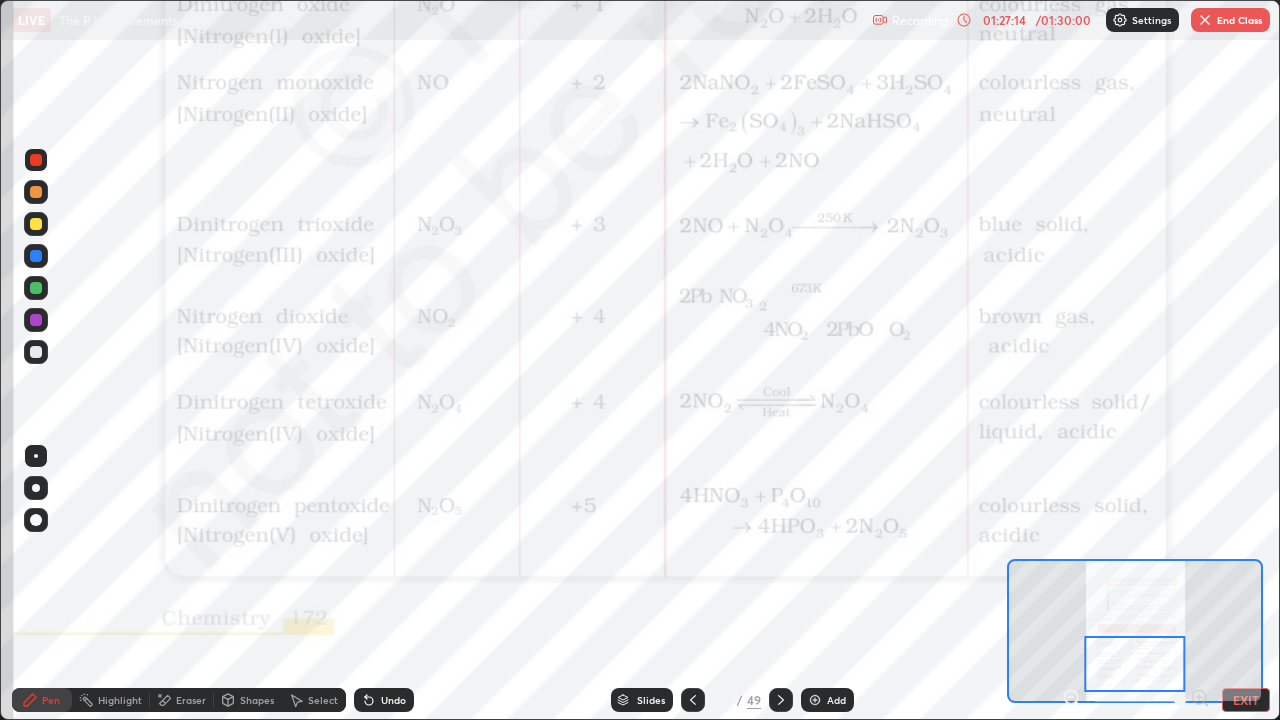 click on "Slides" at bounding box center [642, 700] 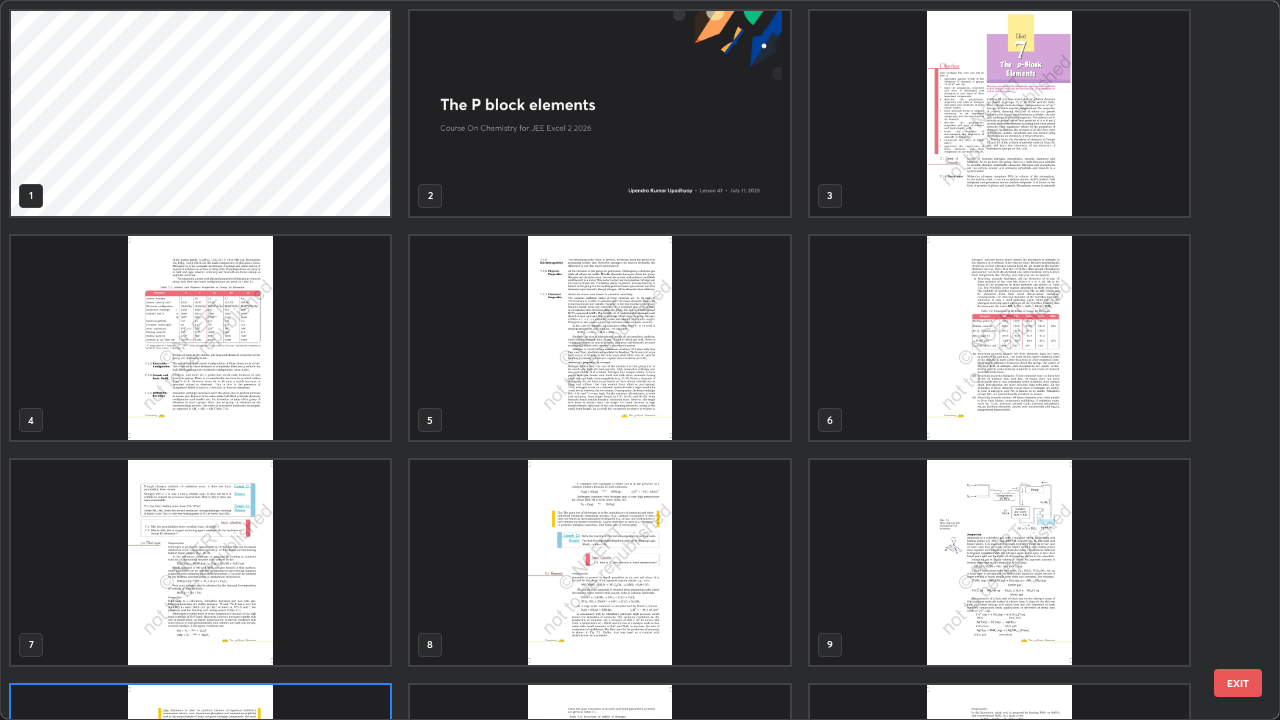 scroll, scrollTop: 180, scrollLeft: 0, axis: vertical 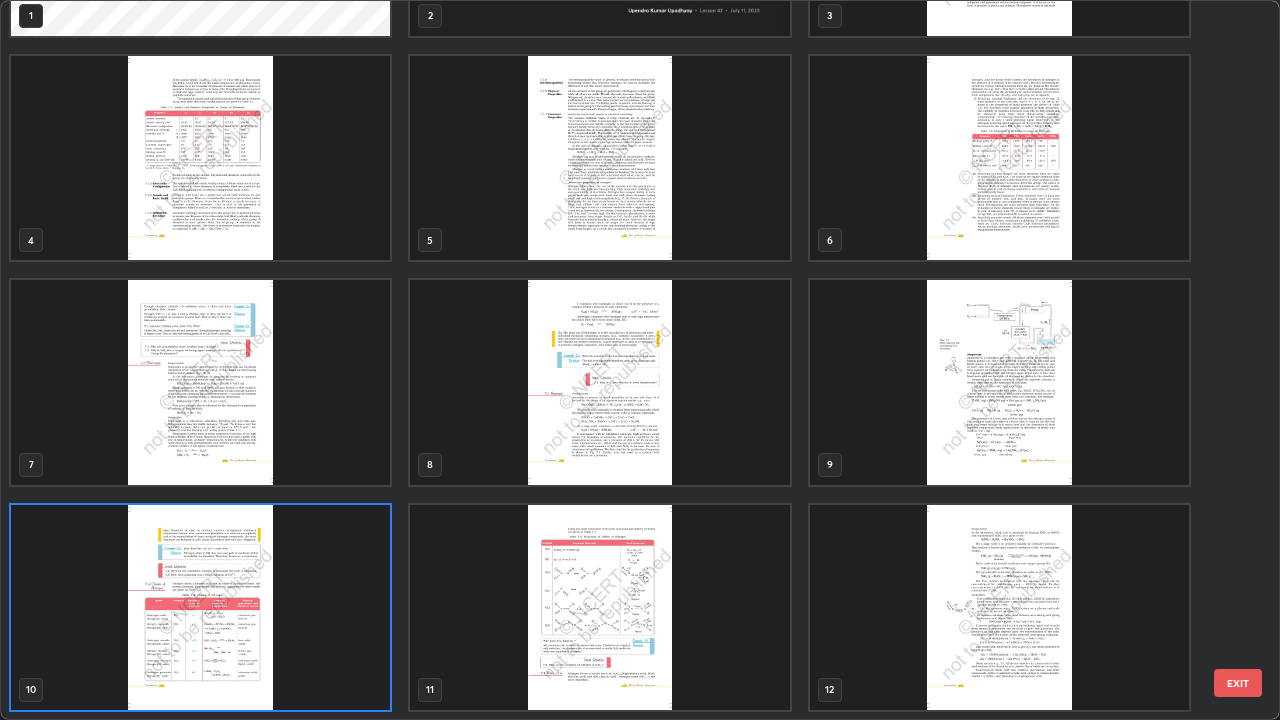 click at bounding box center (599, 607) 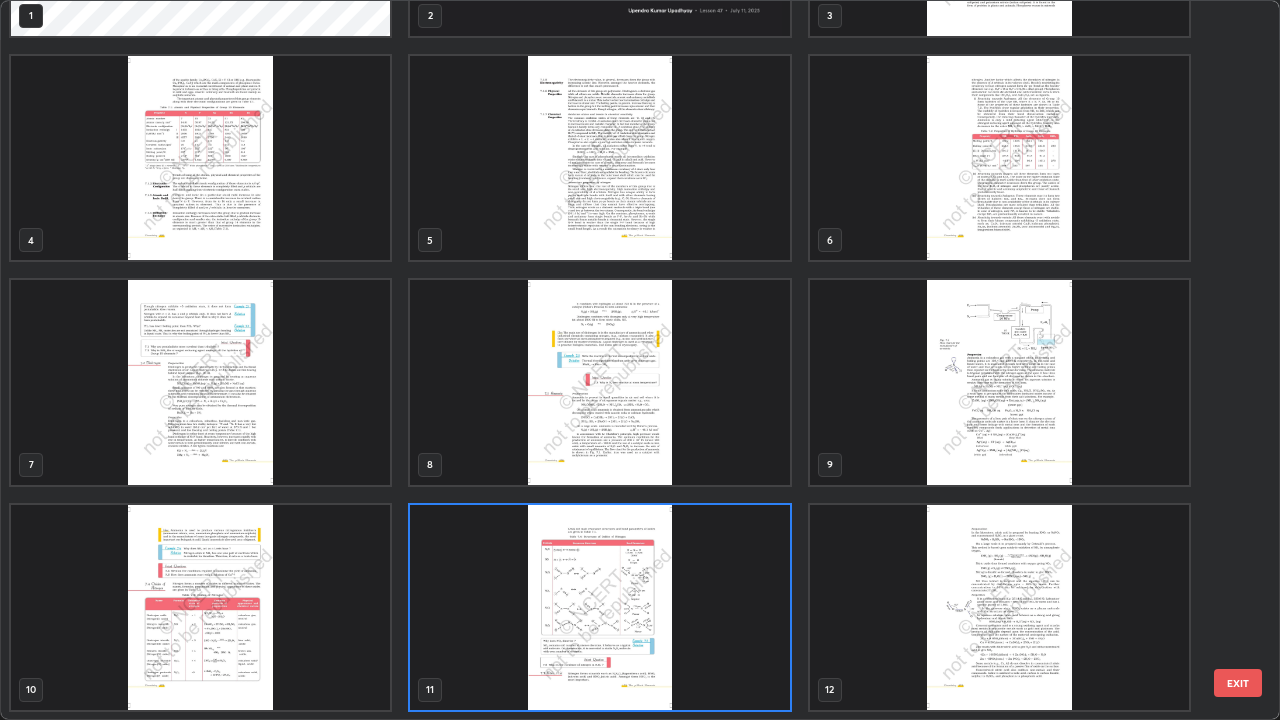click at bounding box center (599, 607) 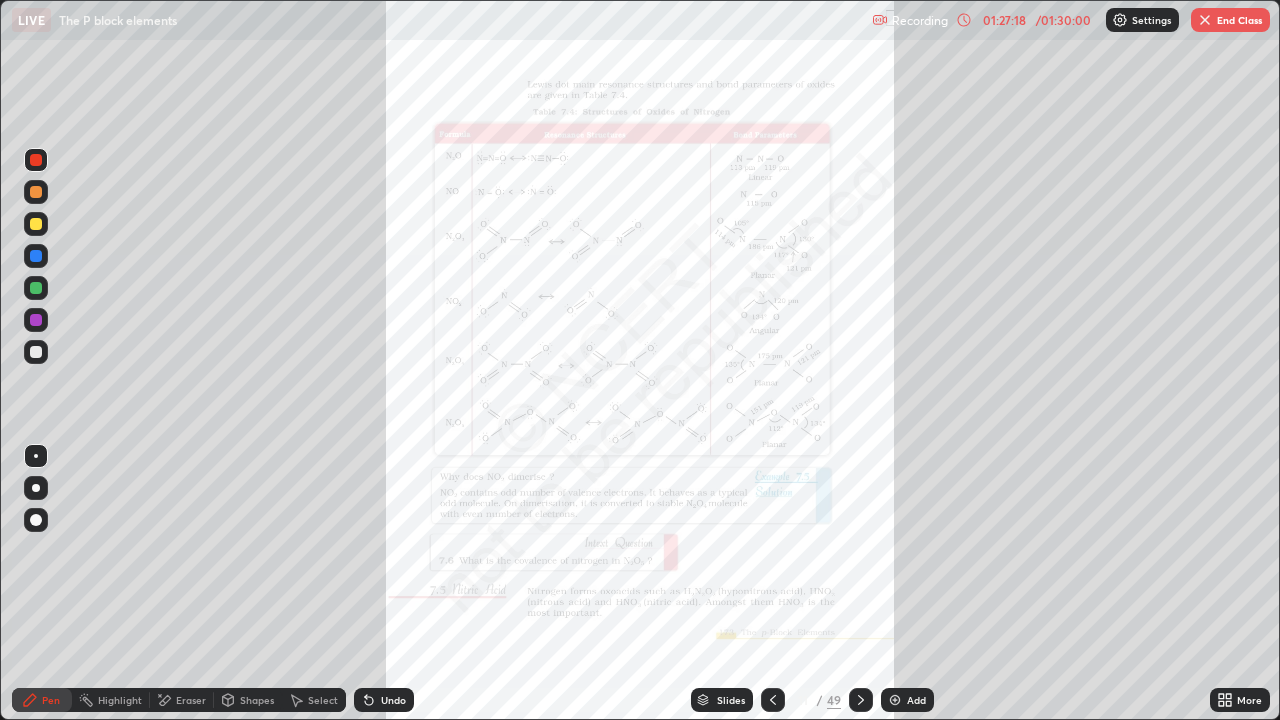 click 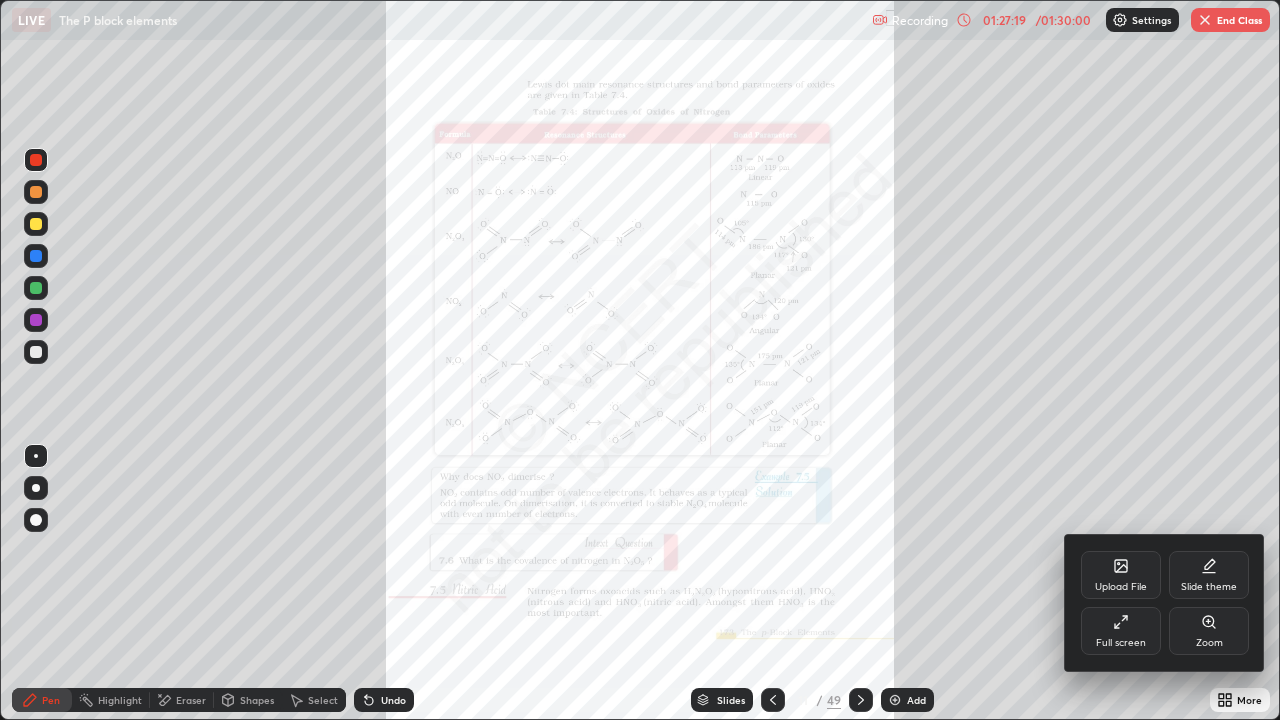 click on "Zoom" at bounding box center (1209, 643) 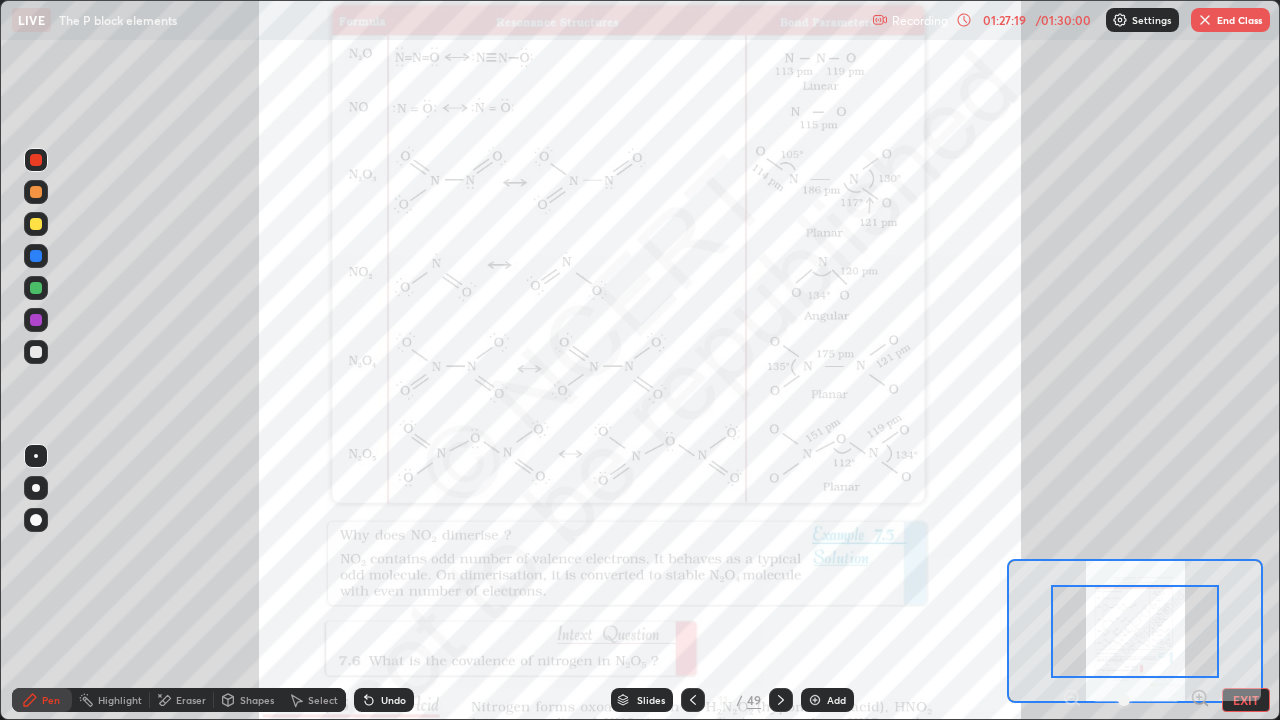 click 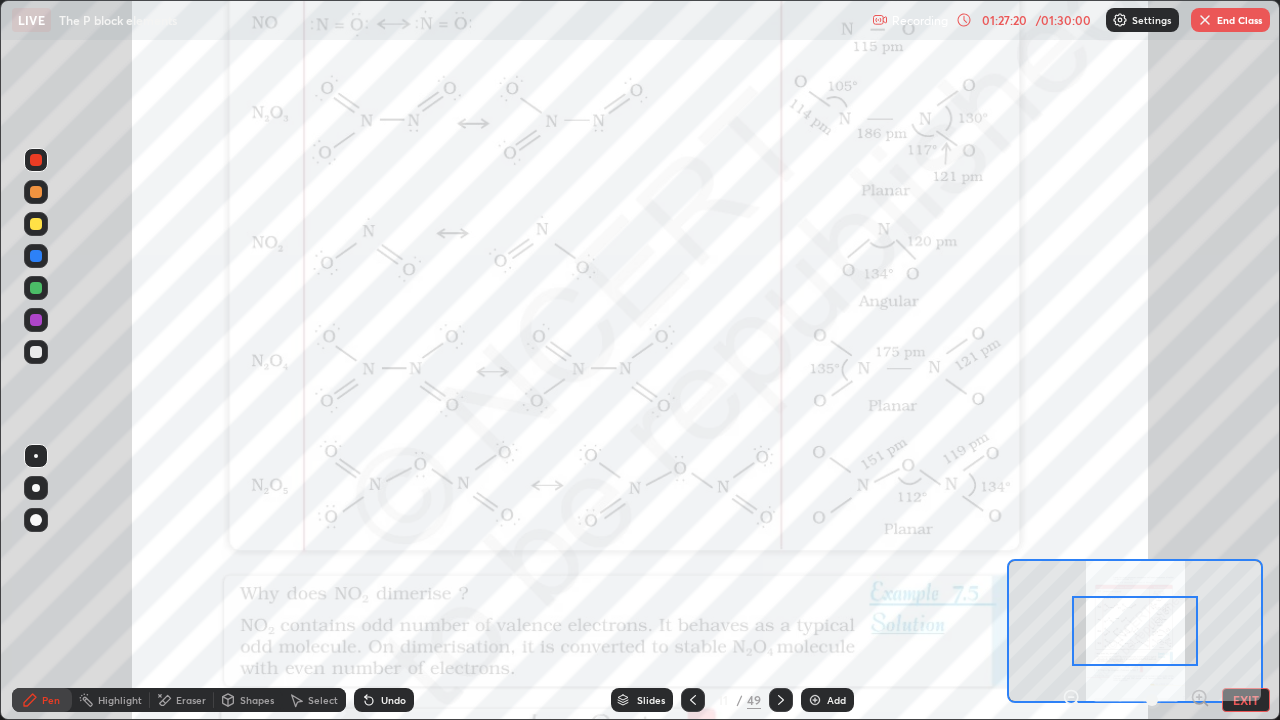 click 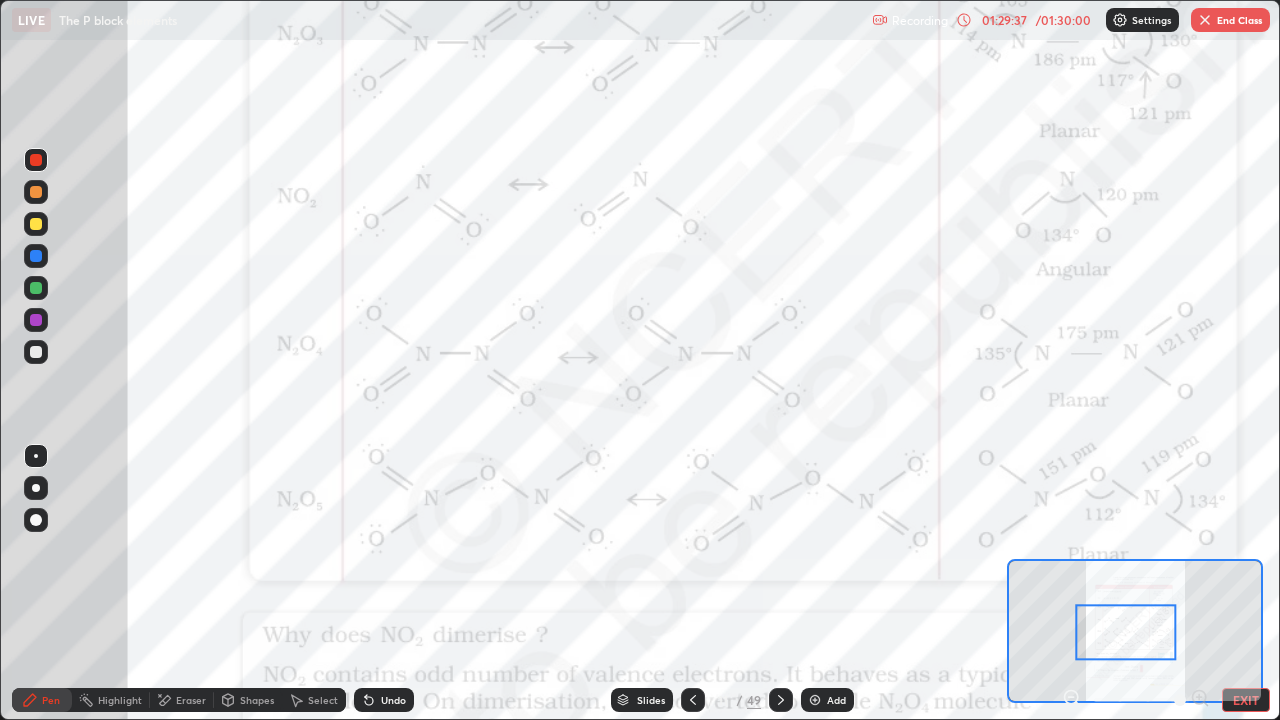 click 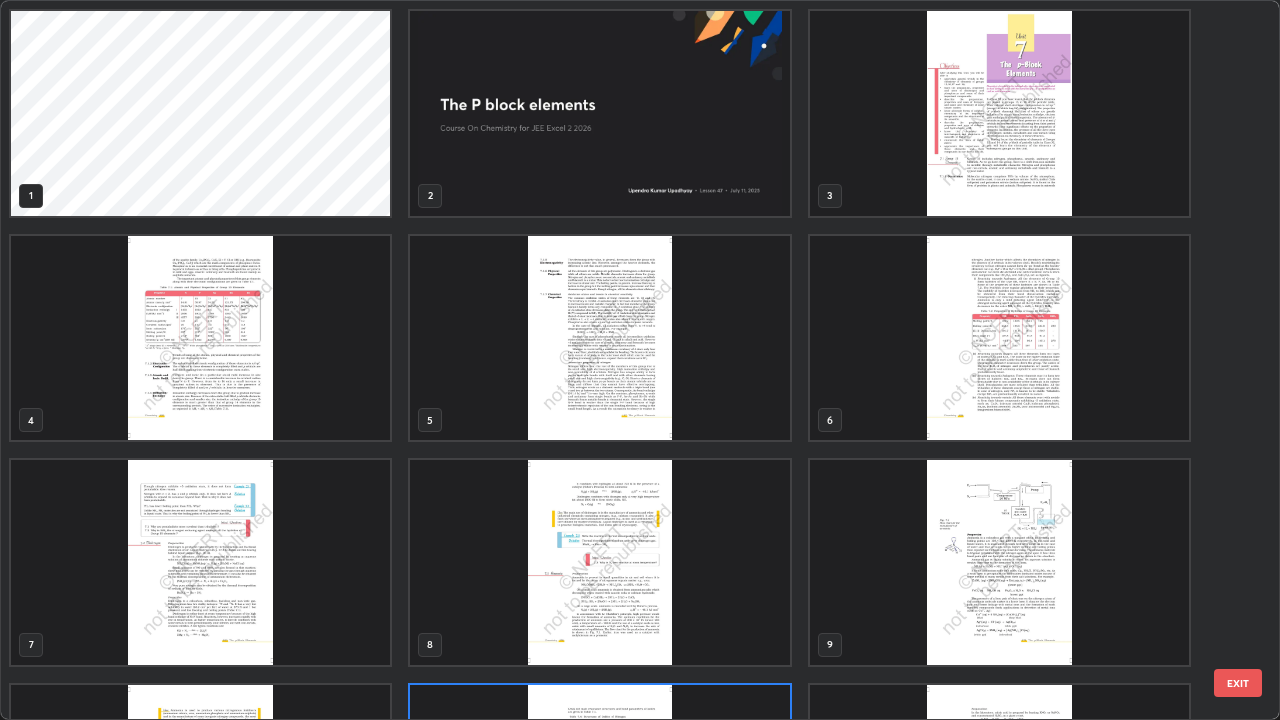 scroll, scrollTop: 180, scrollLeft: 0, axis: vertical 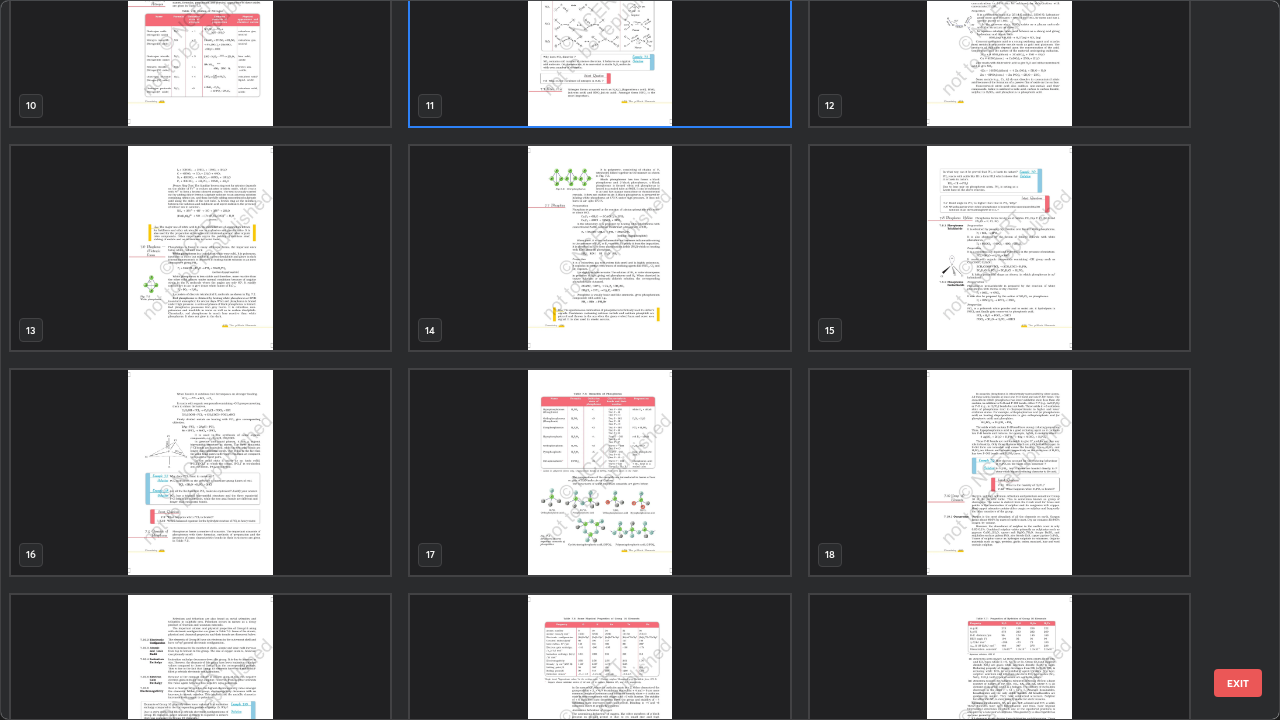 click at bounding box center (999, 248) 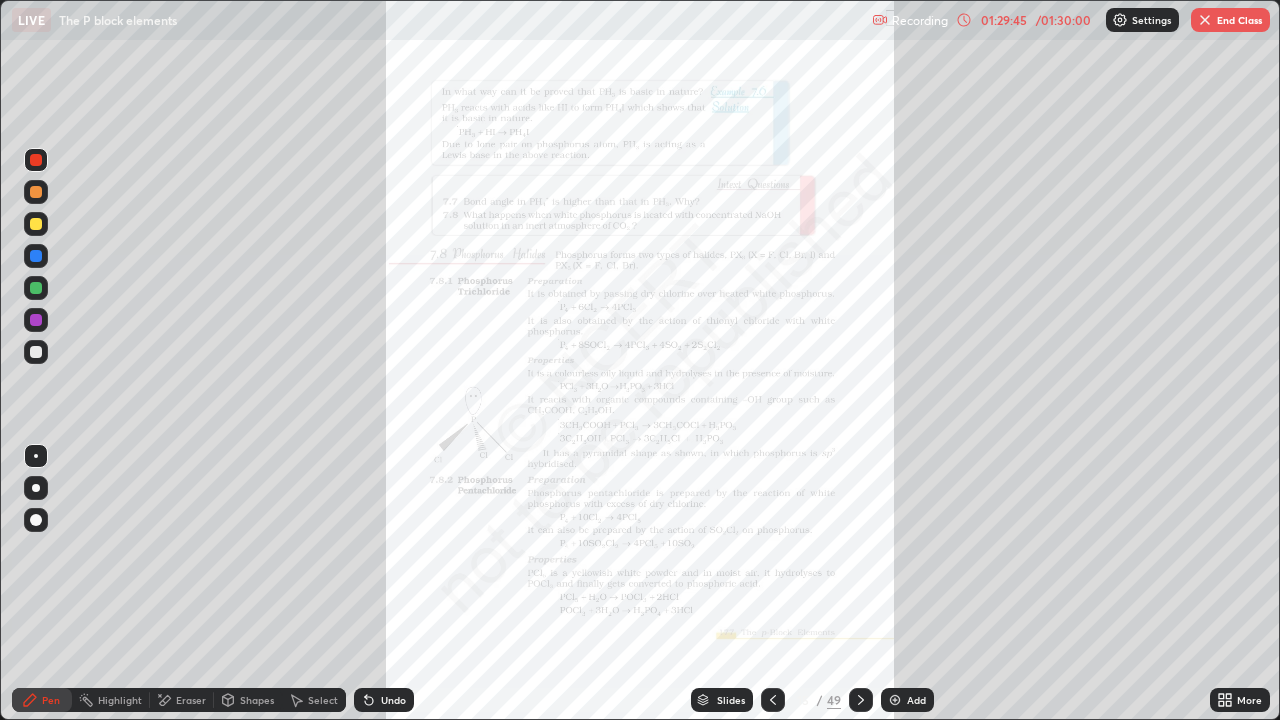 click 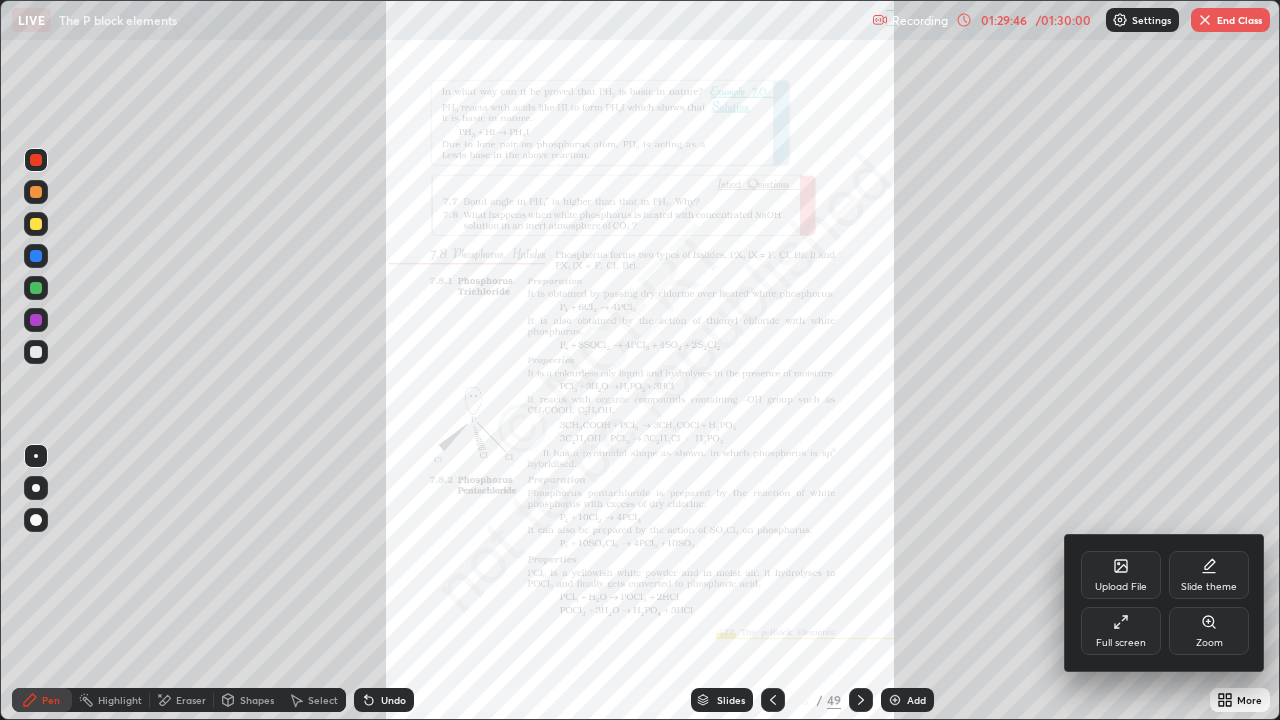 click on "Zoom" at bounding box center [1209, 643] 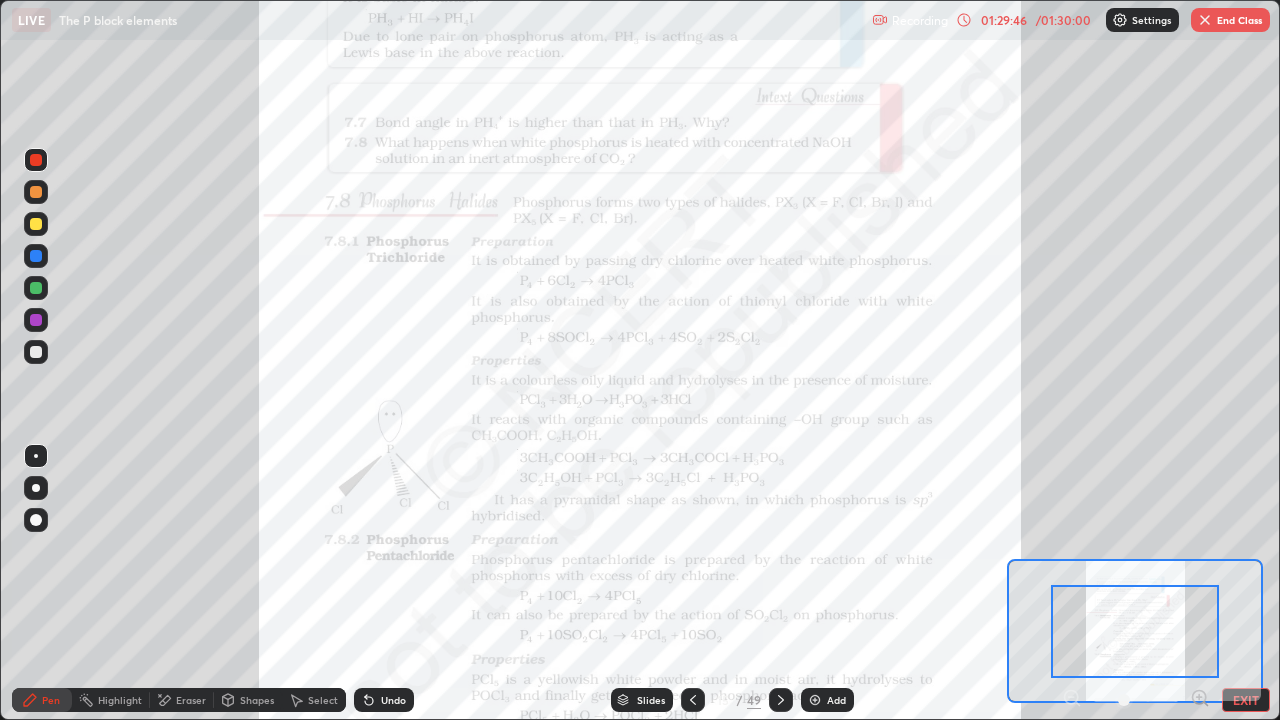 click 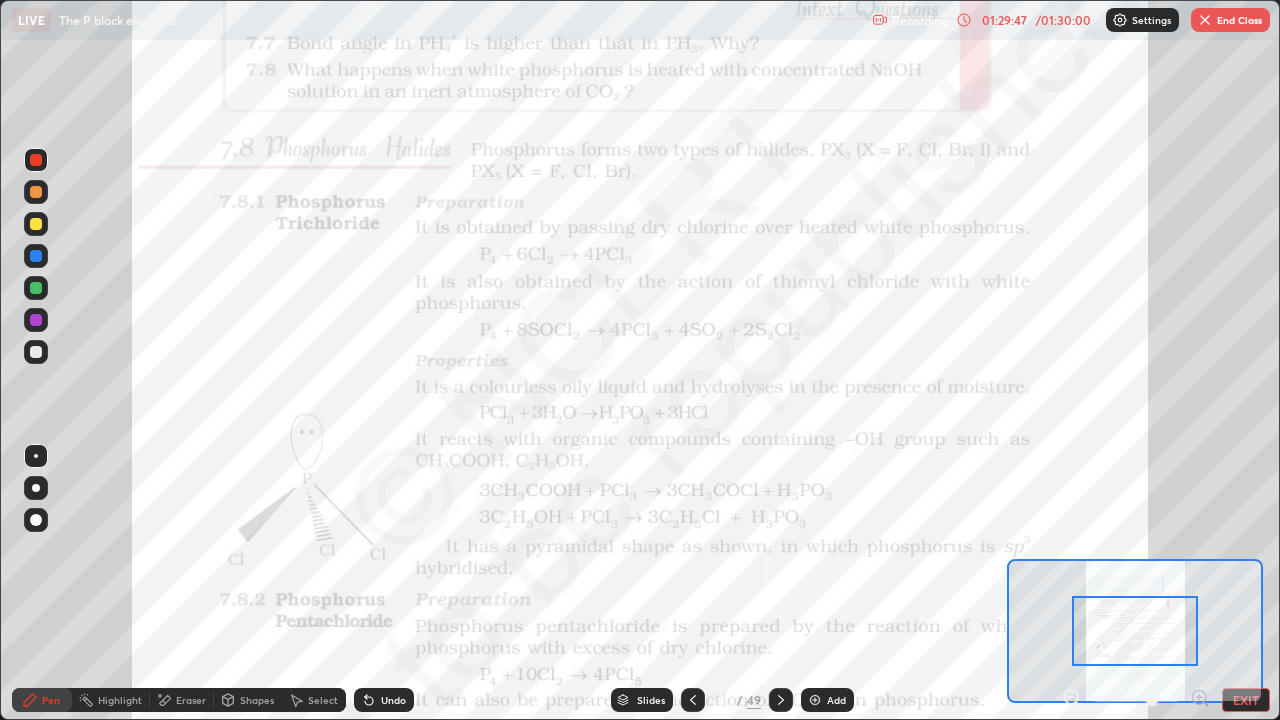 click 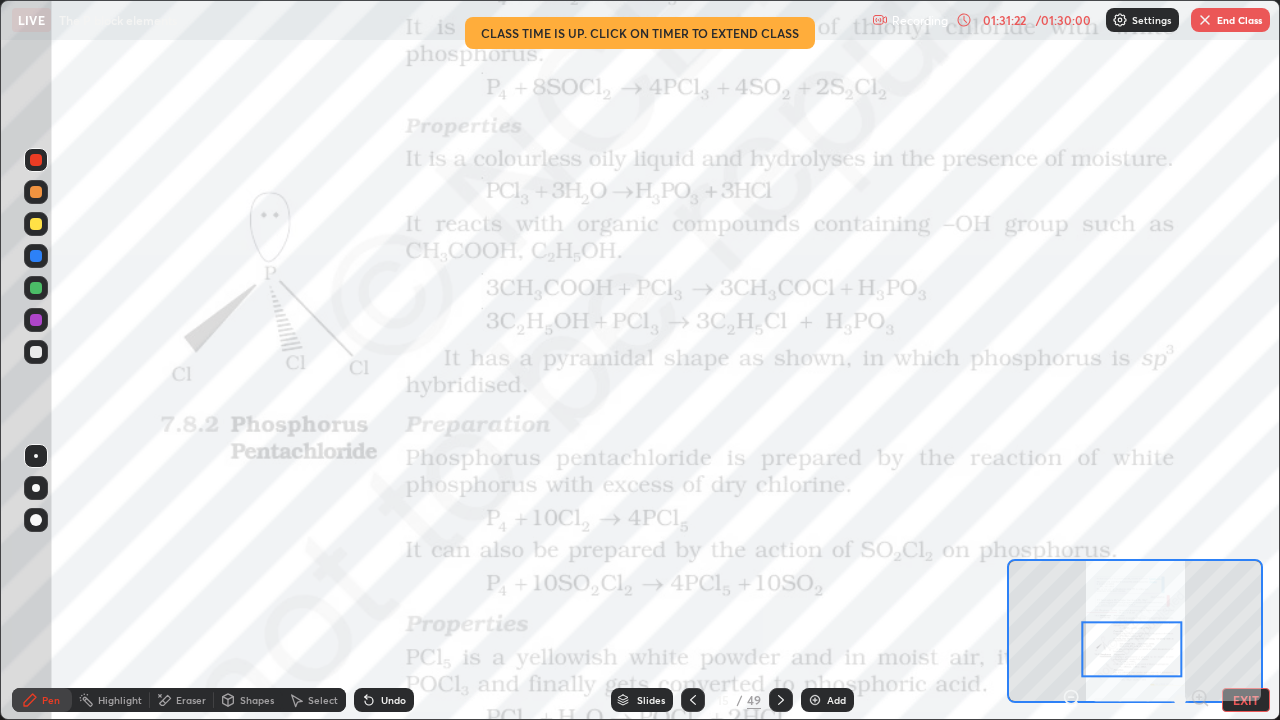 click on "End Class" at bounding box center [1230, 20] 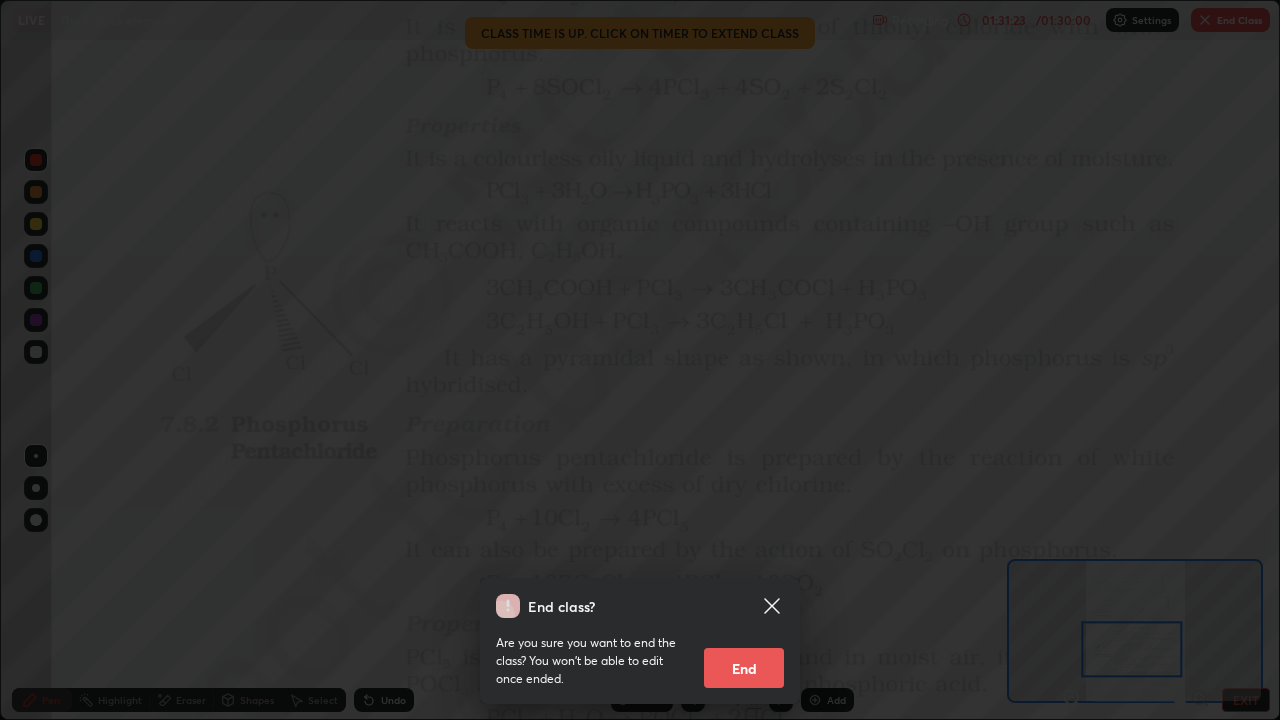 click on "End" at bounding box center [744, 668] 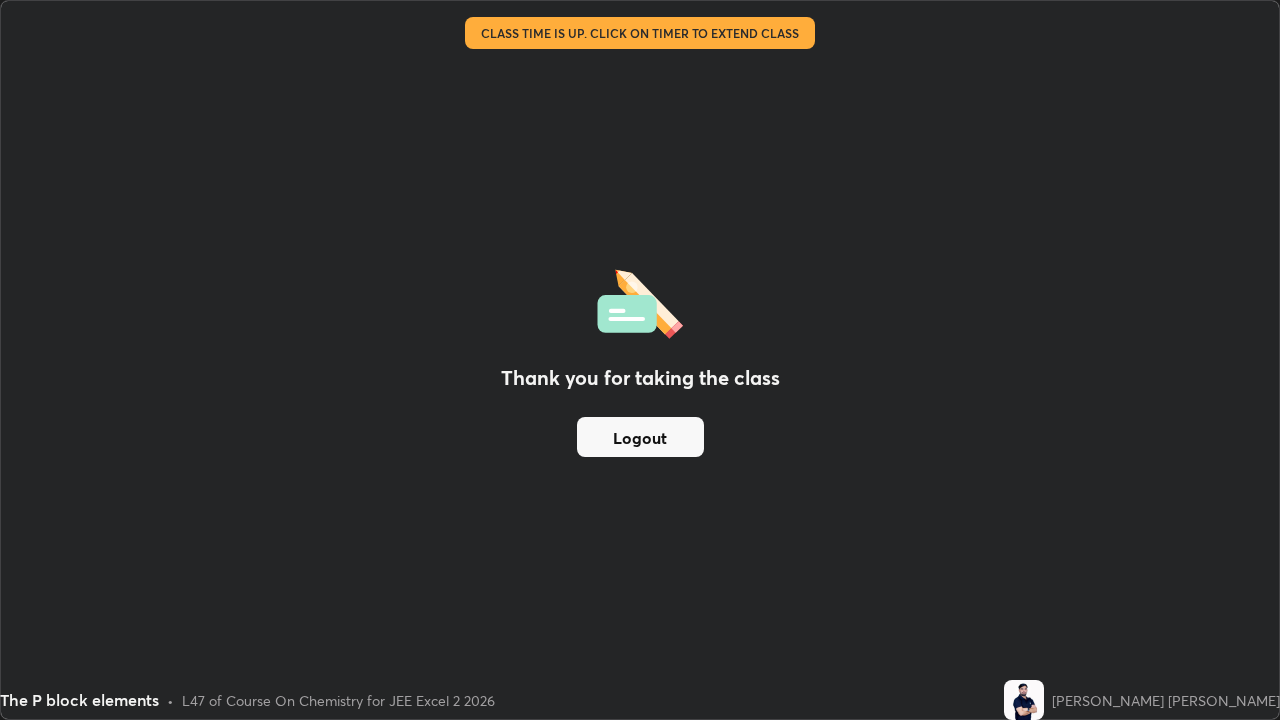 click on "Logout" at bounding box center (640, 437) 